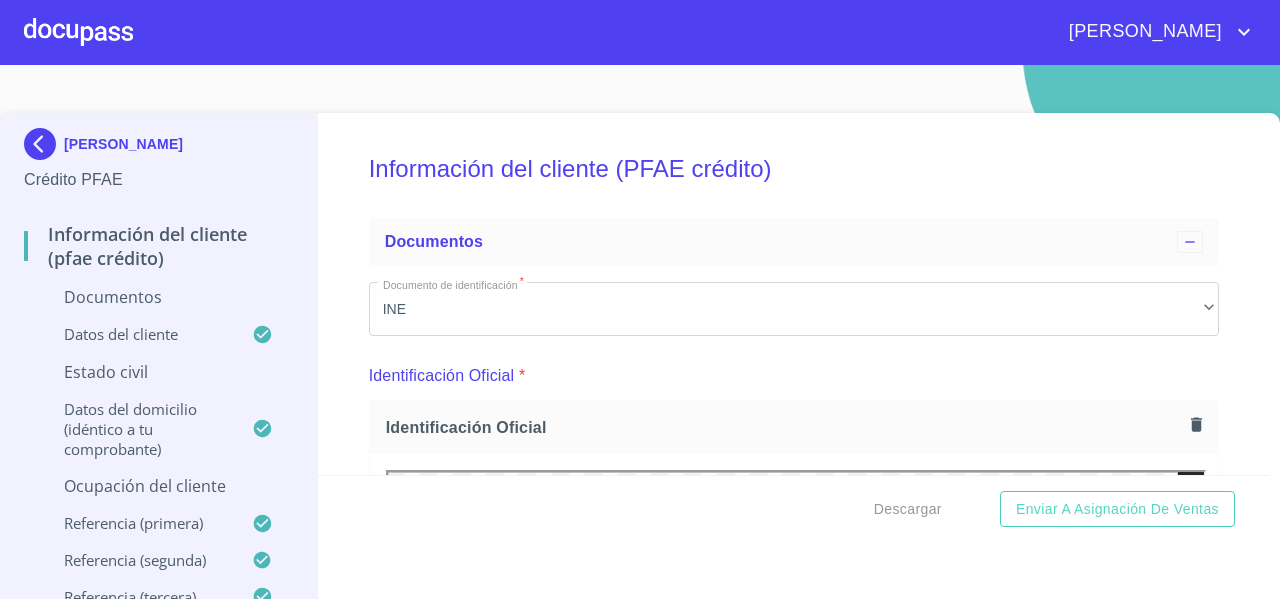 scroll, scrollTop: 0, scrollLeft: 0, axis: both 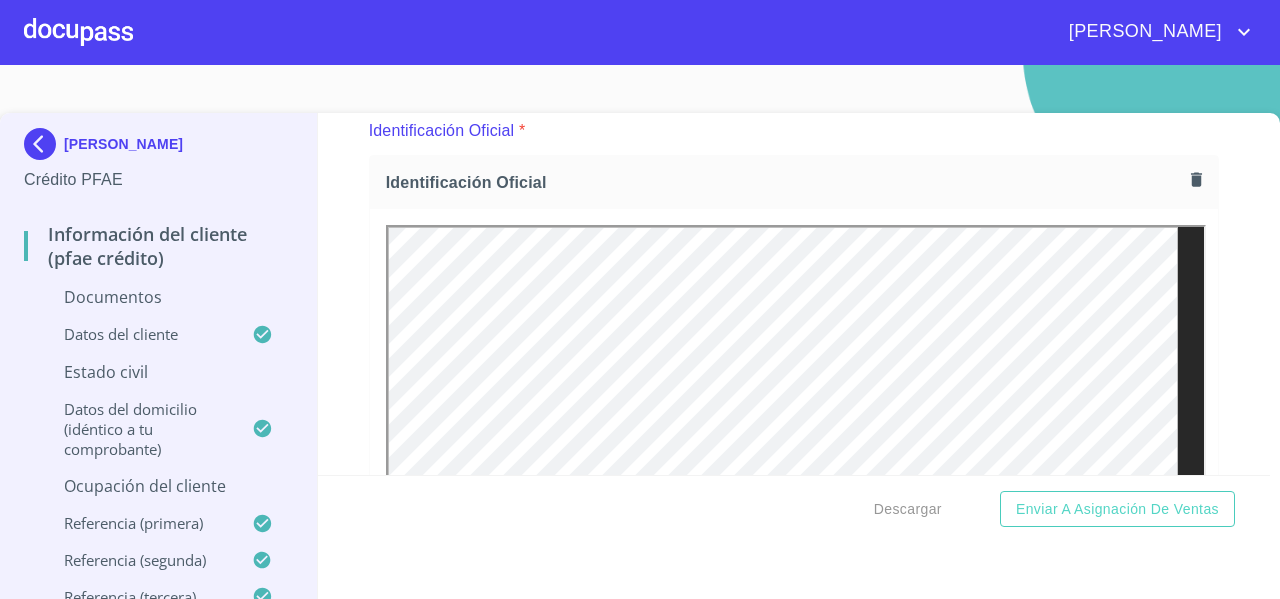 click at bounding box center (78, 32) 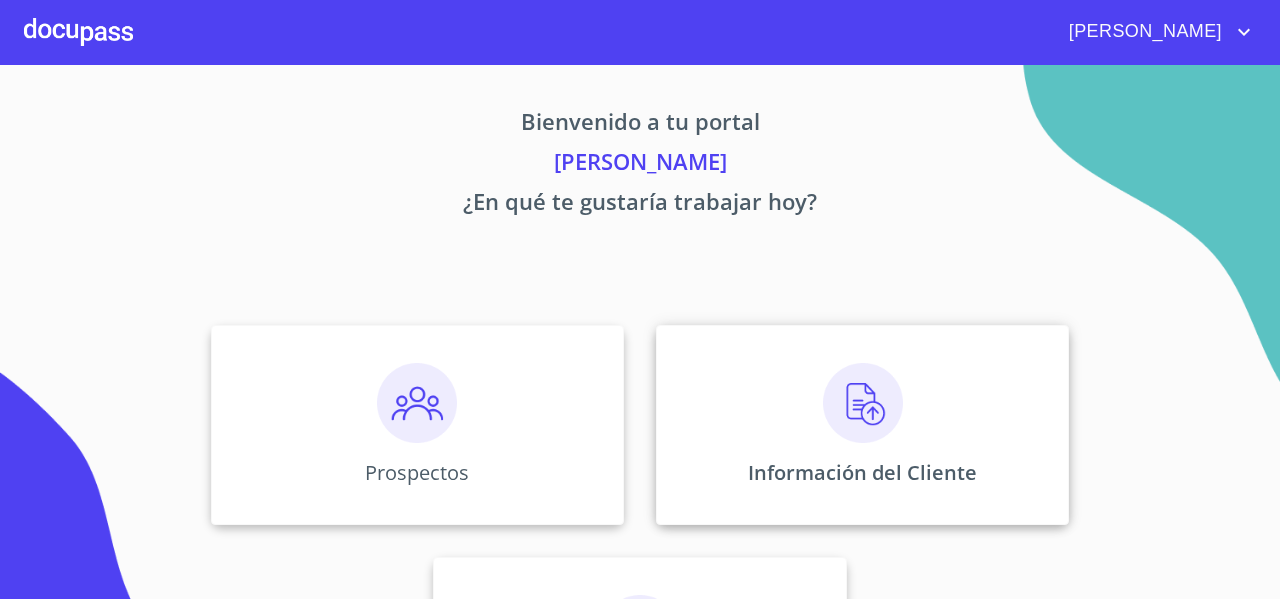 click on "Información del Cliente" at bounding box center (862, 425) 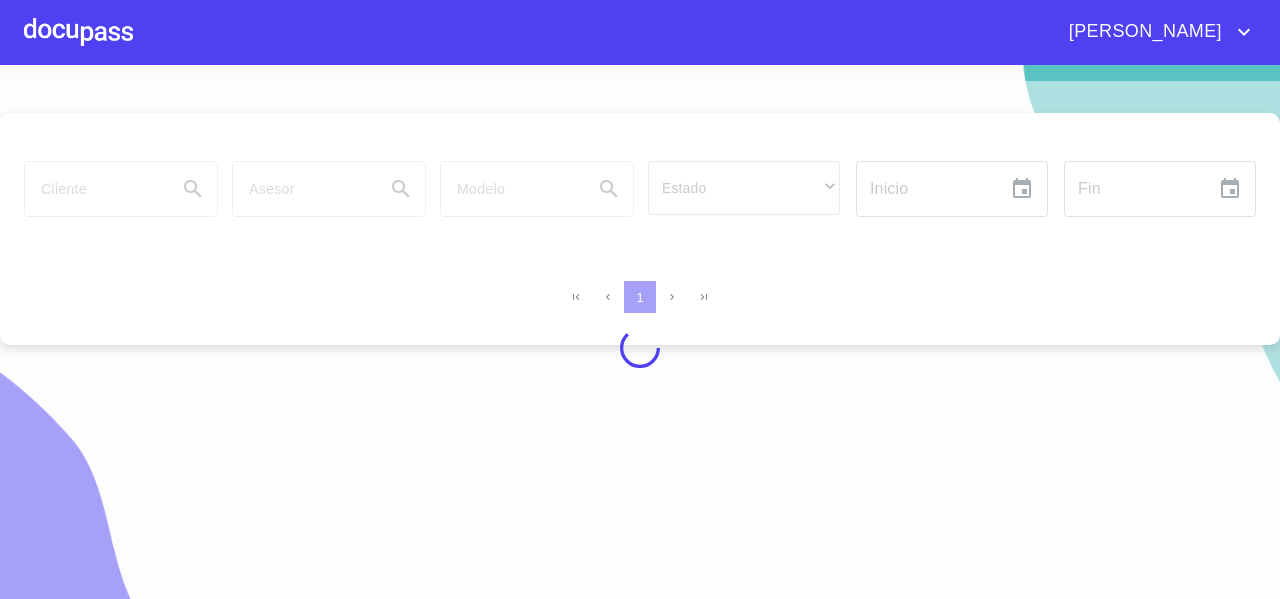 click at bounding box center (640, 348) 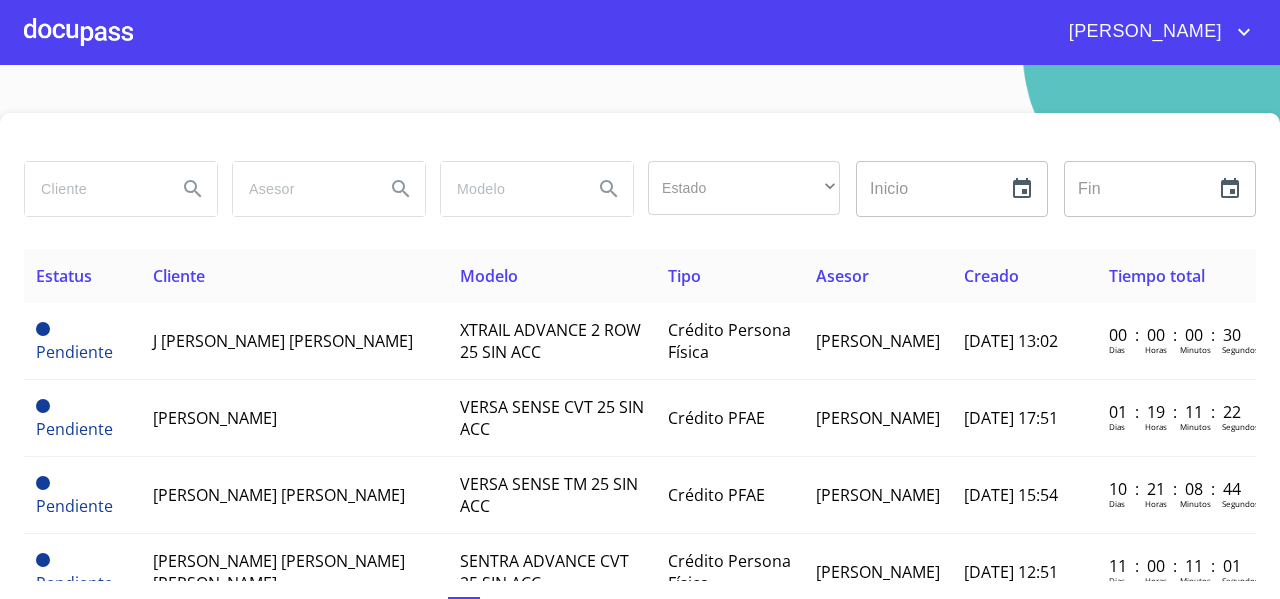 click at bounding box center (93, 189) 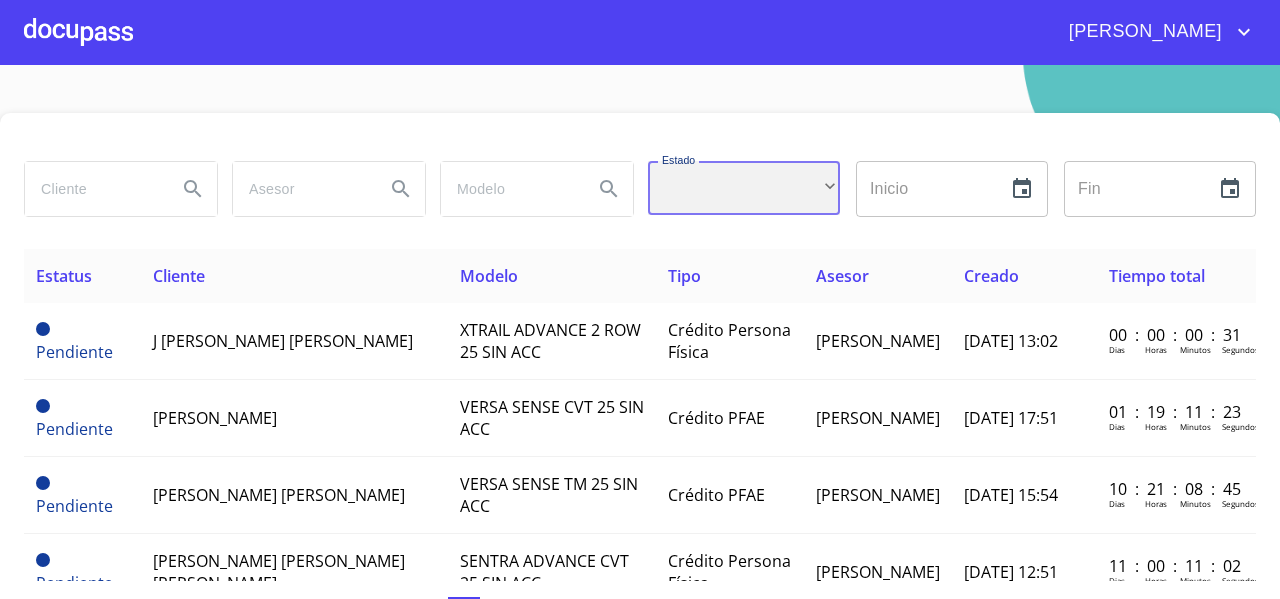 click on "​" at bounding box center [744, 188] 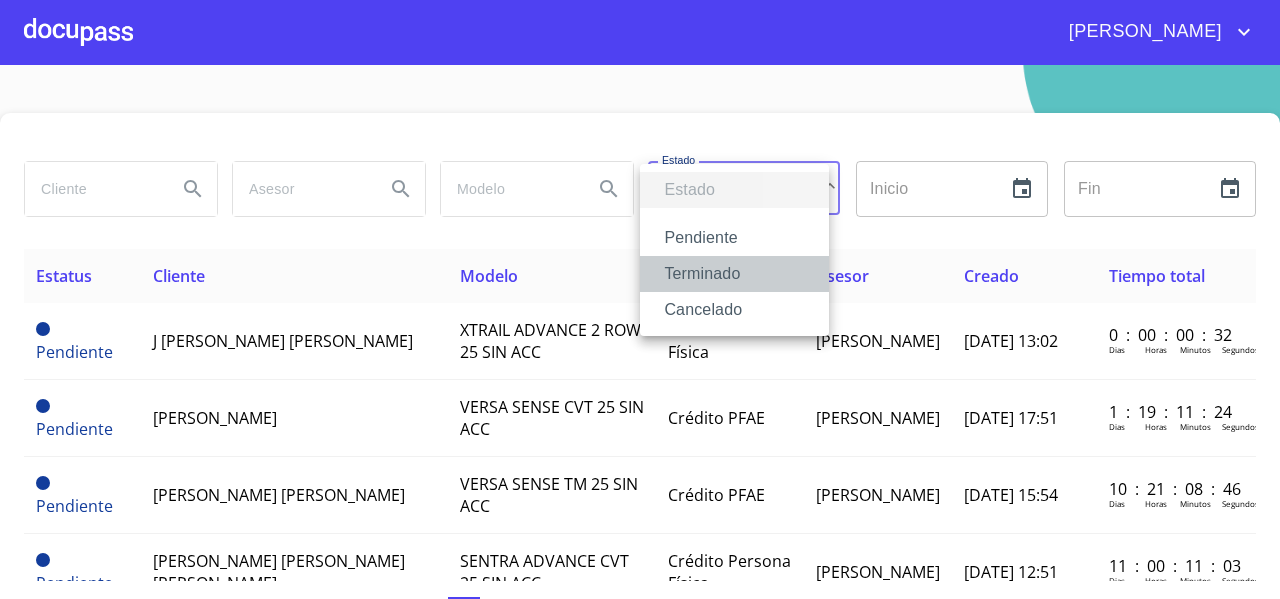 click on "Terminado" at bounding box center (734, 274) 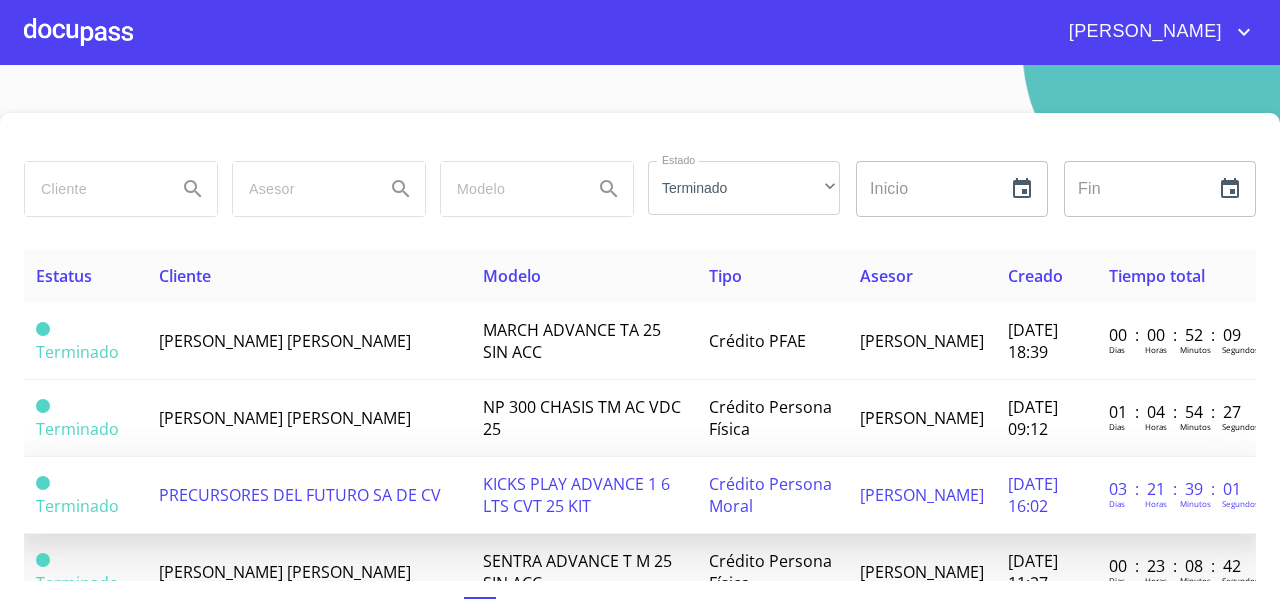 click on "PRECURSORES DEL FUTURO SA DE CV" at bounding box center [300, 495] 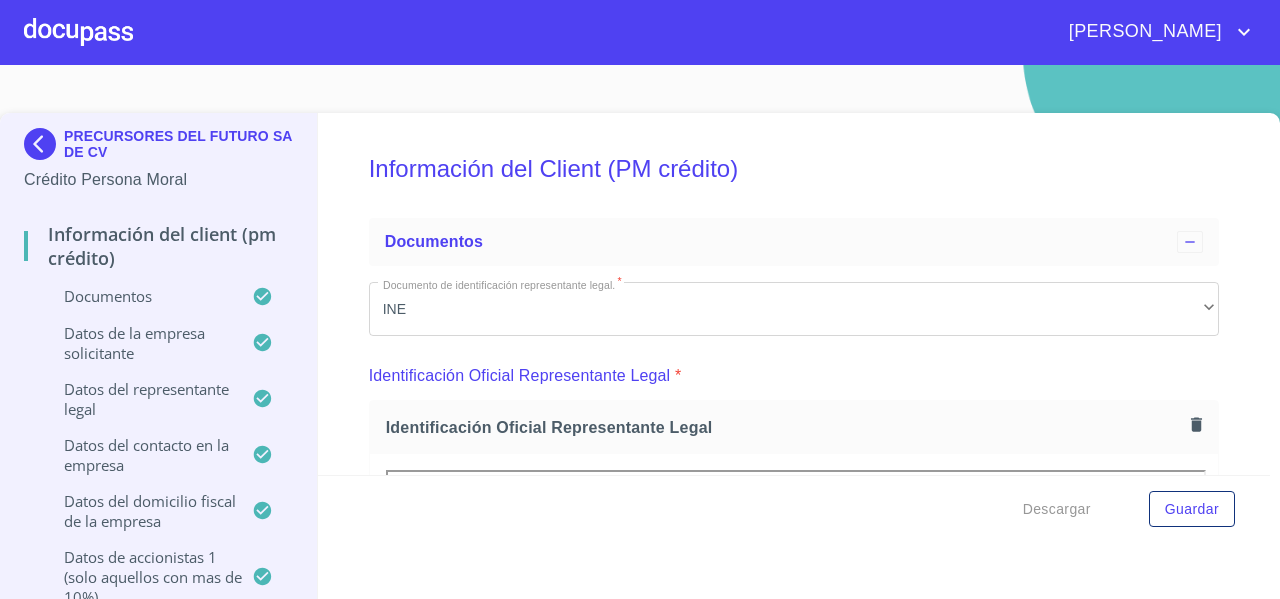 scroll, scrollTop: 283, scrollLeft: 0, axis: vertical 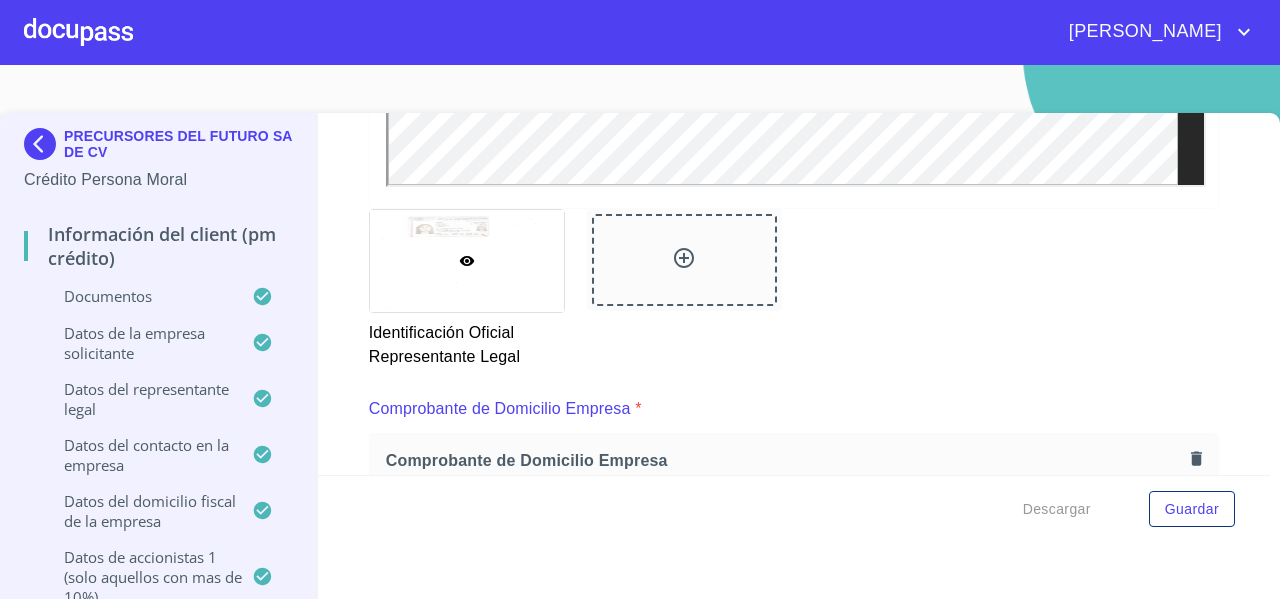 click at bounding box center (78, 32) 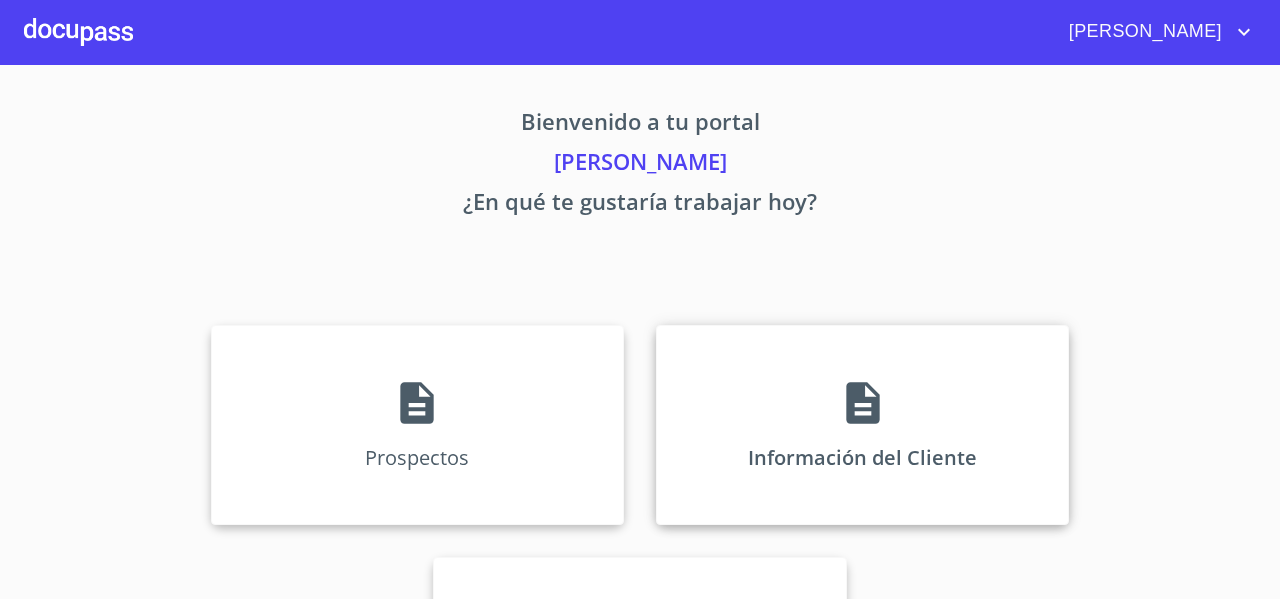 click on "Información del Cliente" at bounding box center (862, 425) 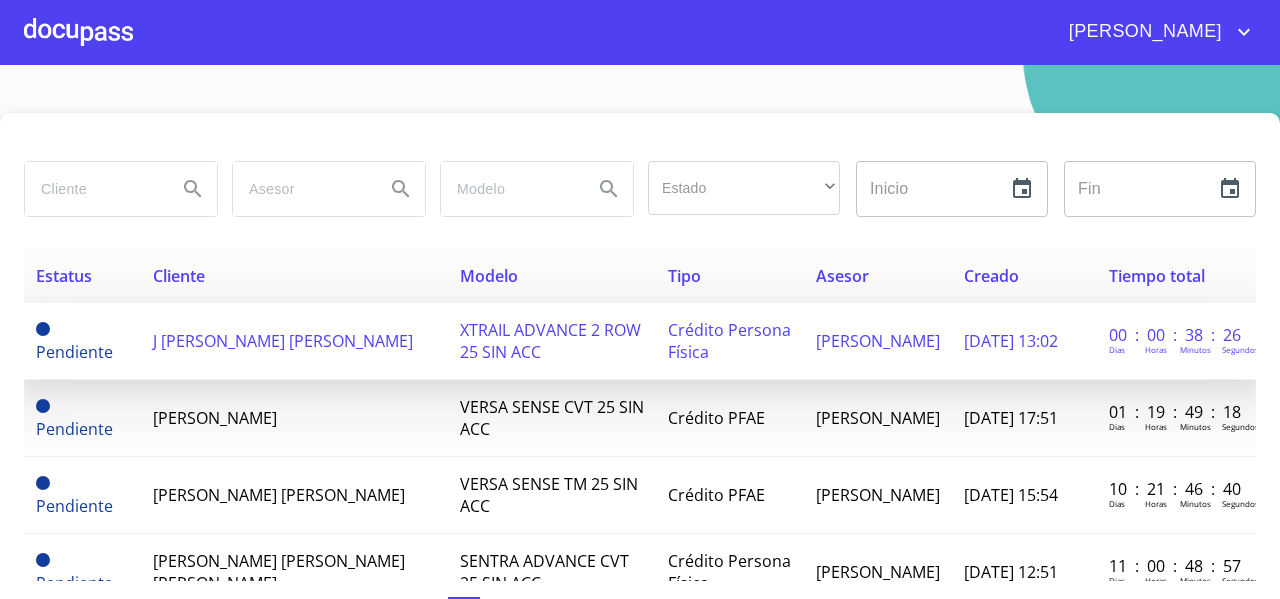 click on "J [PERSON_NAME] [PERSON_NAME]" at bounding box center [283, 341] 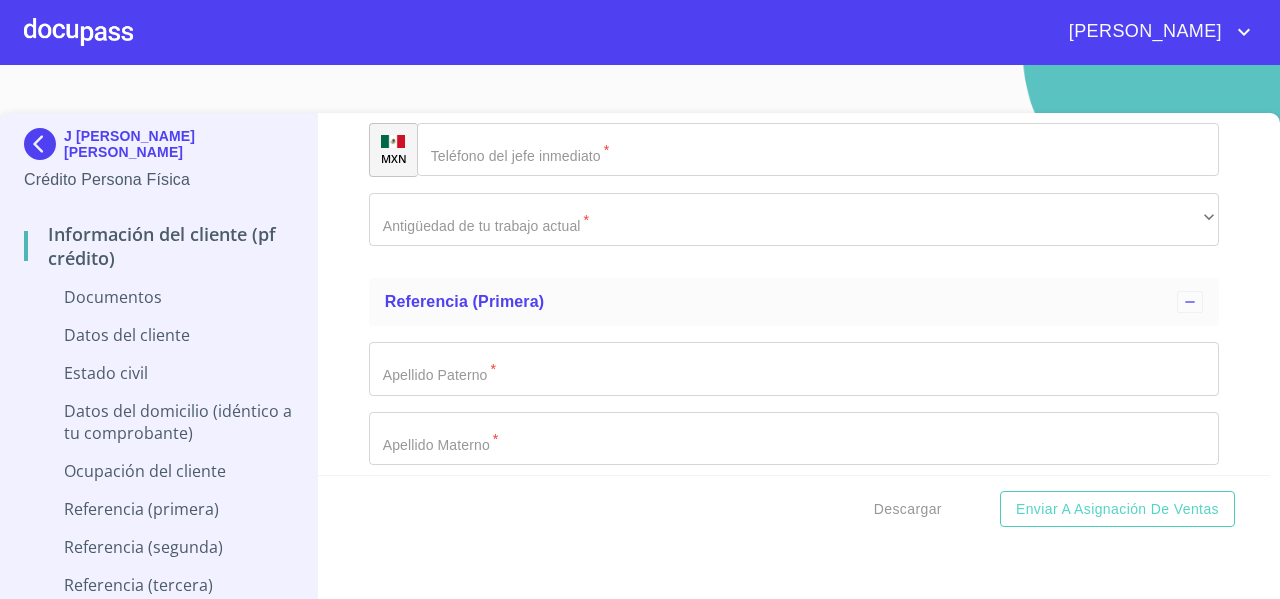 scroll, scrollTop: 5641, scrollLeft: 0, axis: vertical 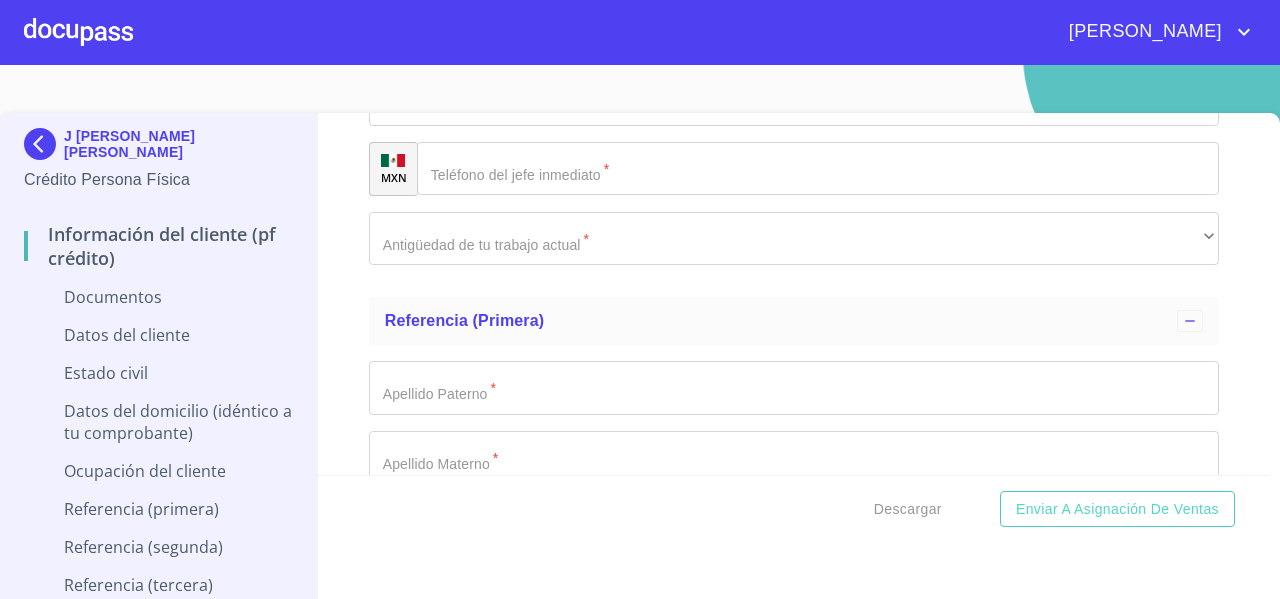 click on "Documento de identificación   *" at bounding box center (771, -2996) 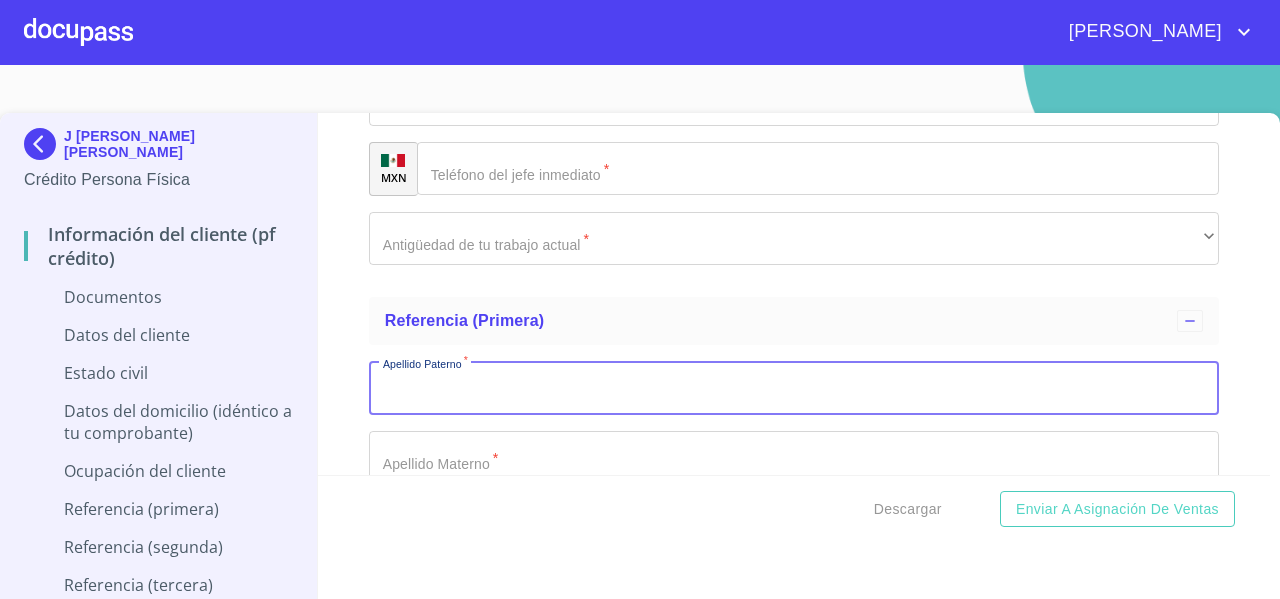 scroll, scrollTop: 5843, scrollLeft: 0, axis: vertical 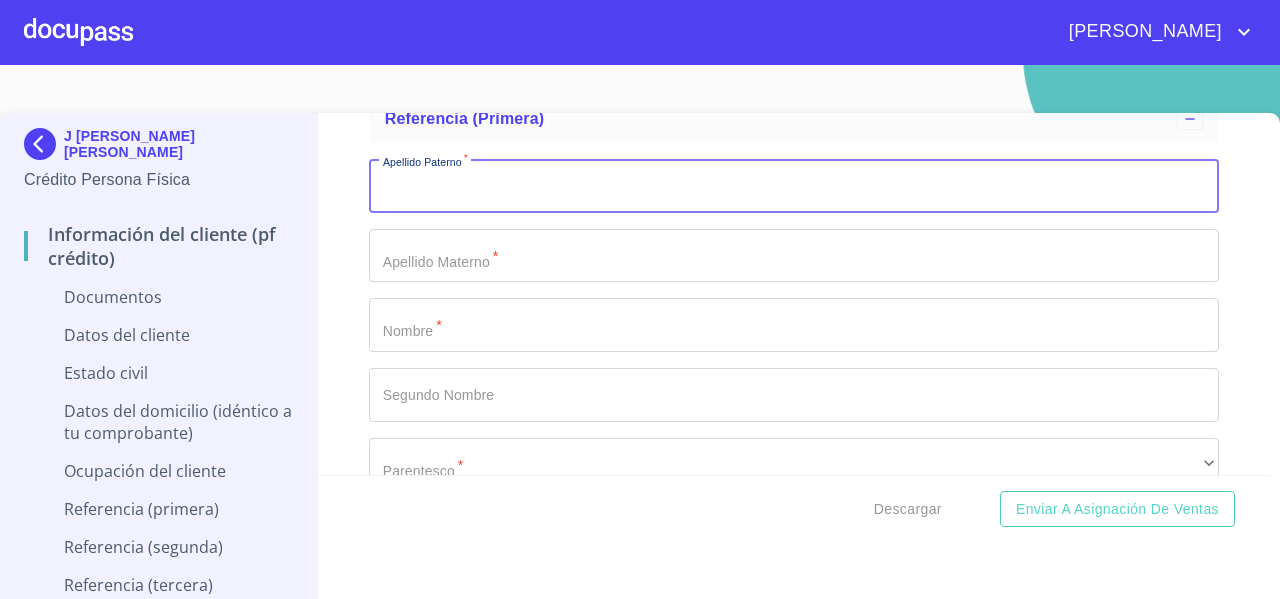click on "Documento de identificación   *" at bounding box center [771, -3198] 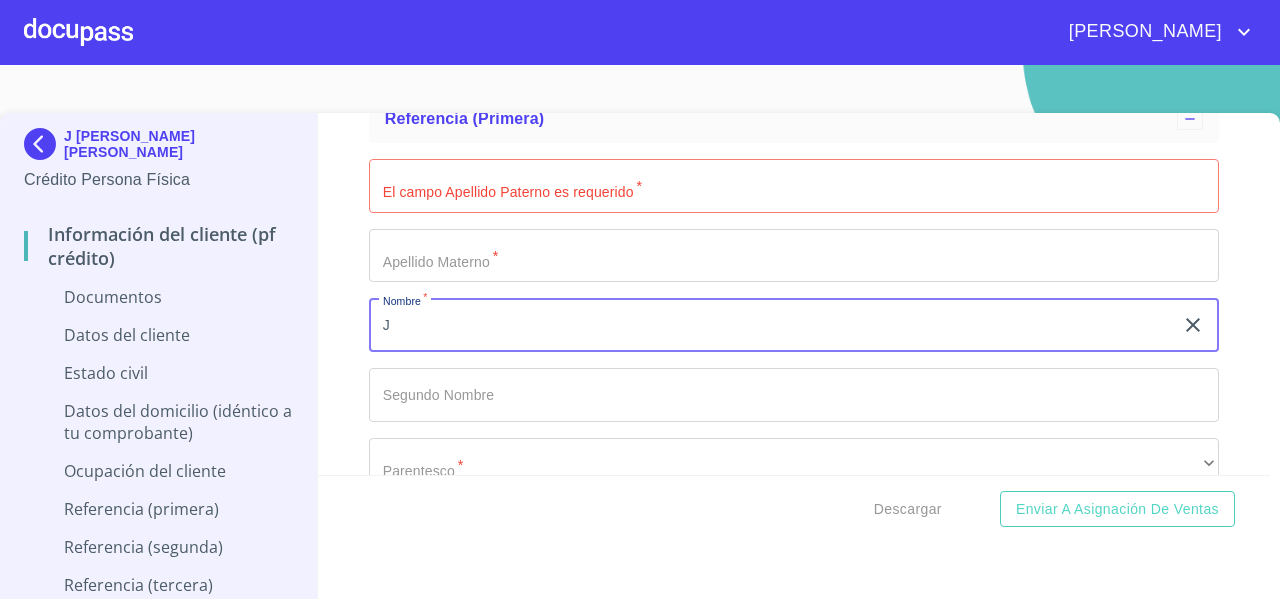 type on "J" 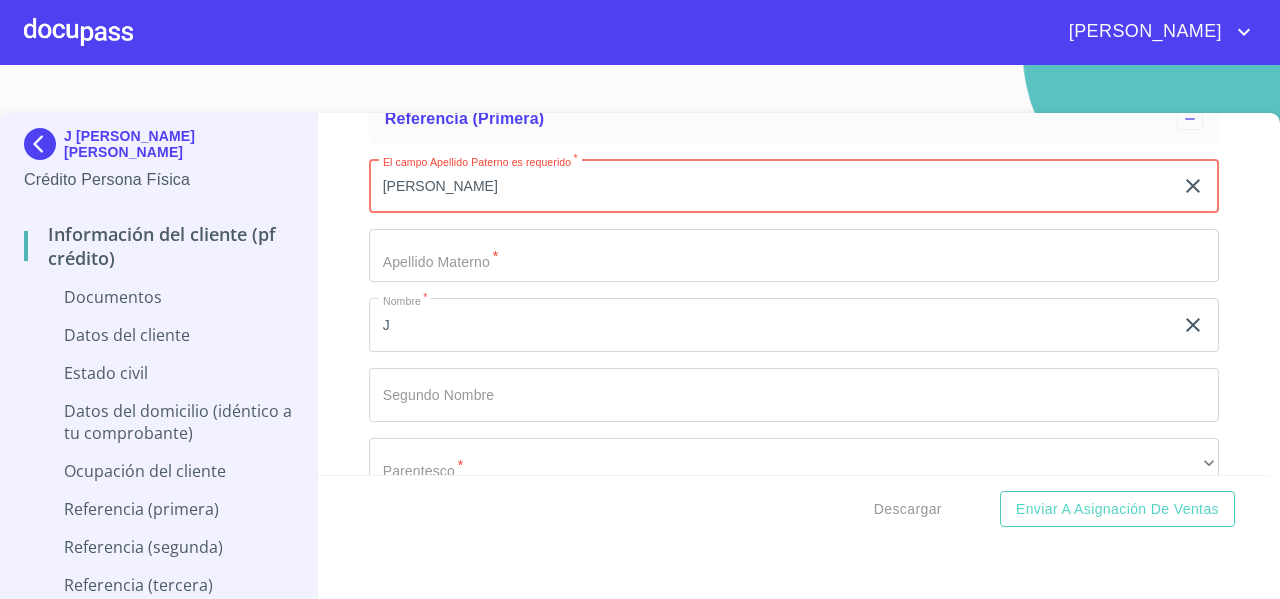type on "[PERSON_NAME]" 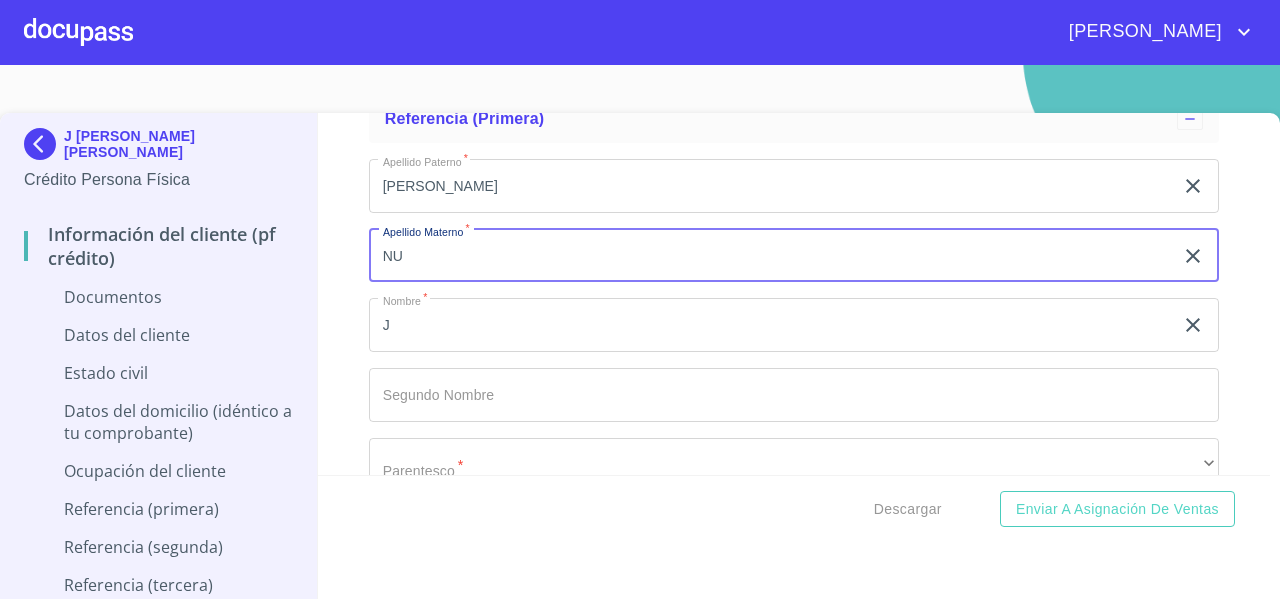 type on "N" 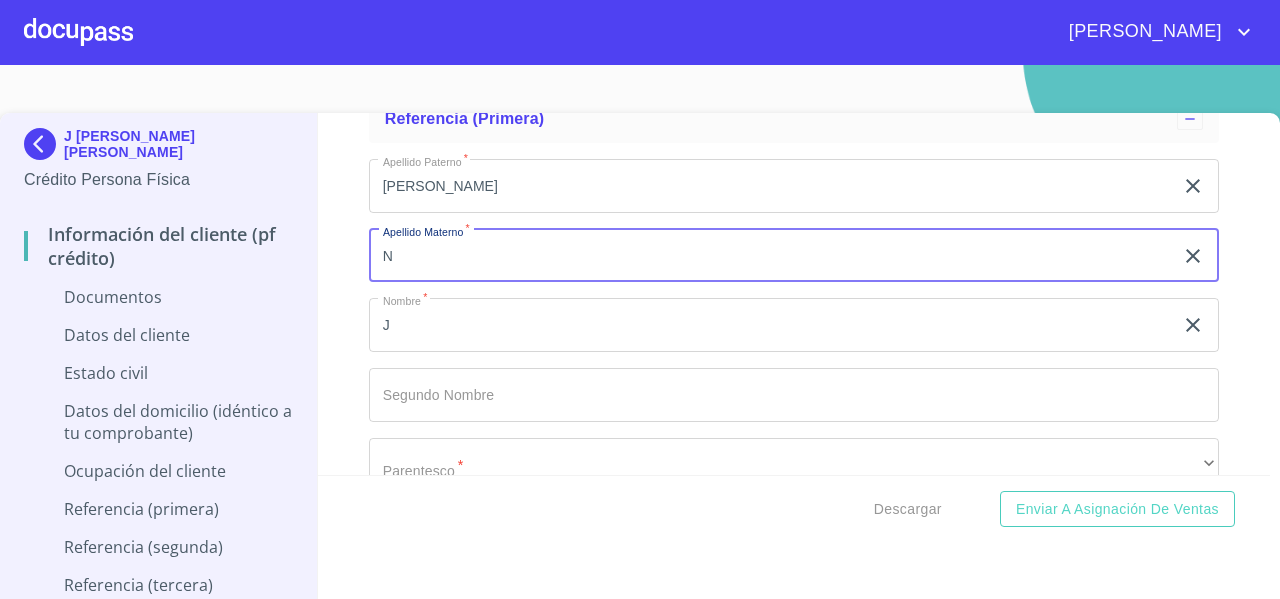 type 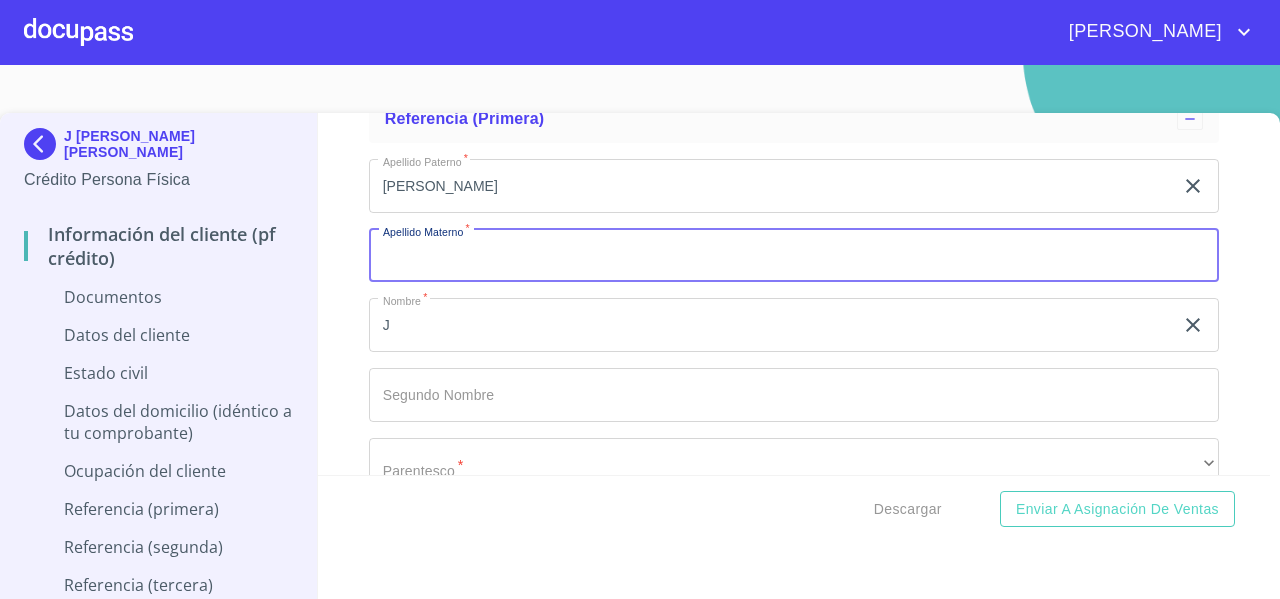 click on "Documento de identificación   *" at bounding box center (771, -3198) 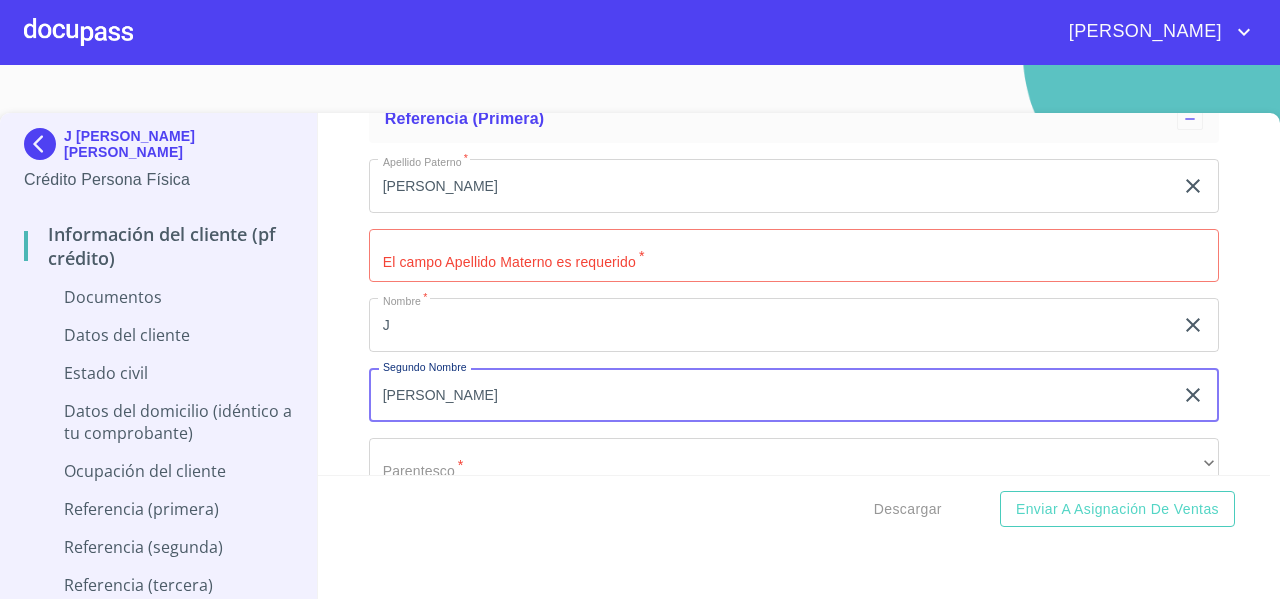 type on "[PERSON_NAME]" 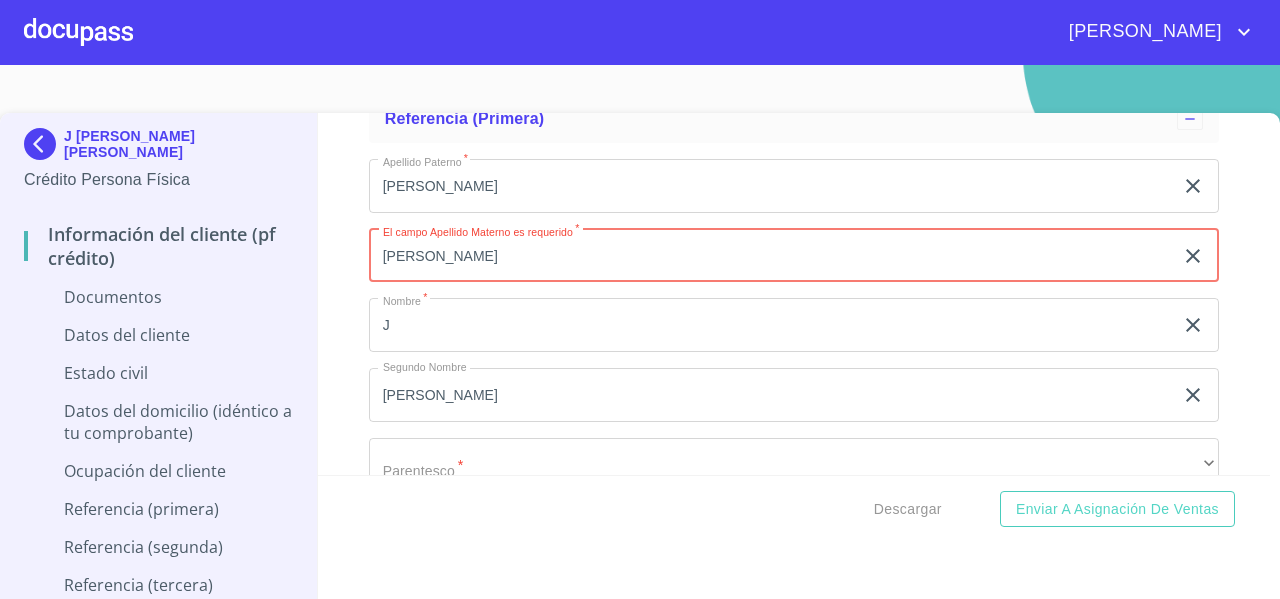 type on "LOPEZ" 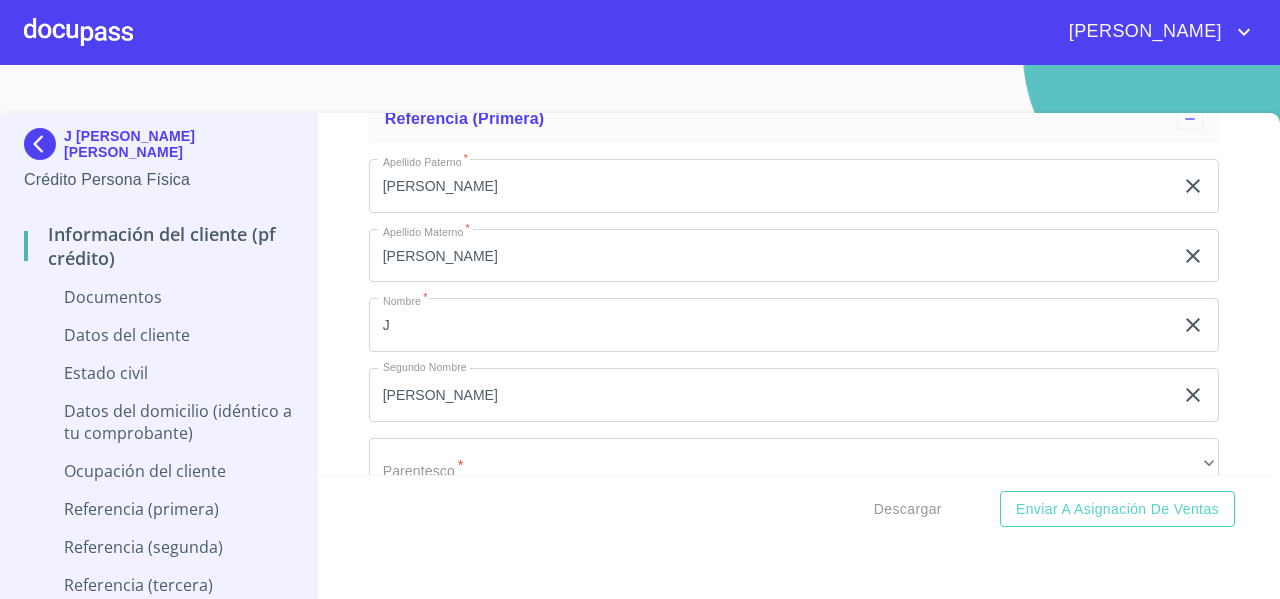 scroll, scrollTop: 5978, scrollLeft: 0, axis: vertical 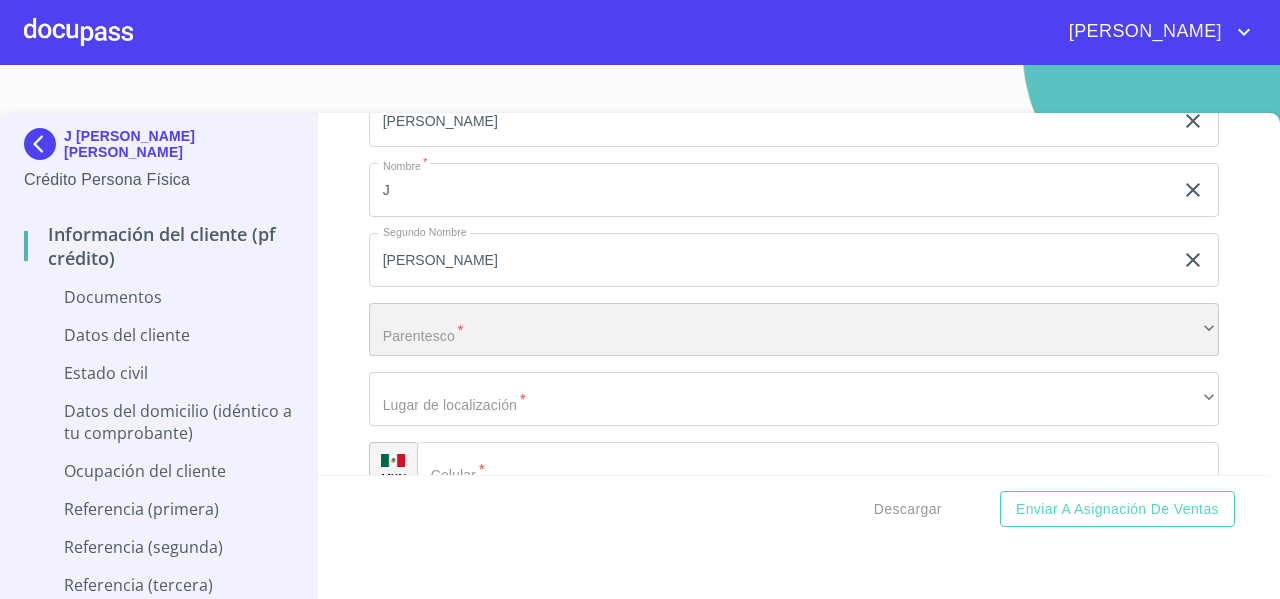 click on "​" at bounding box center (794, 330) 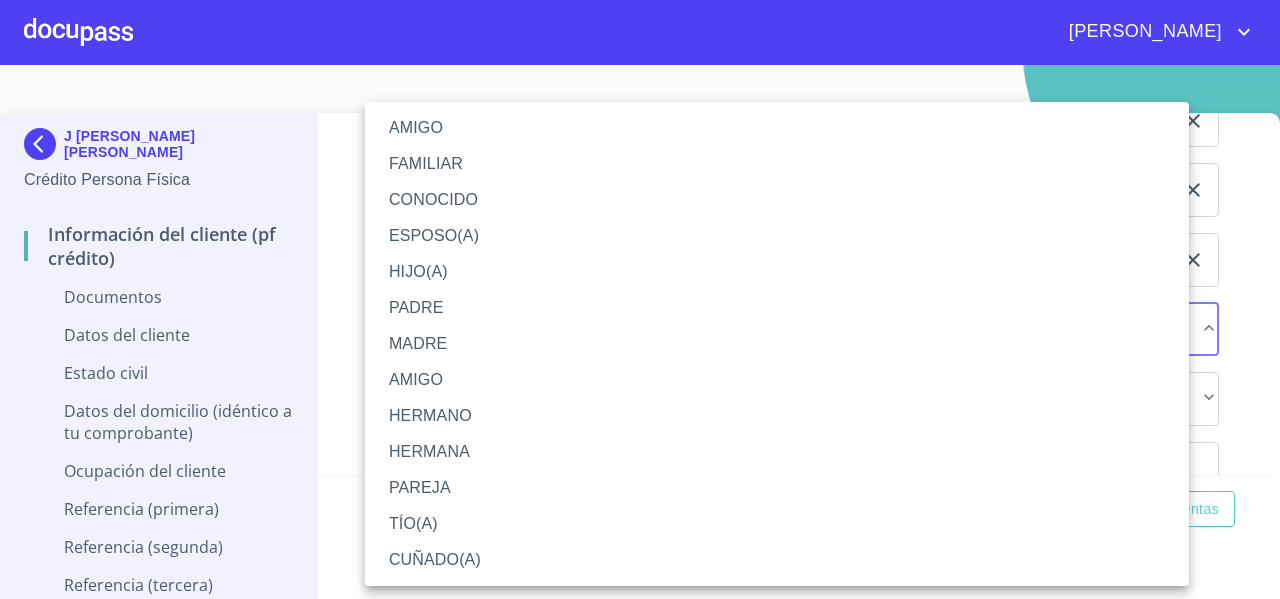 type 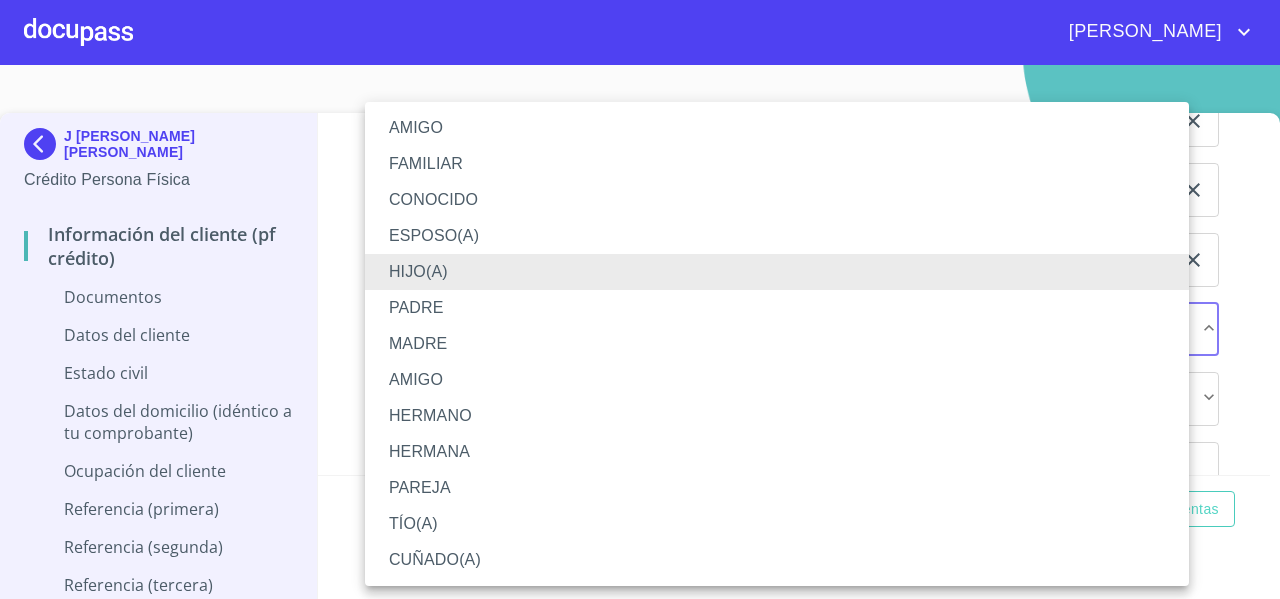 click on "ESPOSO(A)" at bounding box center [777, 236] 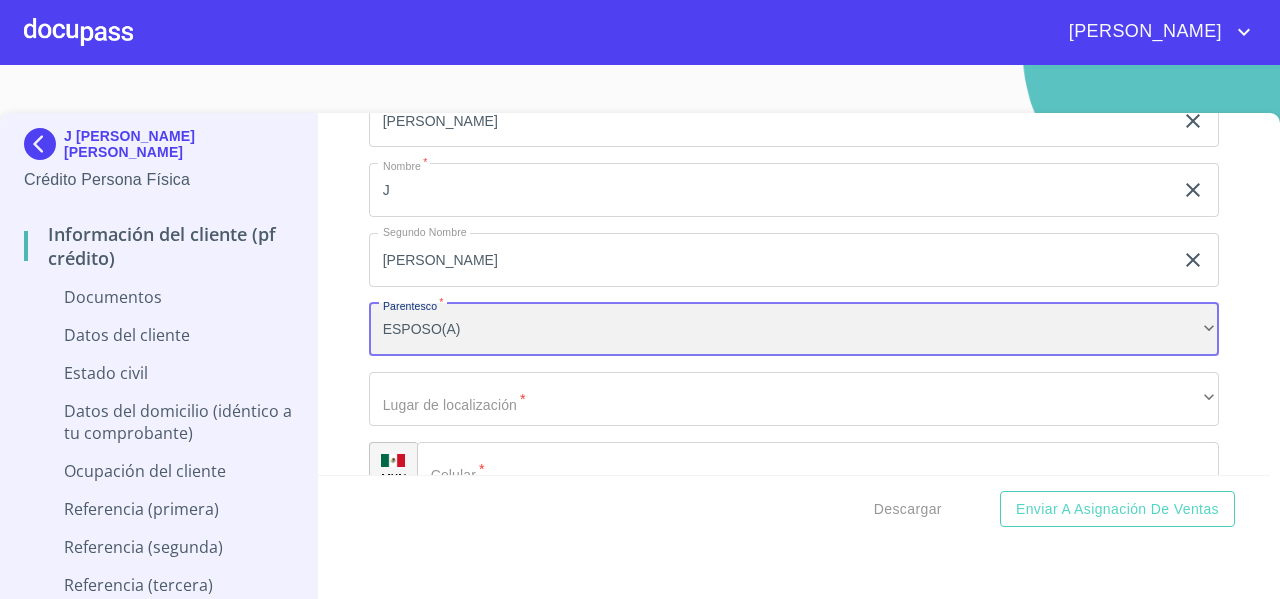 click on "ESPOSO(A)" at bounding box center (794, 330) 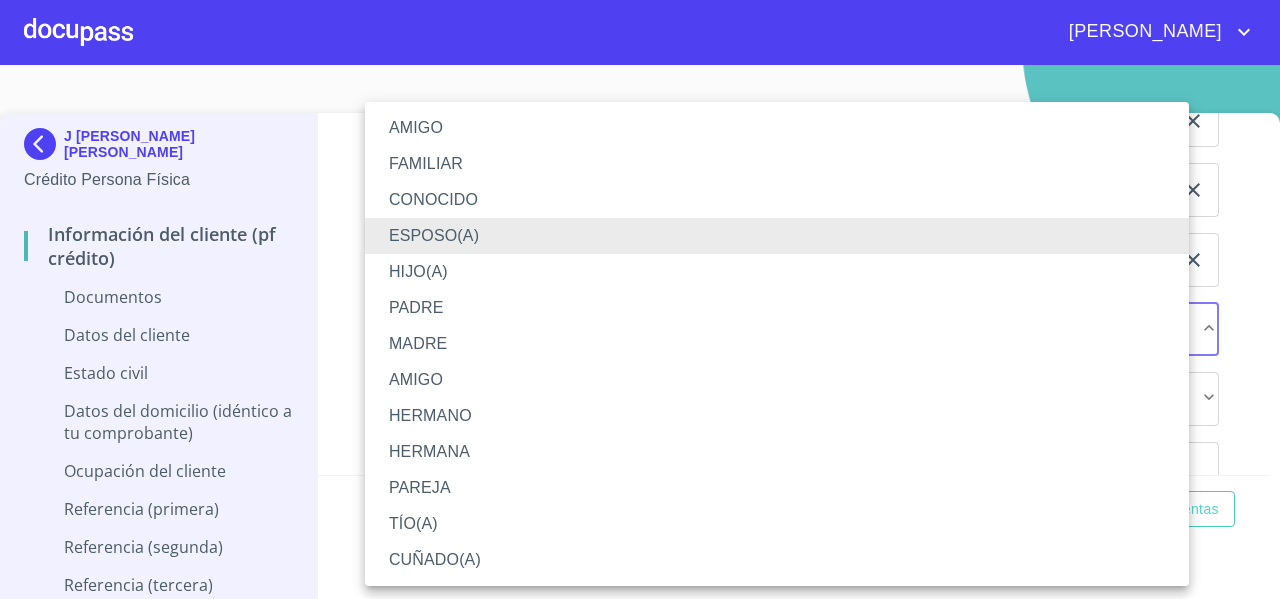 click on "HIJO(A)" at bounding box center [777, 272] 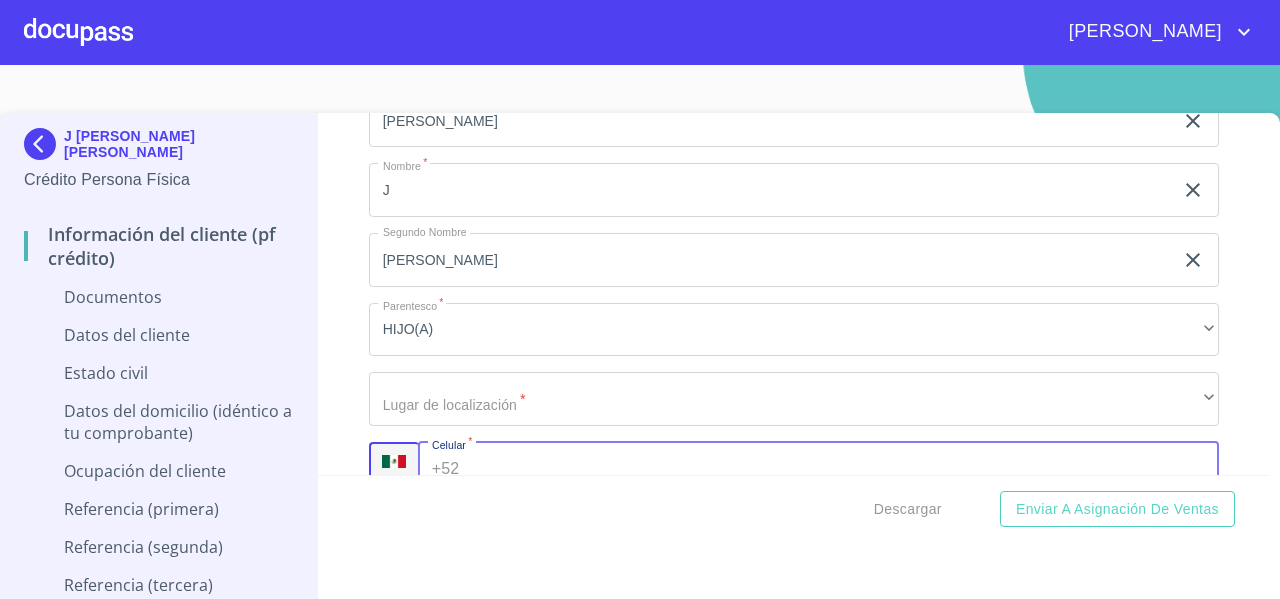 click on "+52 ​" at bounding box center (818, 469) 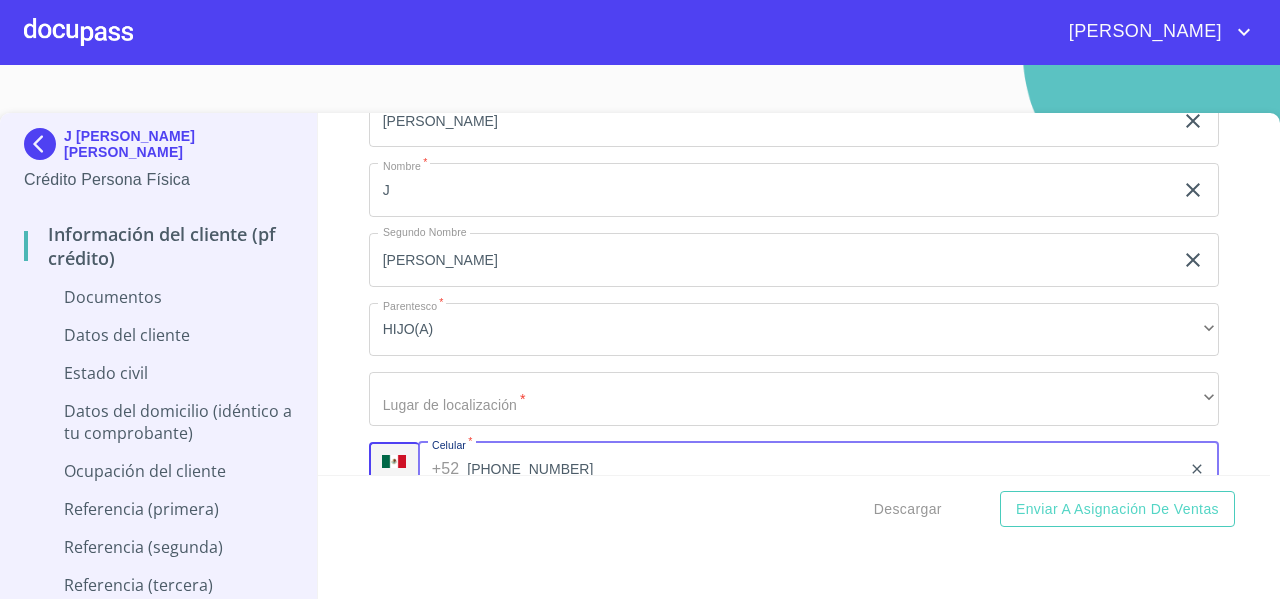 type on "(33)16032793" 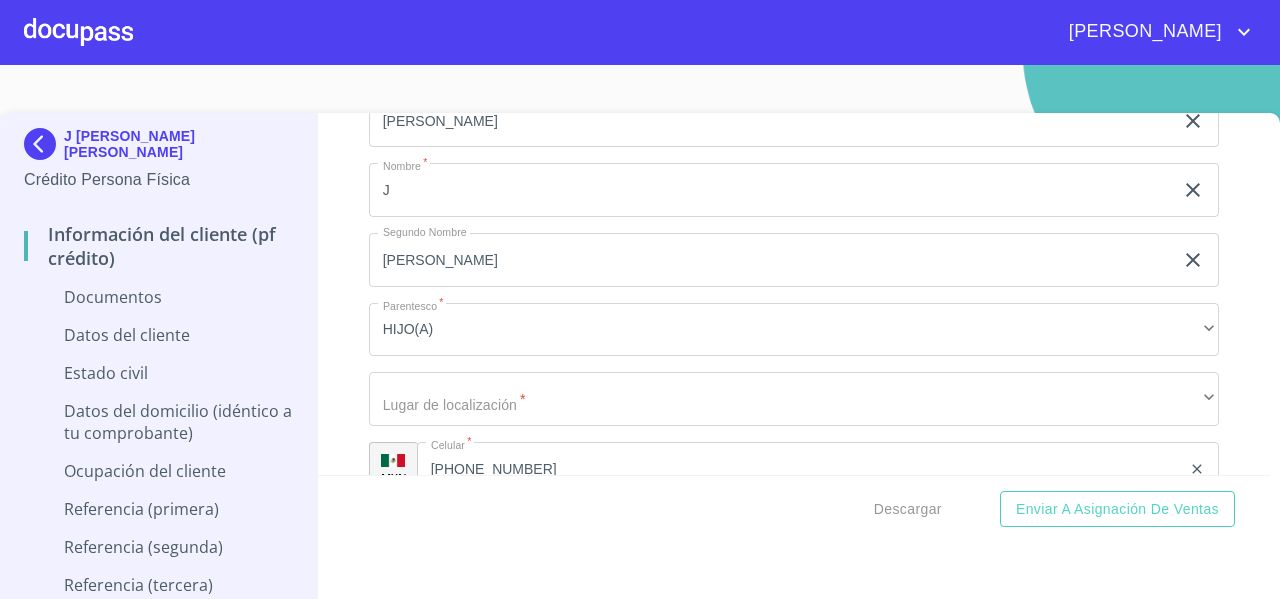 click on "Información del cliente (PF crédito)   Documentos Documento de identificación   * INE ​ Identificación Oficial * Arrastra o selecciona el (los) documento(s) para agregar Comprobante de Domicilio * Arrastra o selecciona el (los) documento(s) para agregar Fuente de ingresos   * Independiente/Dueño de negocio/Persona Moral ​ Comprobante de Ingresos mes 1 * Arrastra o selecciona el (los) documento(s) para agregar Comprobante de Ingresos mes 2 * Arrastra o selecciona el (los) documento(s) para agregar Comprobante de Ingresos mes 3 * Arrastra o selecciona el (los) documento(s) para agregar CURP * Arrastra o selecciona el (los) documento(s) para agregar Constancia de situación fiscal Arrastra o selecciona el (los) documento(s) para agregar Datos del cliente Apellido Paterno   * HERRERA ​ Apellido Materno   * NUÑO ​ Primer nombre   * J ​ Segundo Nombre ENCARNACION ​ Fecha de nacimiento * ​ Nacionalidad   * ​ ​ País de nacimiento   * ​ CURP   * ​ RFC   * ​ Sexo   * *" at bounding box center [794, 294] 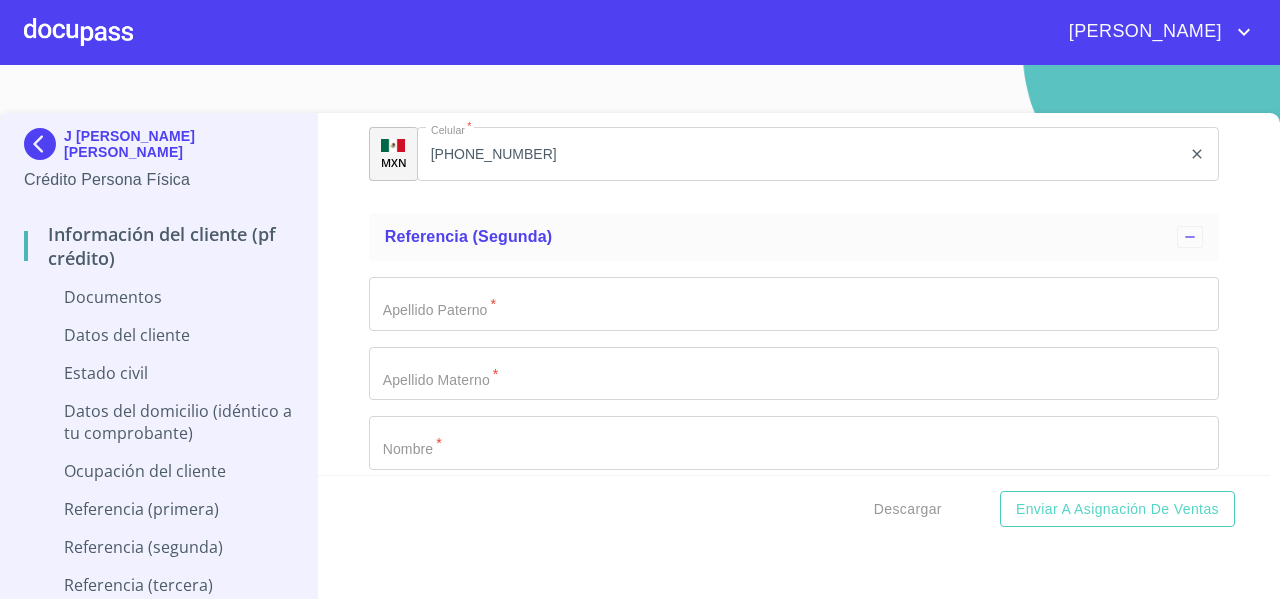 scroll, scrollTop: 6353, scrollLeft: 0, axis: vertical 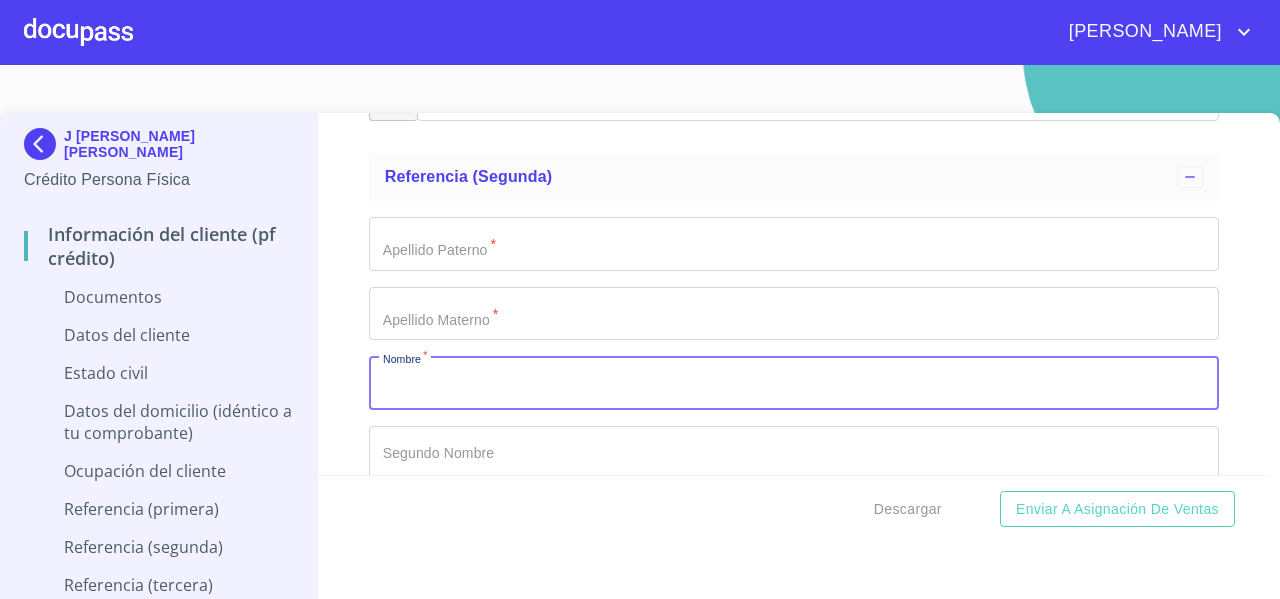 click on "Documento de identificación   *" at bounding box center [794, 383] 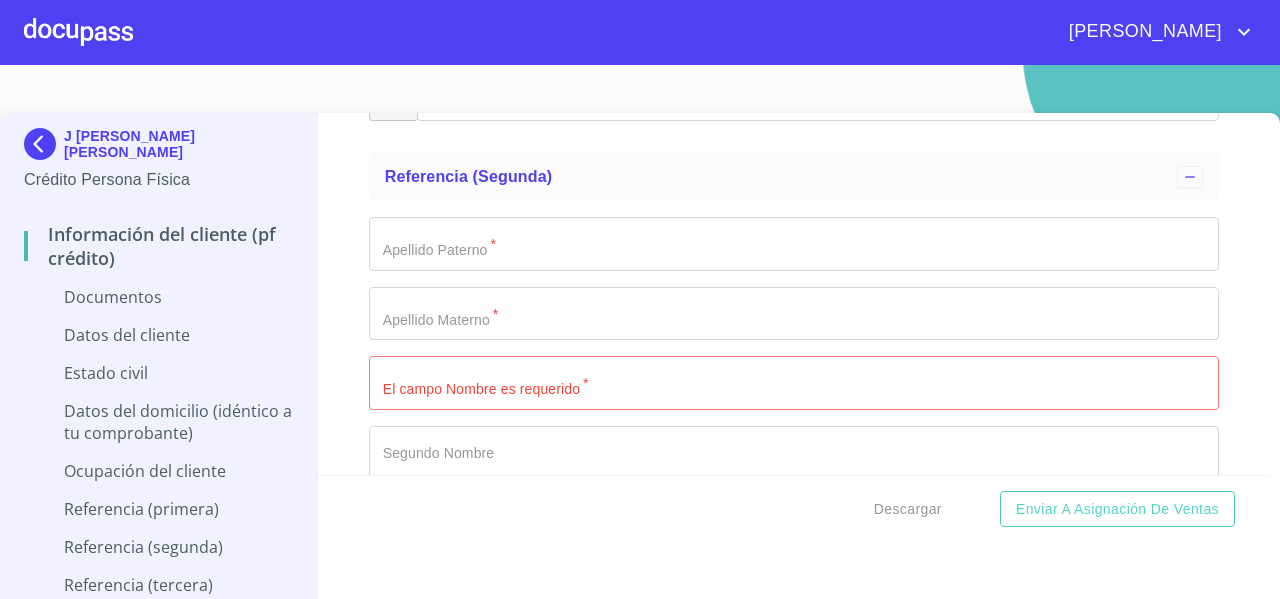 click on "Información del cliente (PF crédito)   Documentos Documento de identificación   * INE ​ Identificación Oficial * Arrastra o selecciona el (los) documento(s) para agregar Comprobante de Domicilio * Arrastra o selecciona el (los) documento(s) para agregar Fuente de ingresos   * Independiente/Dueño de negocio/Persona Moral ​ Comprobante de Ingresos mes 1 * Arrastra o selecciona el (los) documento(s) para agregar Comprobante de Ingresos mes 2 * Arrastra o selecciona el (los) documento(s) para agregar Comprobante de Ingresos mes 3 * Arrastra o selecciona el (los) documento(s) para agregar CURP * Arrastra o selecciona el (los) documento(s) para agregar Constancia de situación fiscal Arrastra o selecciona el (los) documento(s) para agregar Datos del cliente Apellido Paterno   * HERRERA ​ Apellido Materno   * NUÑO ​ Primer nombre   * J ​ Segundo Nombre ENCARNACION ​ Fecha de nacimiento * ​ Nacionalidad   * ​ ​ País de nacimiento   * ​ CURP   * ​ RFC   * ​ Sexo   * *" at bounding box center (794, 294) 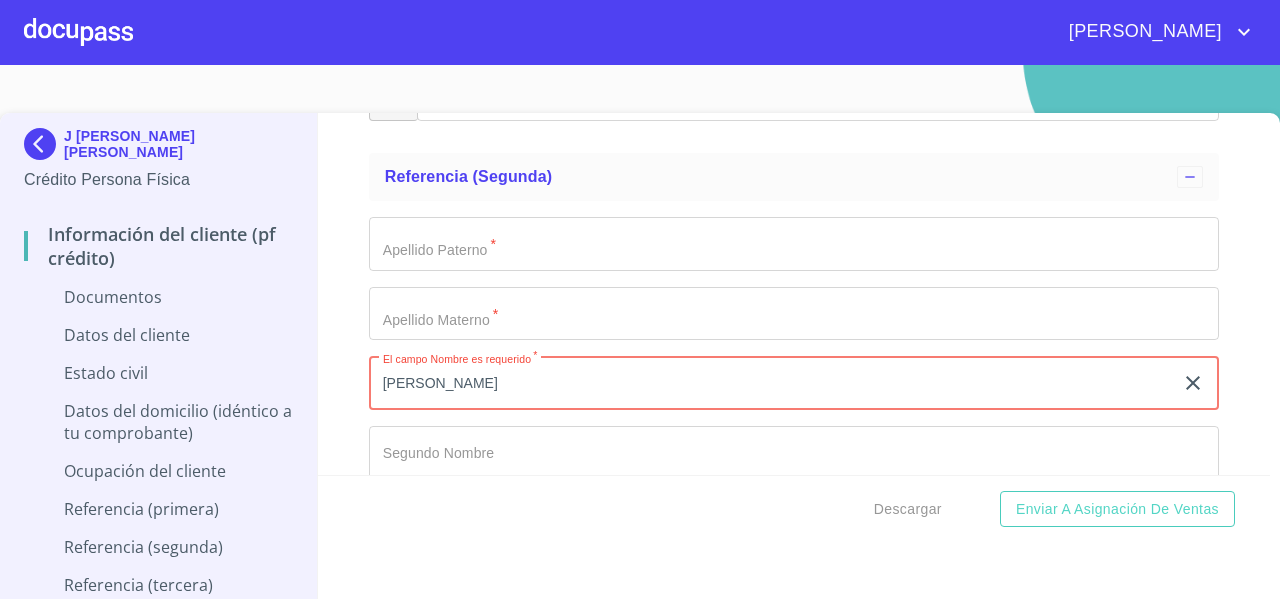 type on "MONICA" 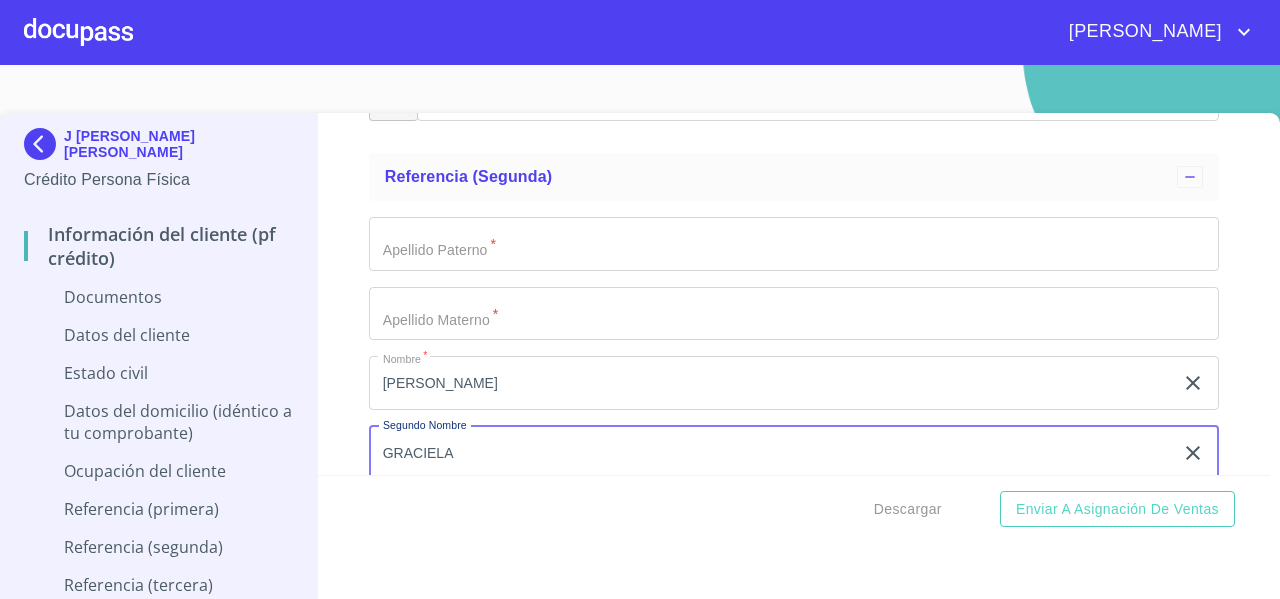 type on "GRACIELA" 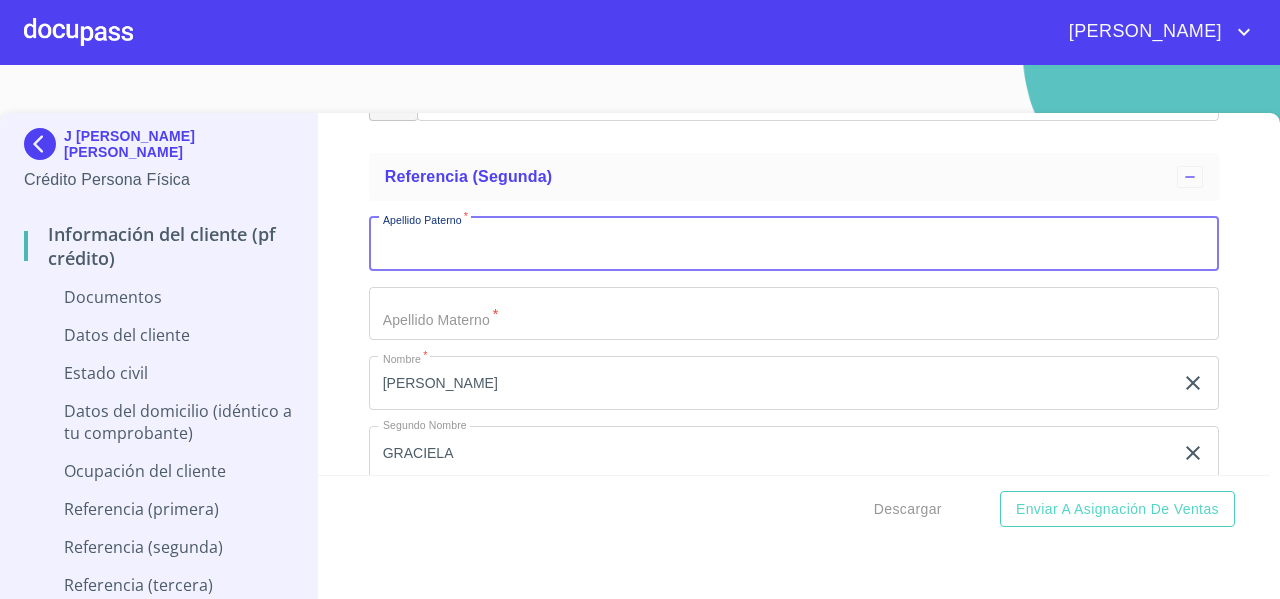 type on "J" 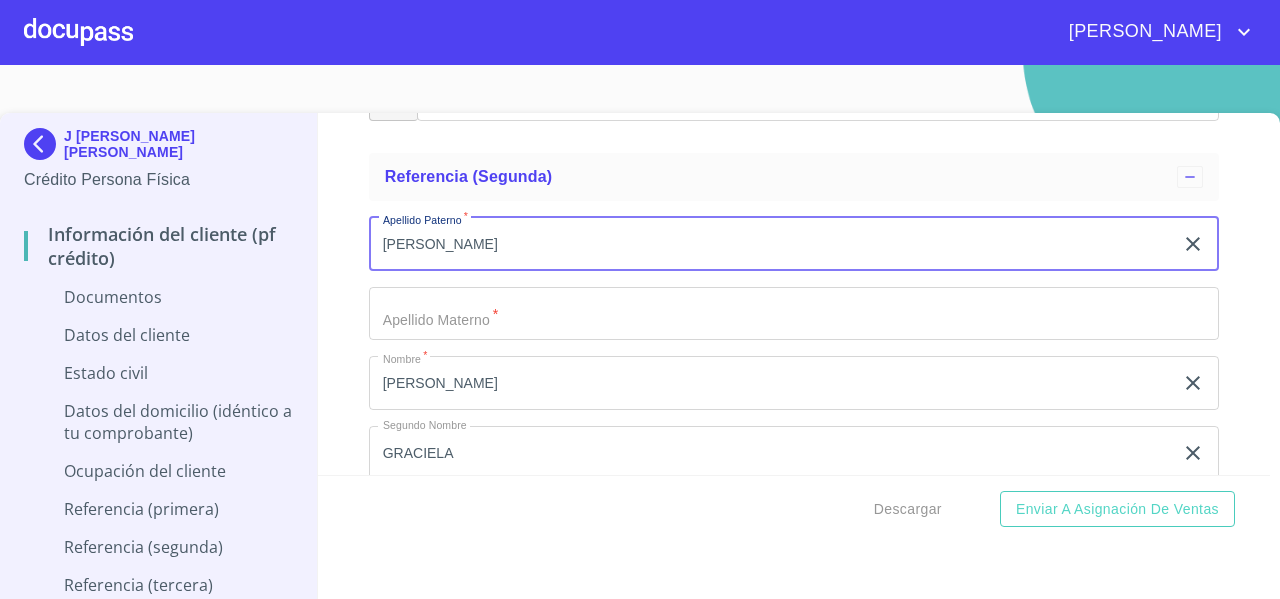 type on "MEJIA" 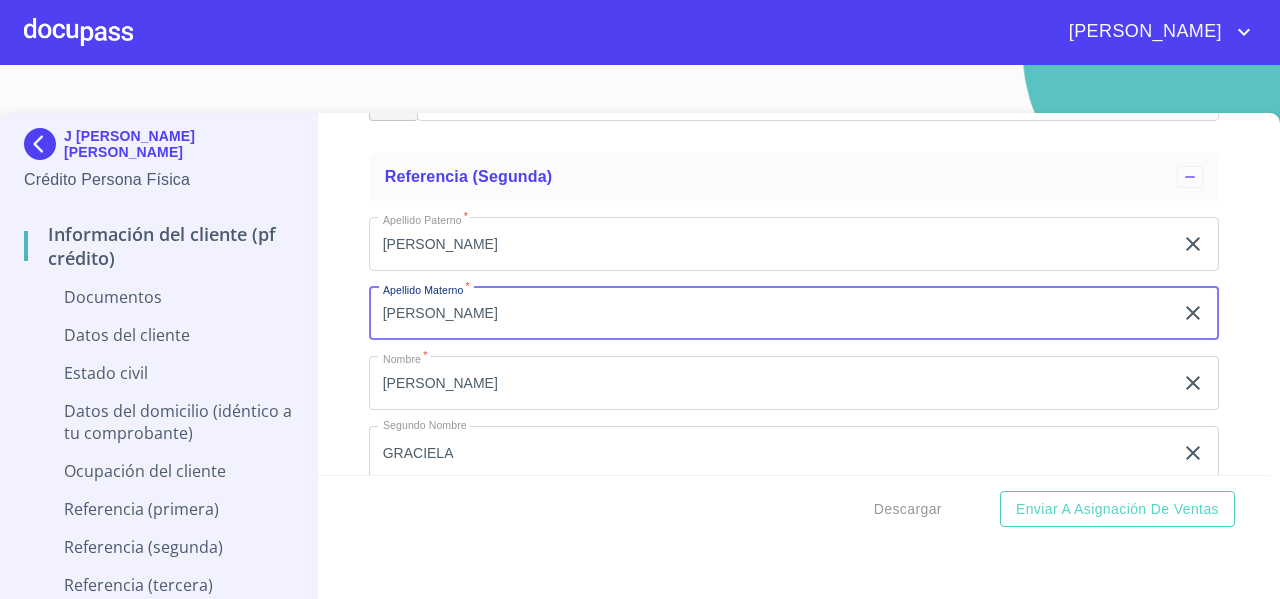 type on "LOPEZ" 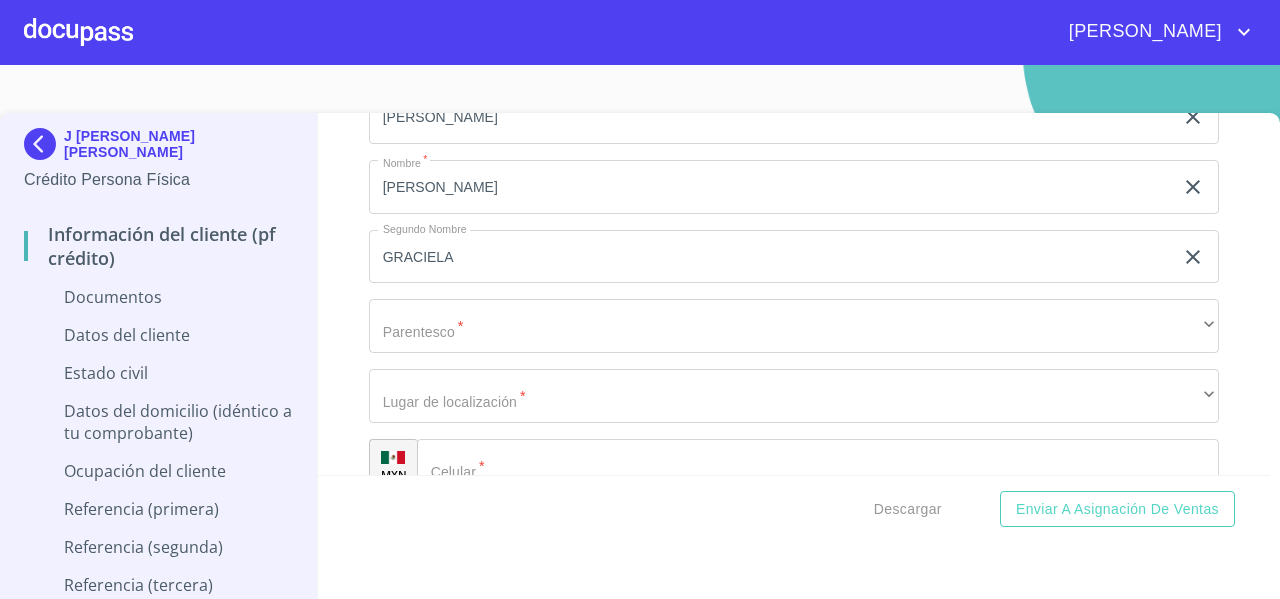 scroll, scrollTop: 6550, scrollLeft: 0, axis: vertical 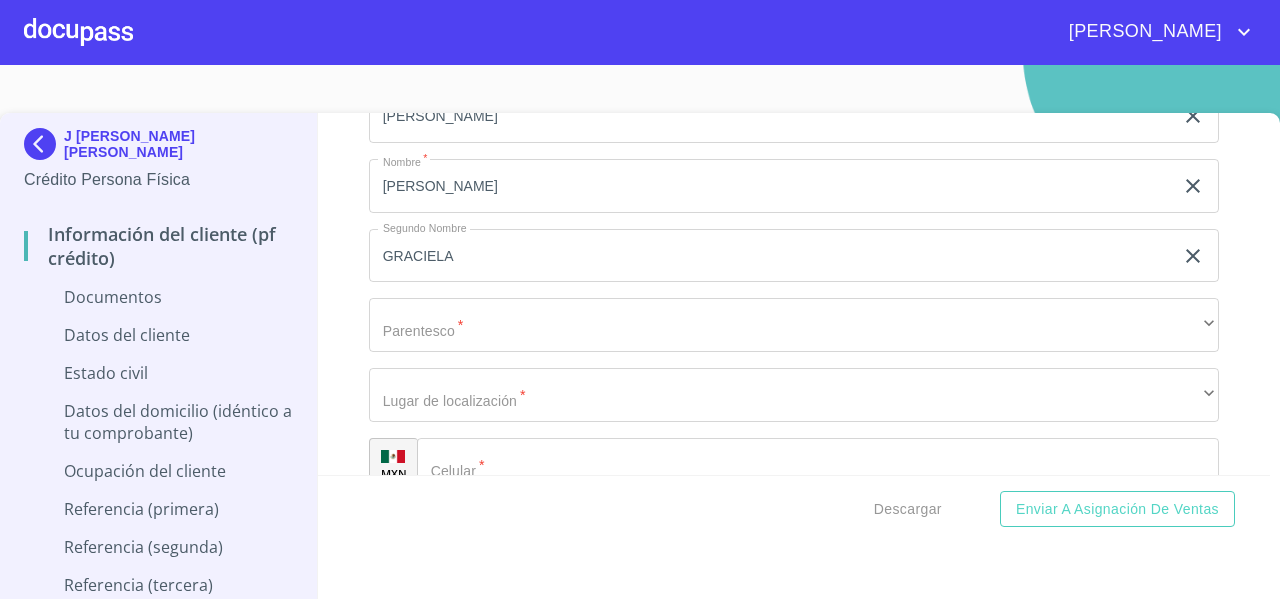 click on "Documento de identificación   *" 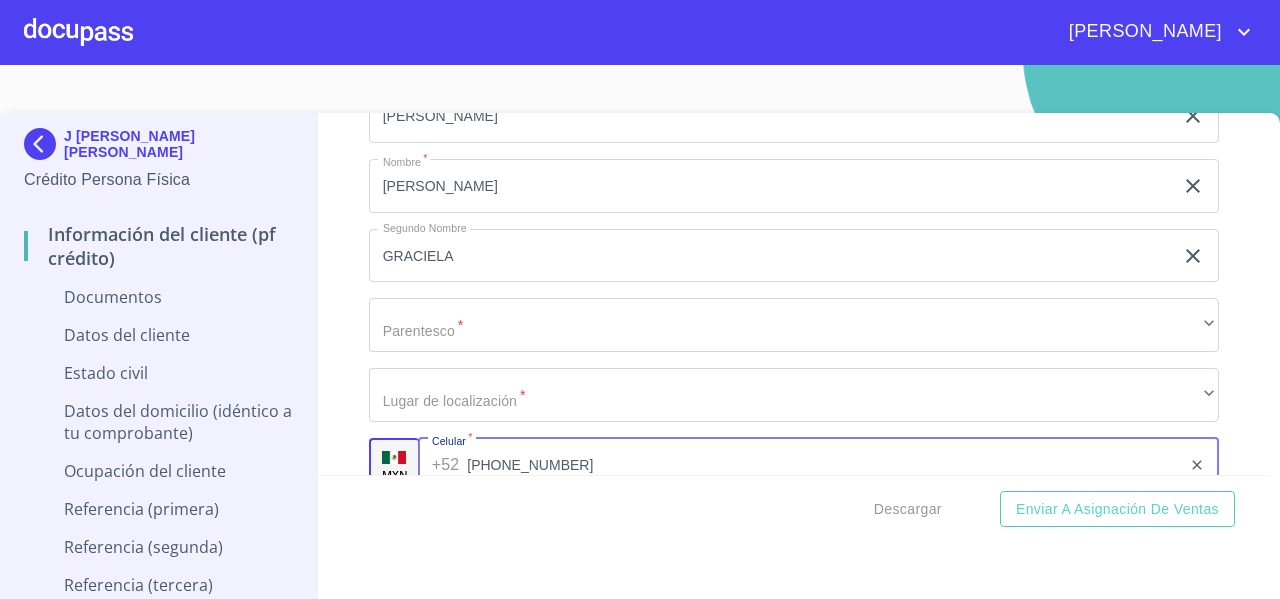 click on "(33)31575869" at bounding box center (824, 465) 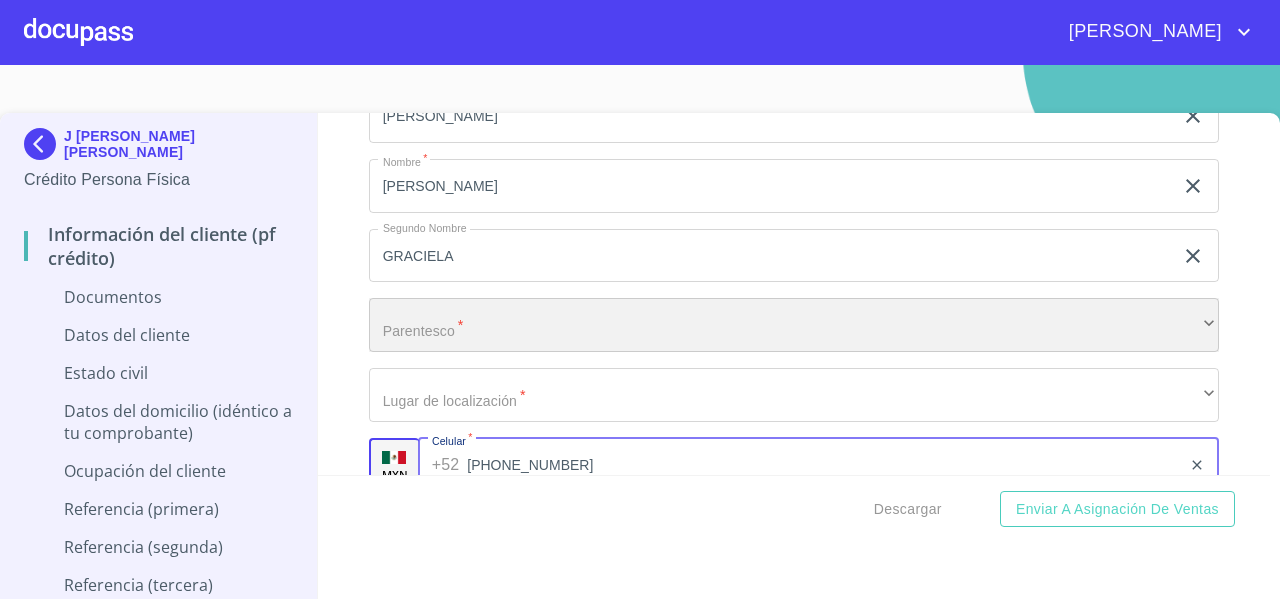 click on "​" at bounding box center (794, 325) 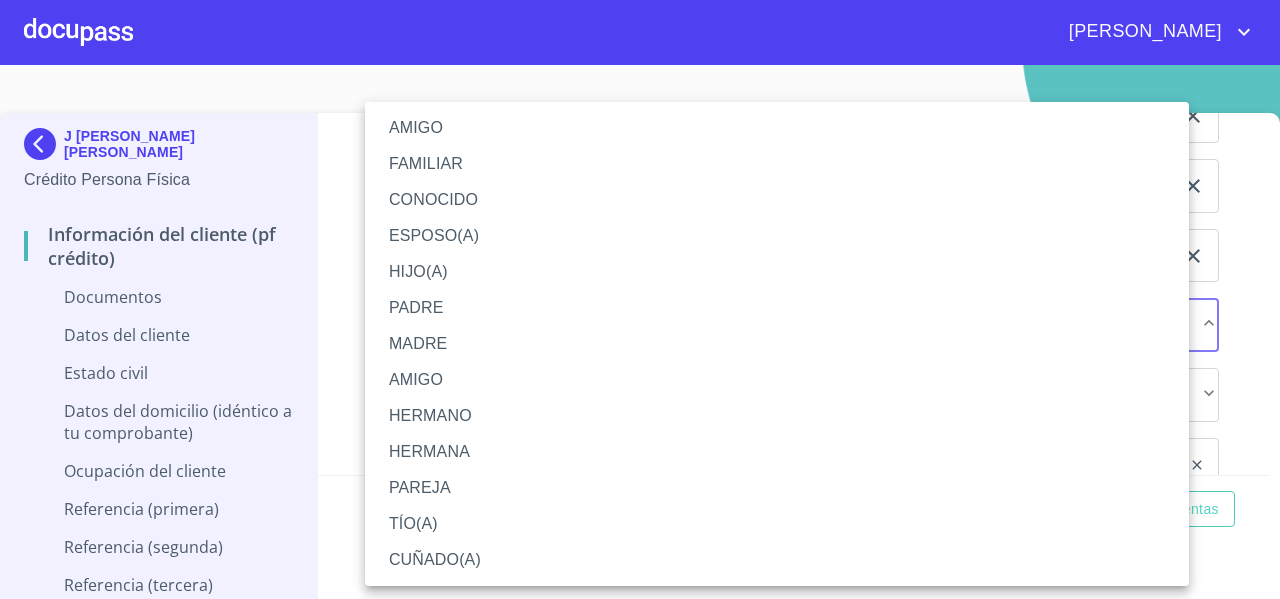 click on "AMIGO" at bounding box center [777, 128] 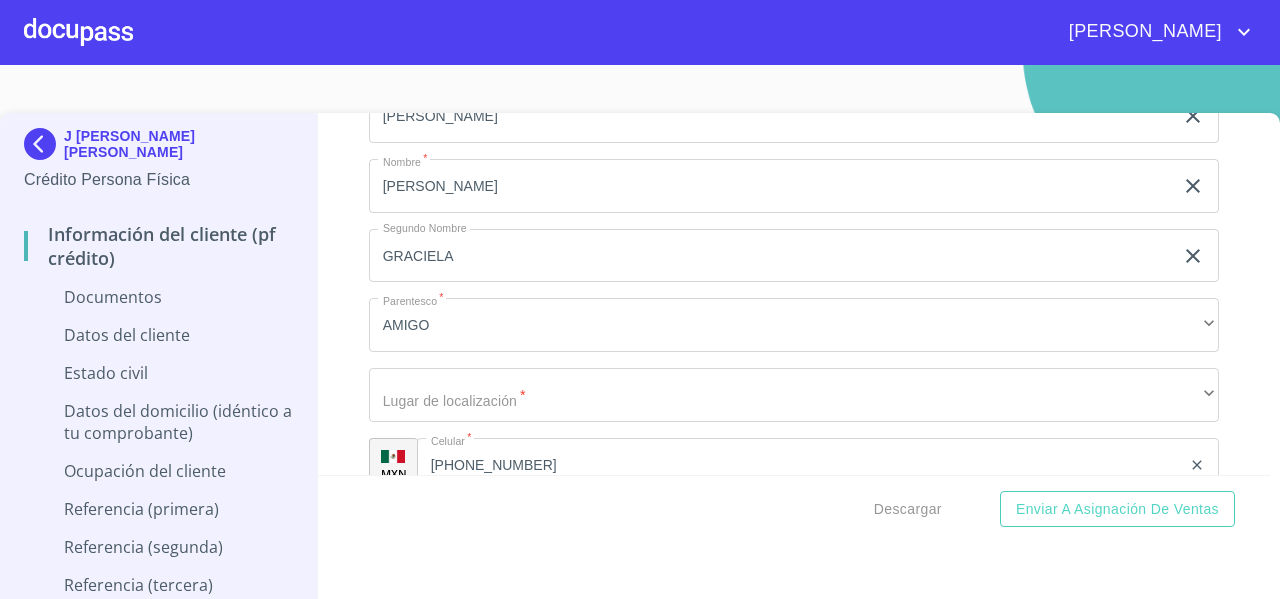 click on "Información del cliente (PF crédito)   Documentos Documento de identificación   * INE ​ Identificación Oficial * Arrastra o selecciona el (los) documento(s) para agregar Comprobante de Domicilio * Arrastra o selecciona el (los) documento(s) para agregar Fuente de ingresos   * Independiente/Dueño de negocio/Persona Moral ​ Comprobante de Ingresos mes 1 * Arrastra o selecciona el (los) documento(s) para agregar Comprobante de Ingresos mes 2 * Arrastra o selecciona el (los) documento(s) para agregar Comprobante de Ingresos mes 3 * Arrastra o selecciona el (los) documento(s) para agregar CURP * Arrastra o selecciona el (los) documento(s) para agregar Constancia de situación fiscal Arrastra o selecciona el (los) documento(s) para agregar Datos del cliente Apellido Paterno   * HERRERA ​ Apellido Materno   * NUÑO ​ Primer nombre   * J ​ Segundo Nombre ENCARNACION ​ Fecha de nacimiento * ​ Nacionalidad   * ​ ​ País de nacimiento   * ​ CURP   * ​ RFC   * ​ Sexo   * *" at bounding box center (794, 294) 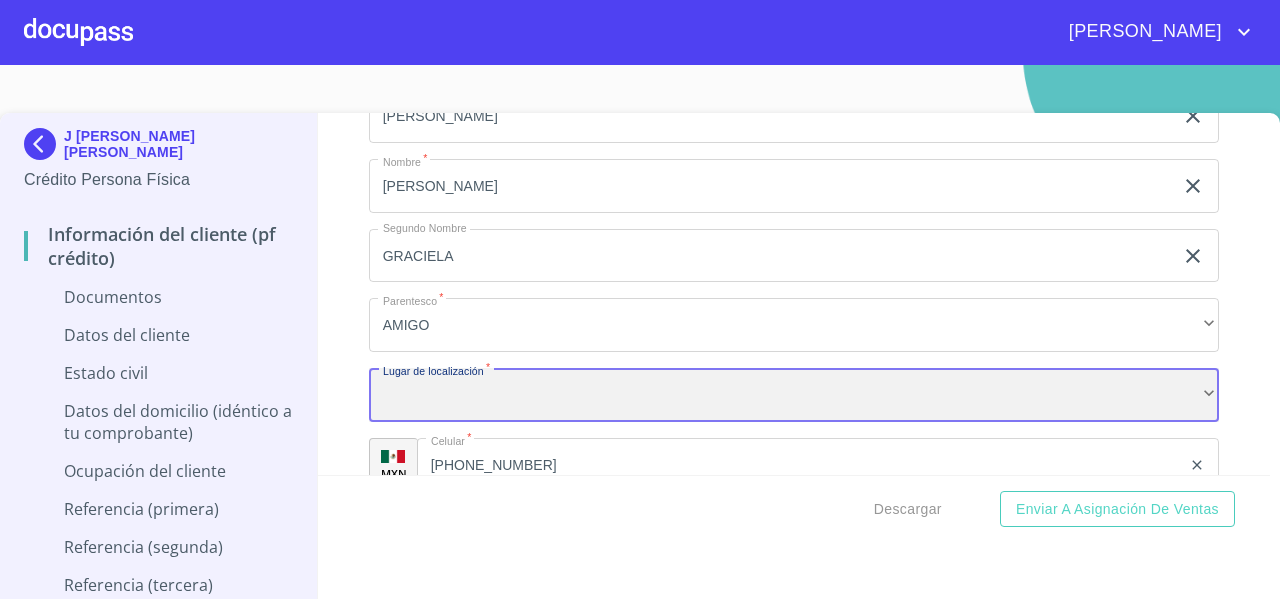 click on "​" at bounding box center [794, 395] 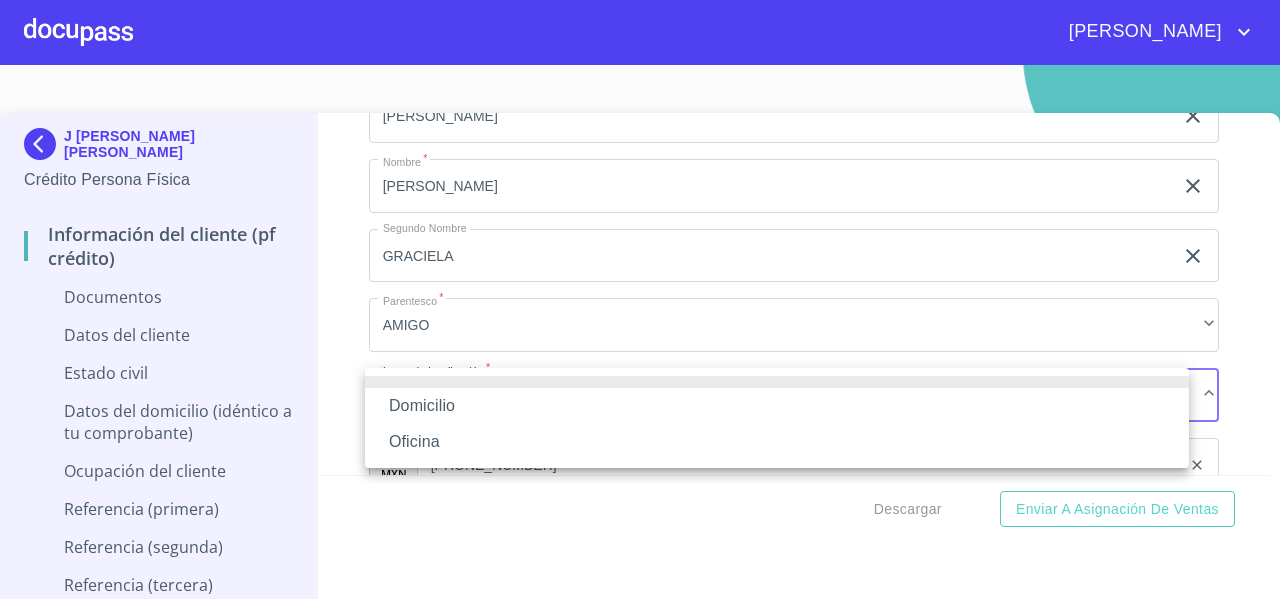 click on "Domicilio" at bounding box center [777, 406] 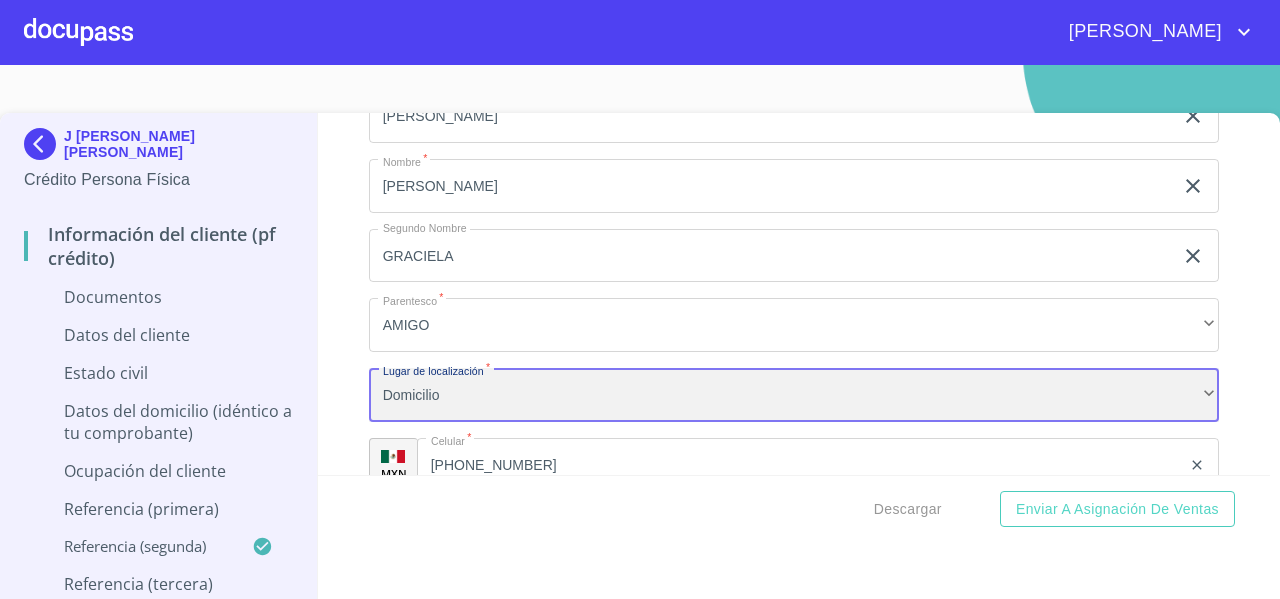 click on "Domicilio" at bounding box center (794, 395) 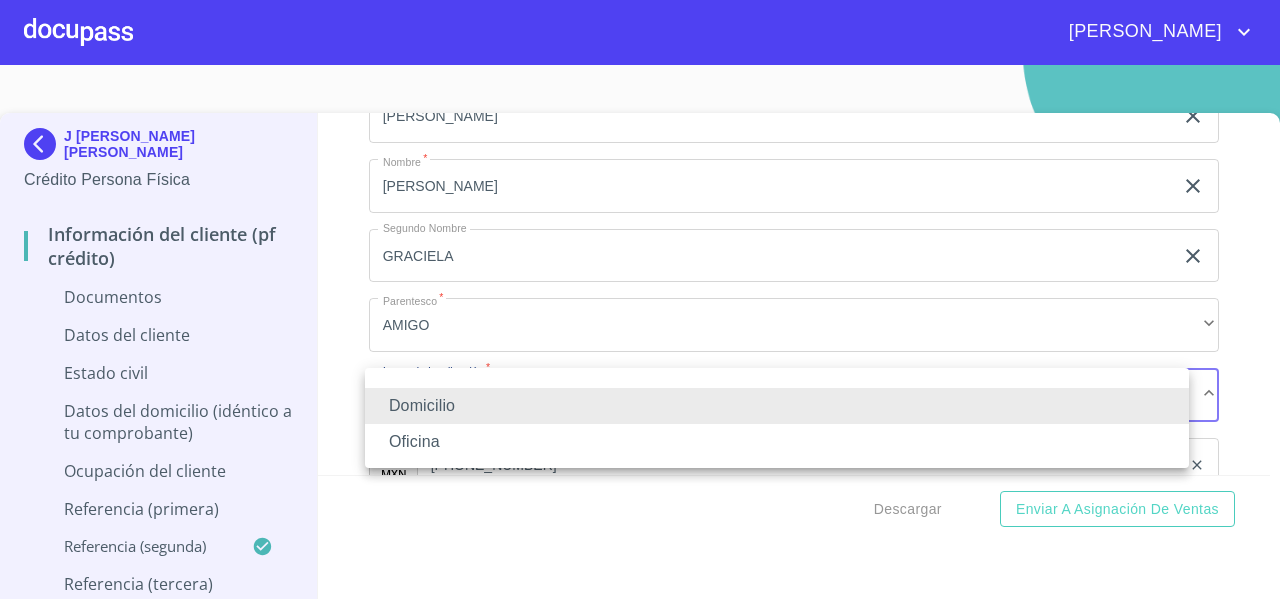 click on "Oficina" at bounding box center (777, 442) 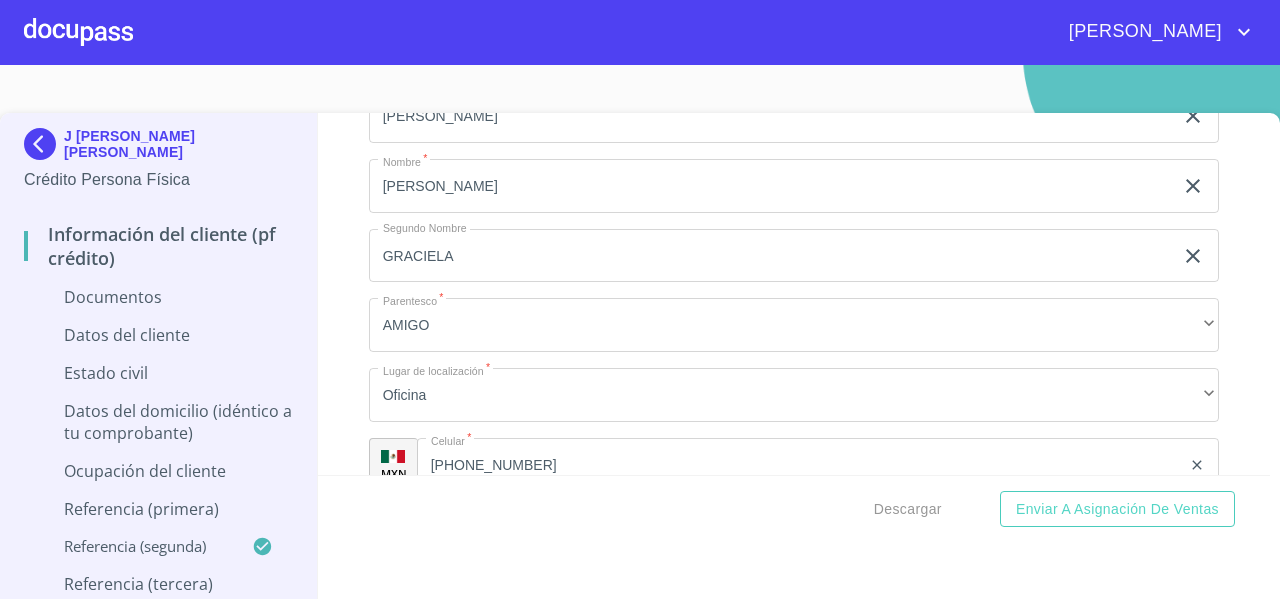 click on "Información del cliente (PF crédito)   Documentos Documento de identificación   * INE ​ Identificación Oficial * Arrastra o selecciona el (los) documento(s) para agregar Comprobante de Domicilio * Arrastra o selecciona el (los) documento(s) para agregar Fuente de ingresos   * Independiente/Dueño de negocio/Persona Moral ​ Comprobante de Ingresos mes 1 * Arrastra o selecciona el (los) documento(s) para agregar Comprobante de Ingresos mes 2 * Arrastra o selecciona el (los) documento(s) para agregar Comprobante de Ingresos mes 3 * Arrastra o selecciona el (los) documento(s) para agregar CURP * Arrastra o selecciona el (los) documento(s) para agregar Constancia de situación fiscal Arrastra o selecciona el (los) documento(s) para agregar Datos del cliente Apellido Paterno   * HERRERA ​ Apellido Materno   * NUÑO ​ Primer nombre   * J ​ Segundo Nombre ENCARNACION ​ Fecha de nacimiento * ​ Nacionalidad   * ​ ​ País de nacimiento   * ​ CURP   * ​ RFC   * ​ Sexo   * *" at bounding box center (794, 294) 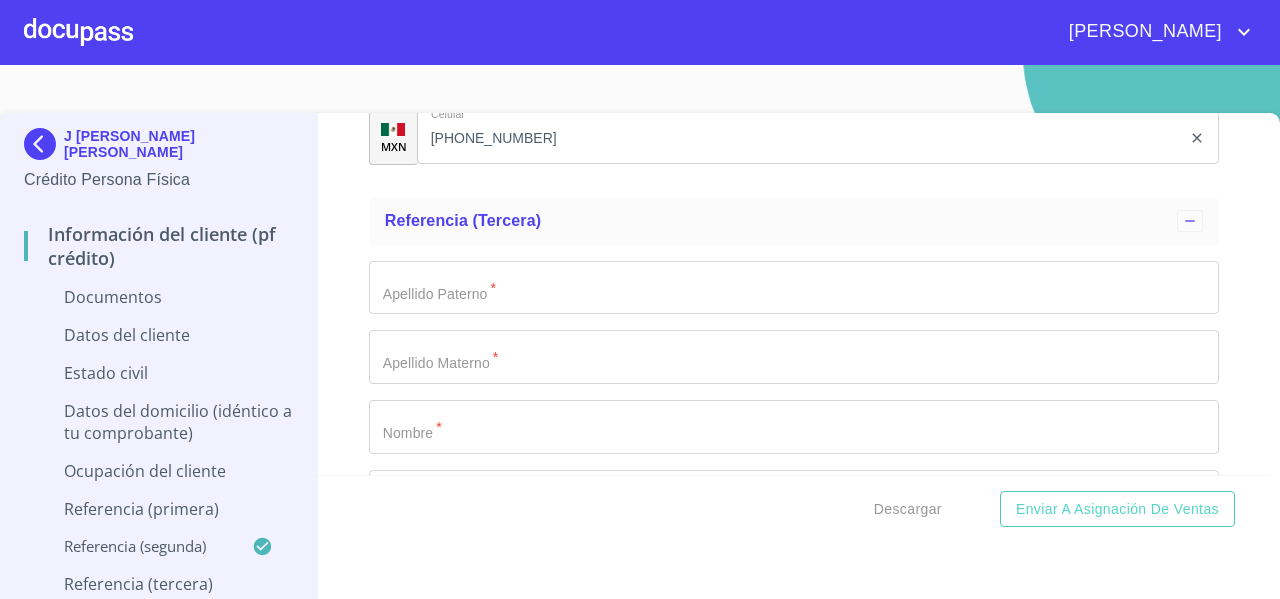 scroll, scrollTop: 6874, scrollLeft: 0, axis: vertical 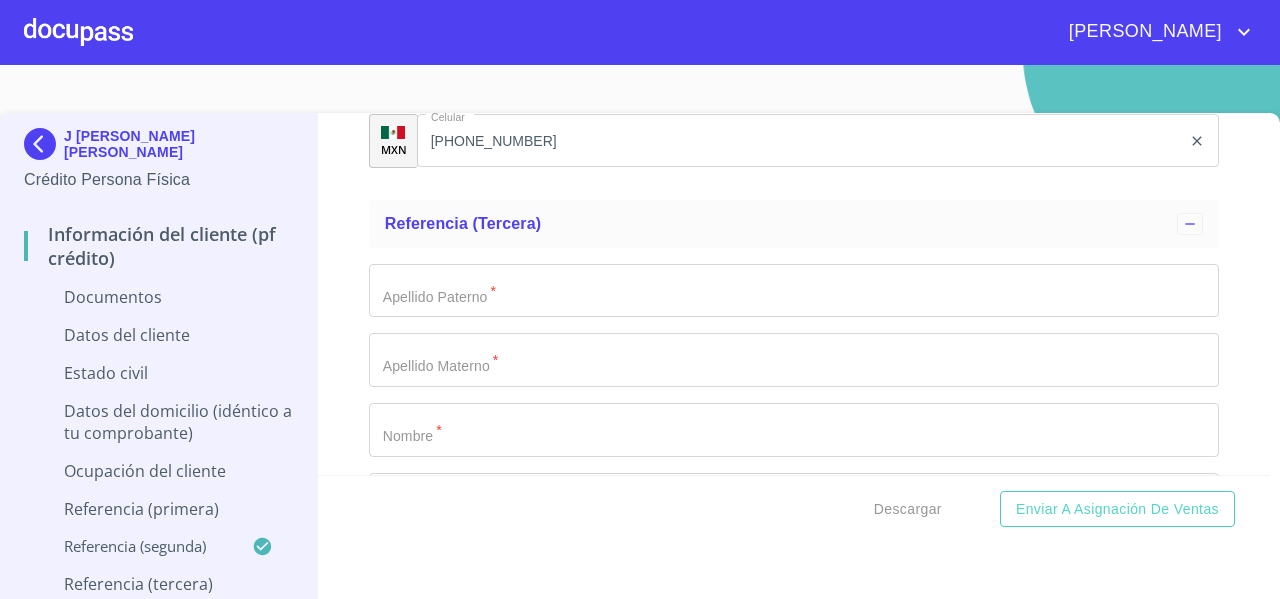 click on "Documento de identificación   *" at bounding box center (771, -4229) 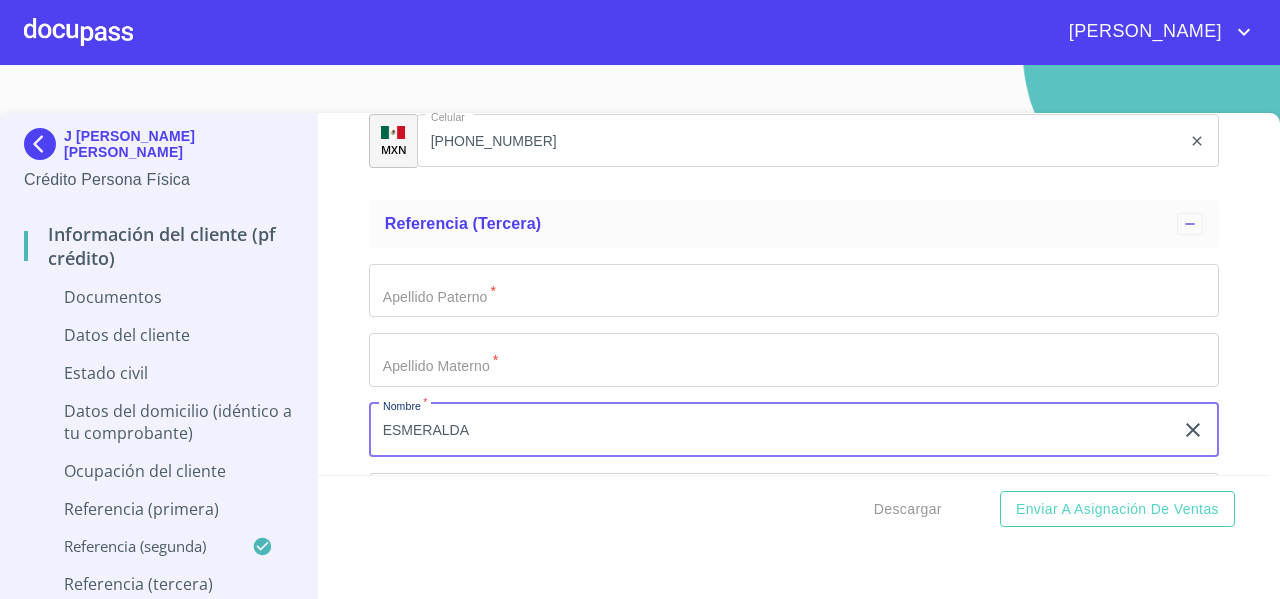 type on "ESMERALDA" 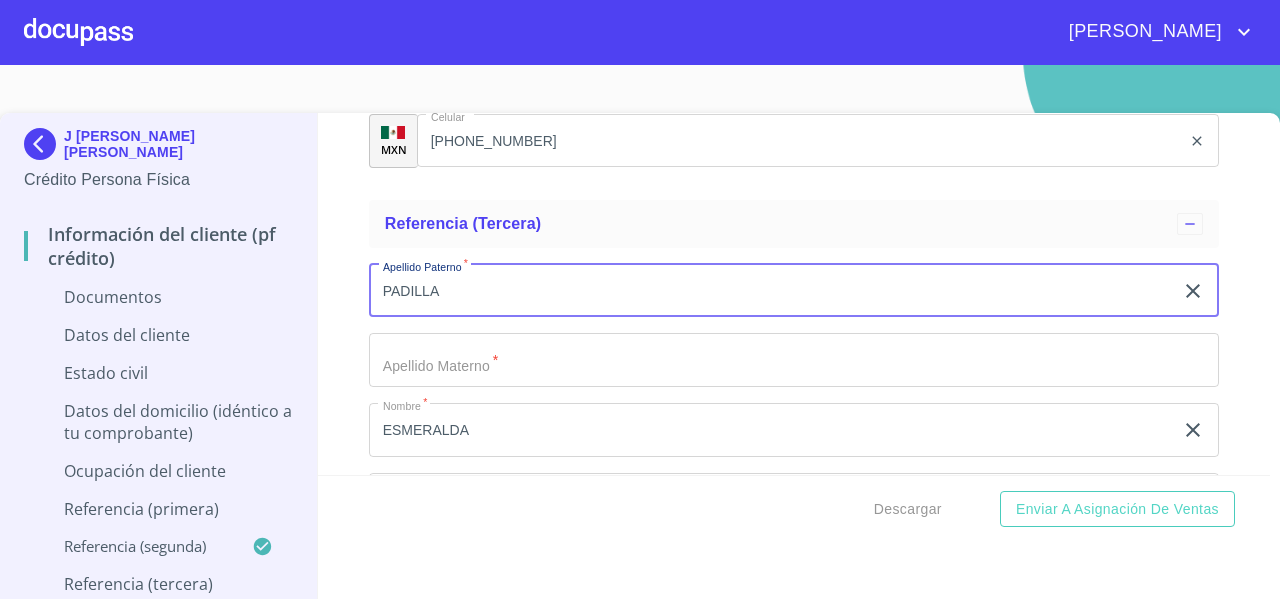 type on "PADILLA" 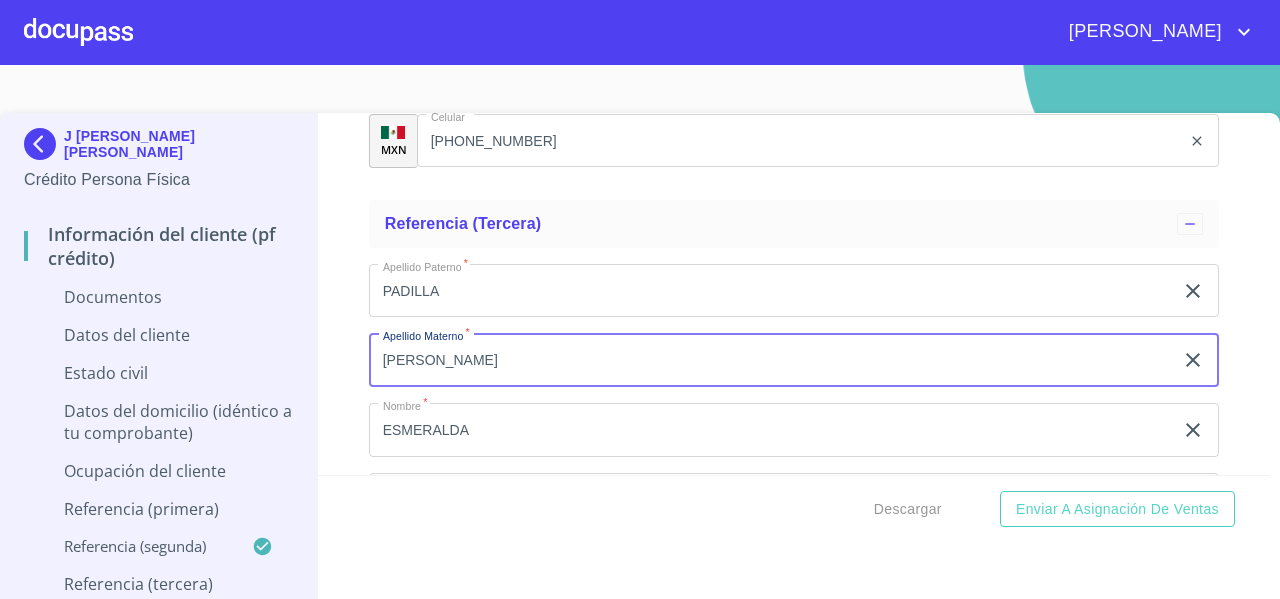 type on "MARTINEZ" 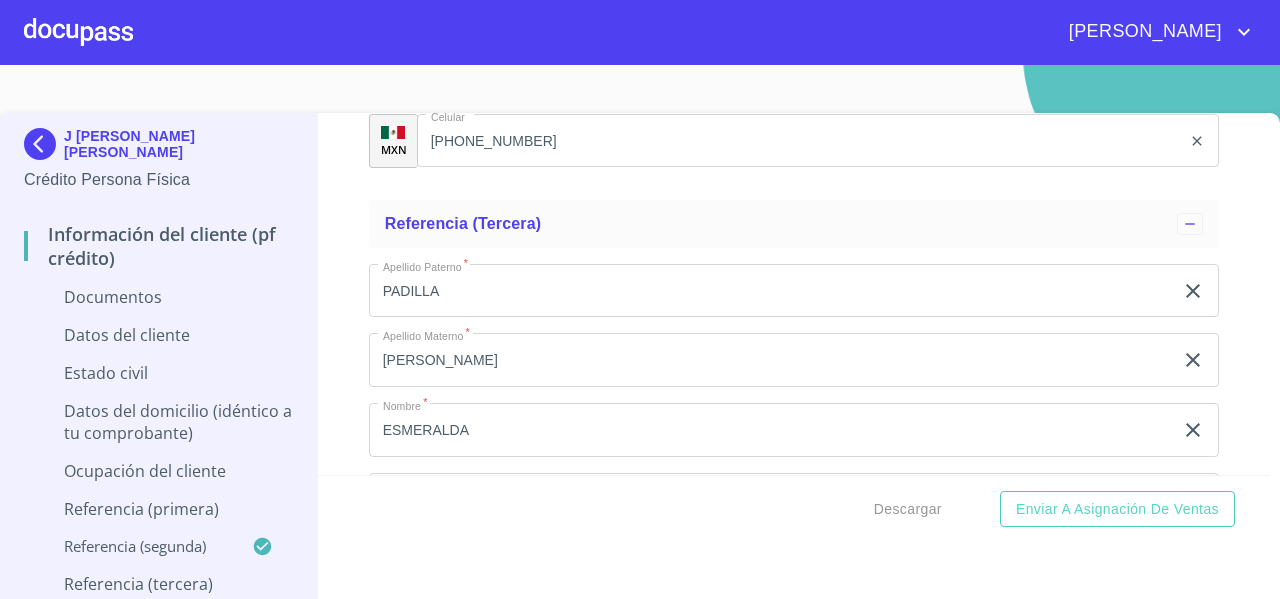 scroll, scrollTop: 7155, scrollLeft: 0, axis: vertical 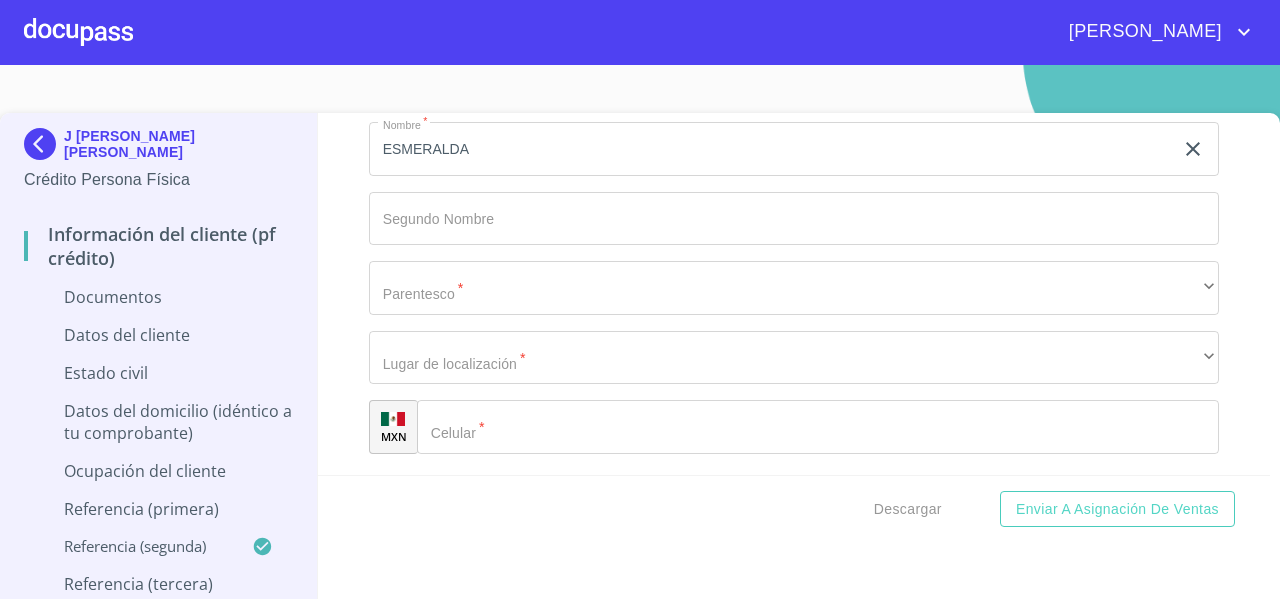 click on "Documento de identificación   *" 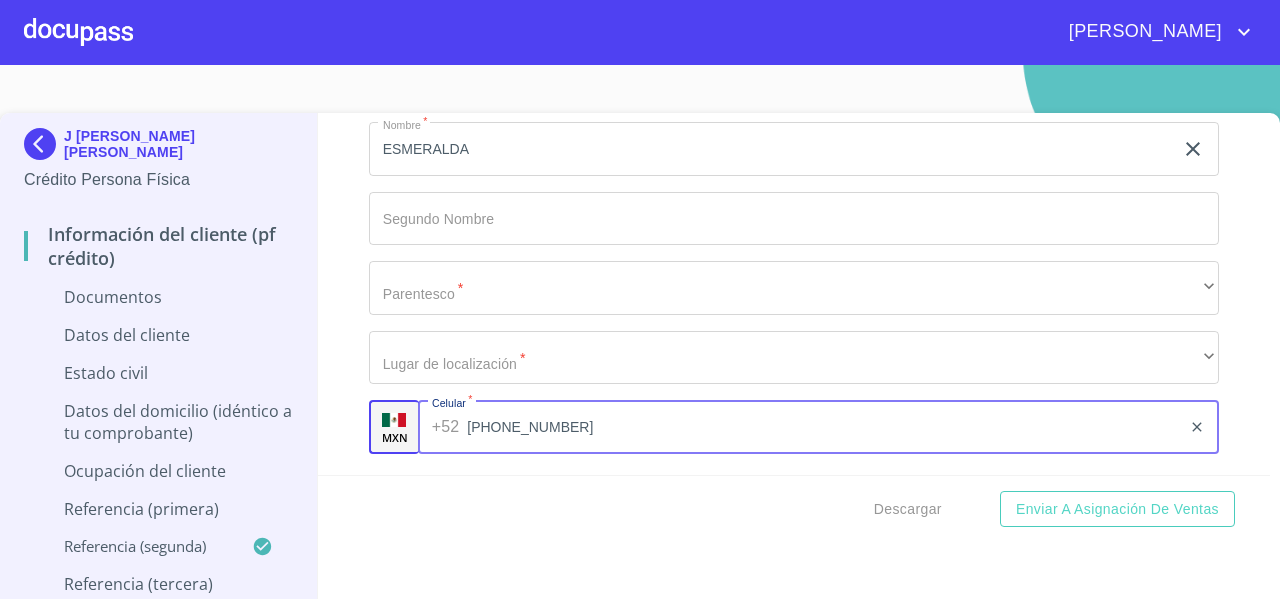 type on "(33)13849370" 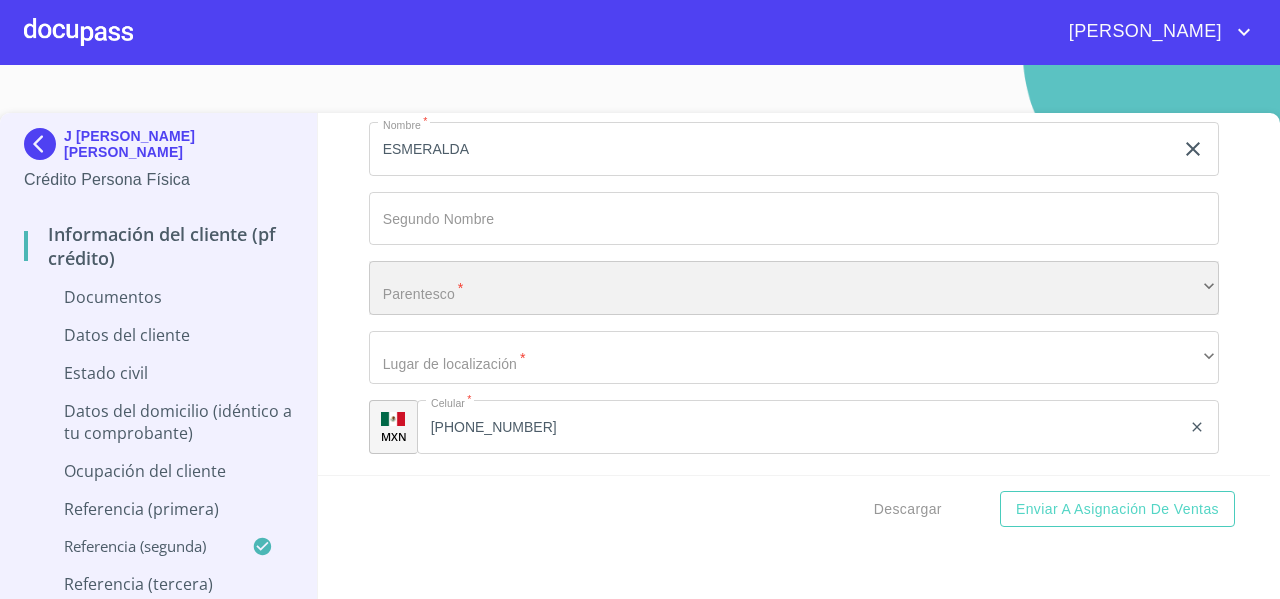 click on "​" at bounding box center (794, 288) 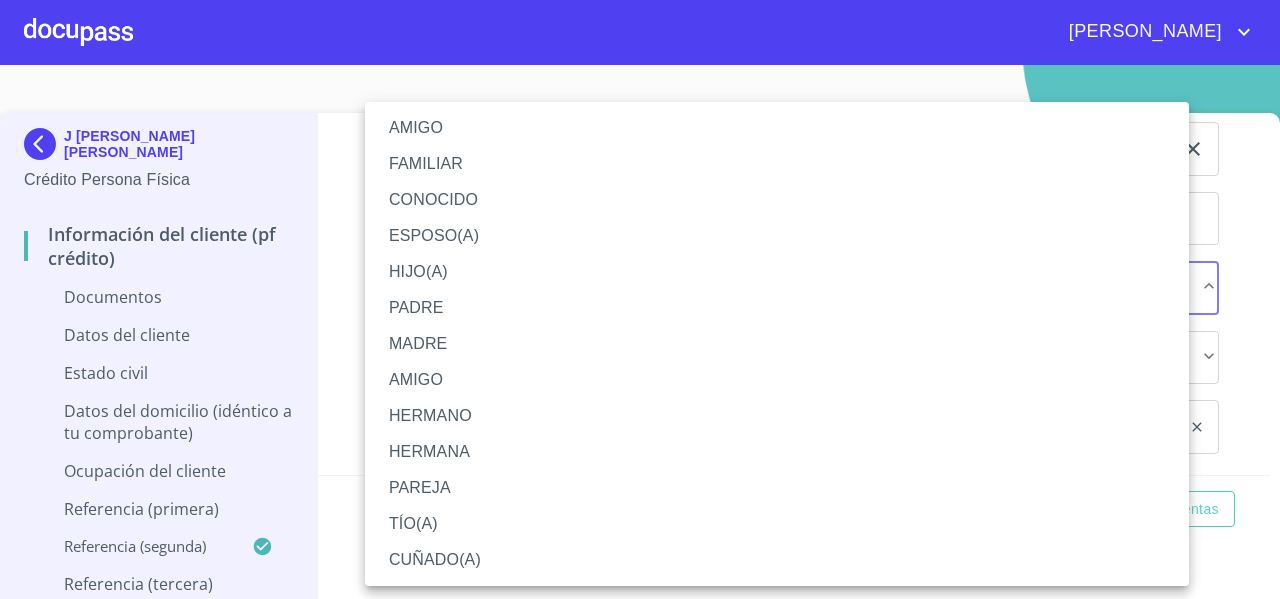 click on "AMIGO" at bounding box center [777, 128] 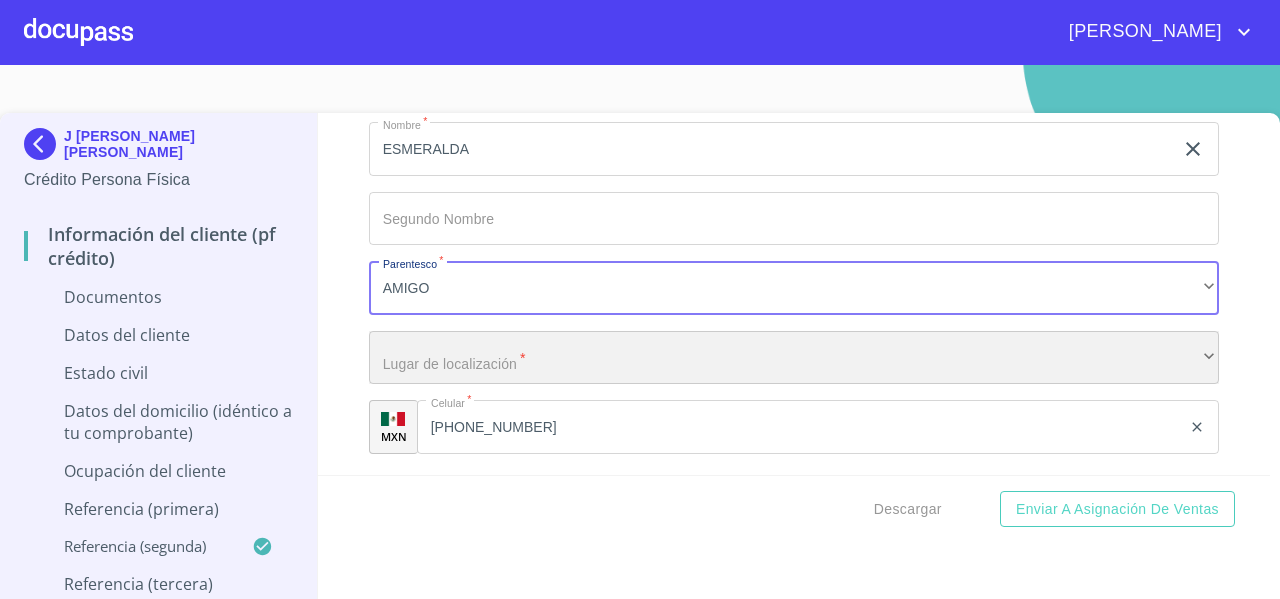 click on "​" at bounding box center (794, 358) 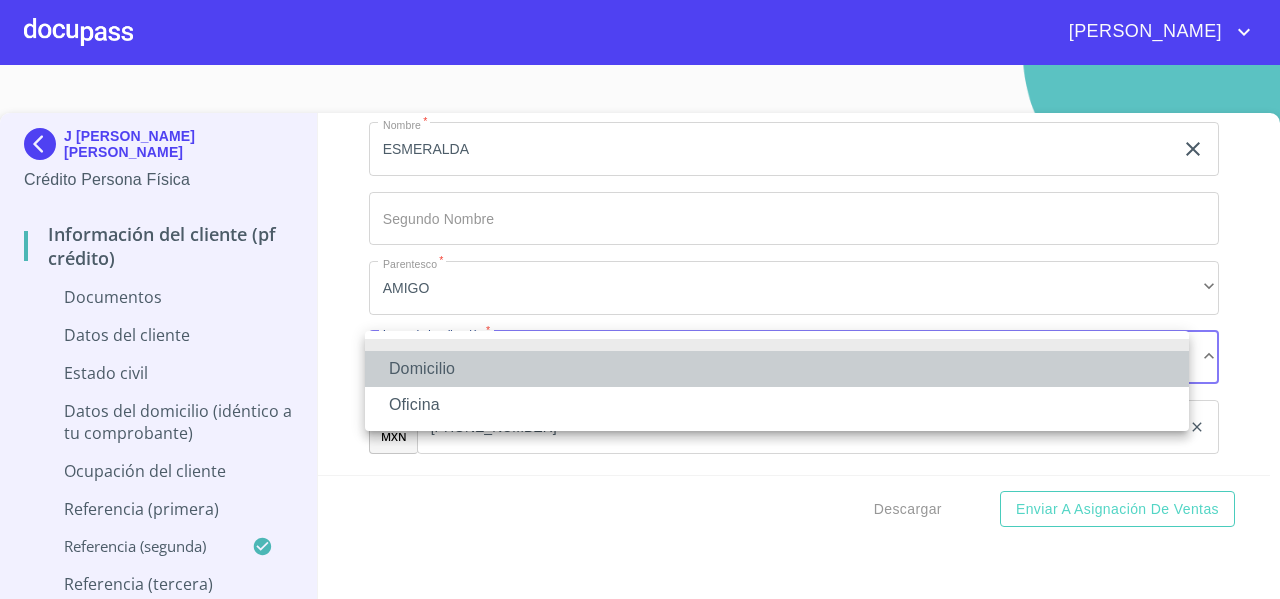 click on "Domicilio" at bounding box center (777, 369) 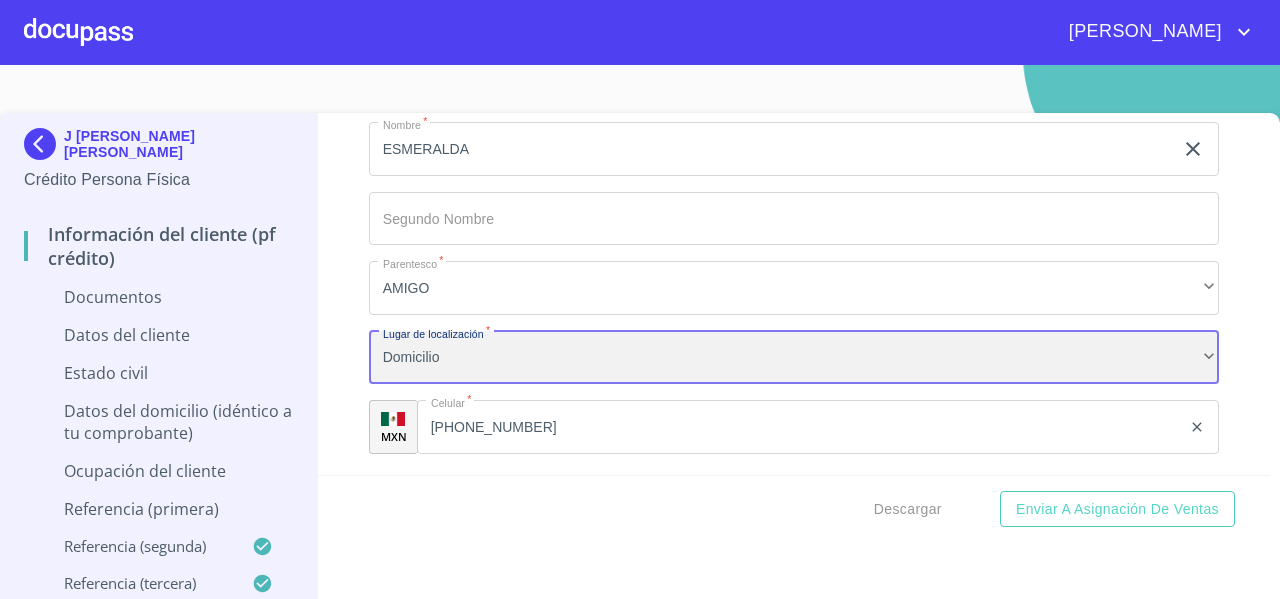 click on "Domicilio" at bounding box center [794, 358] 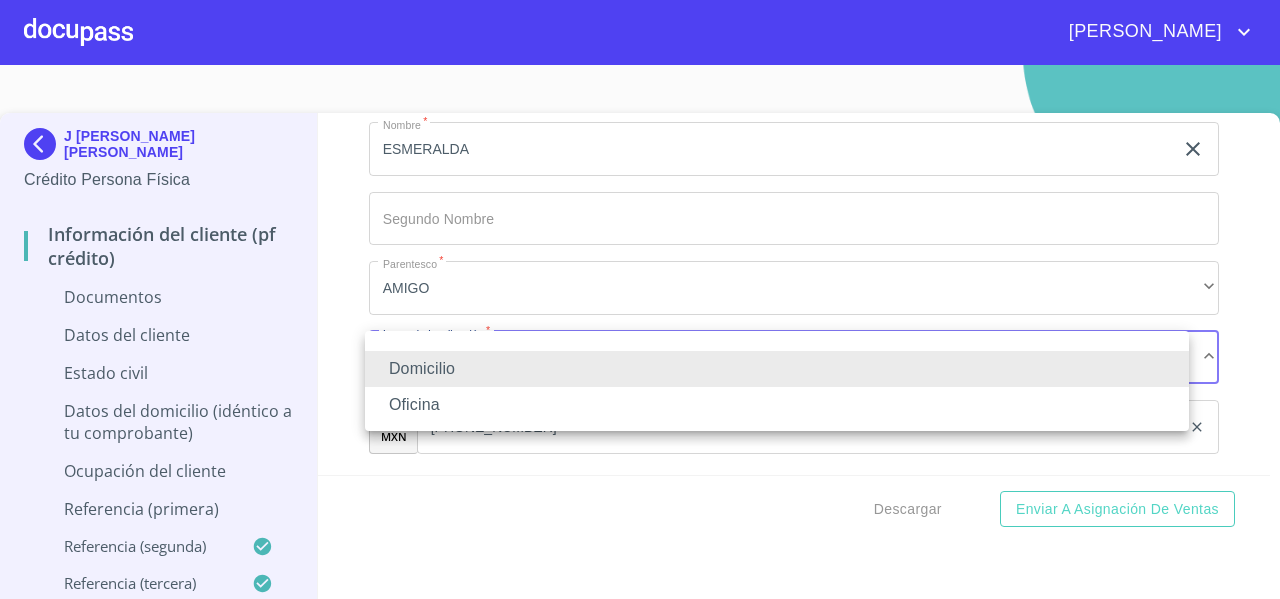 click on "Domicilio" at bounding box center (777, 369) 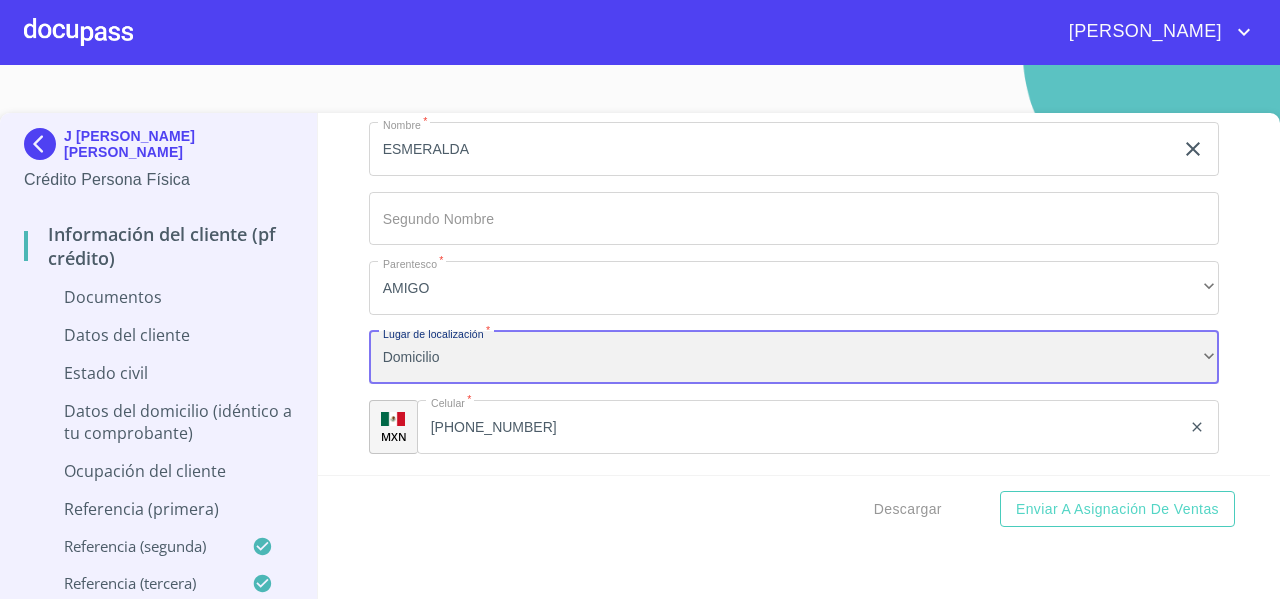 click on "Domicilio" at bounding box center [794, 358] 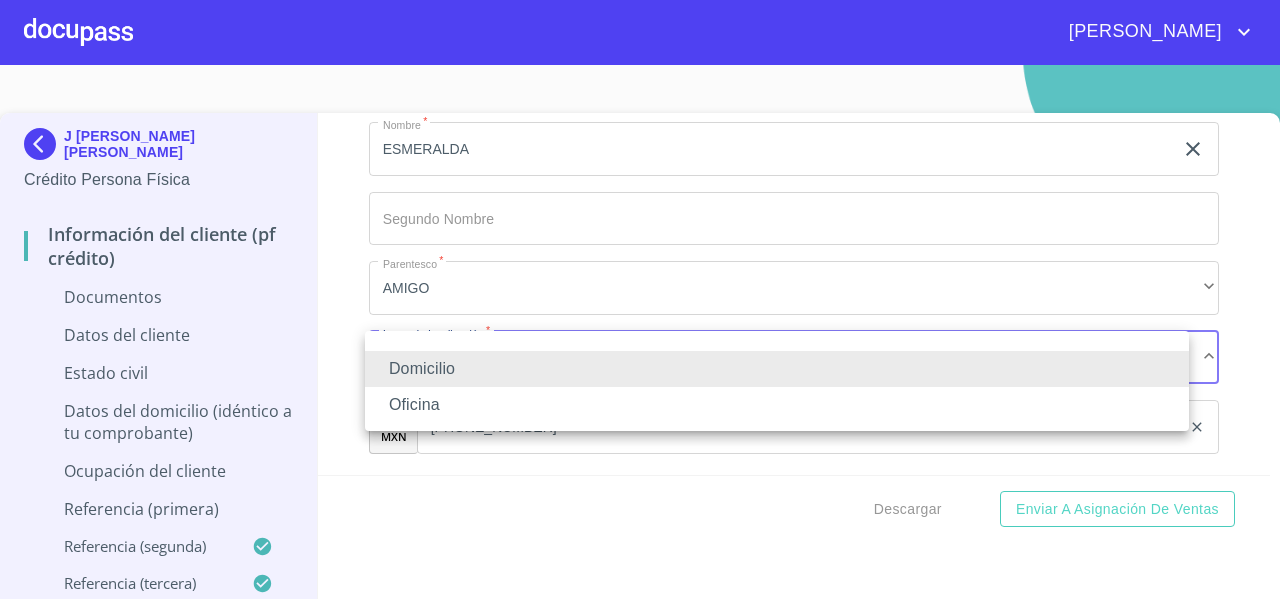 click on "Oficina" at bounding box center (777, 405) 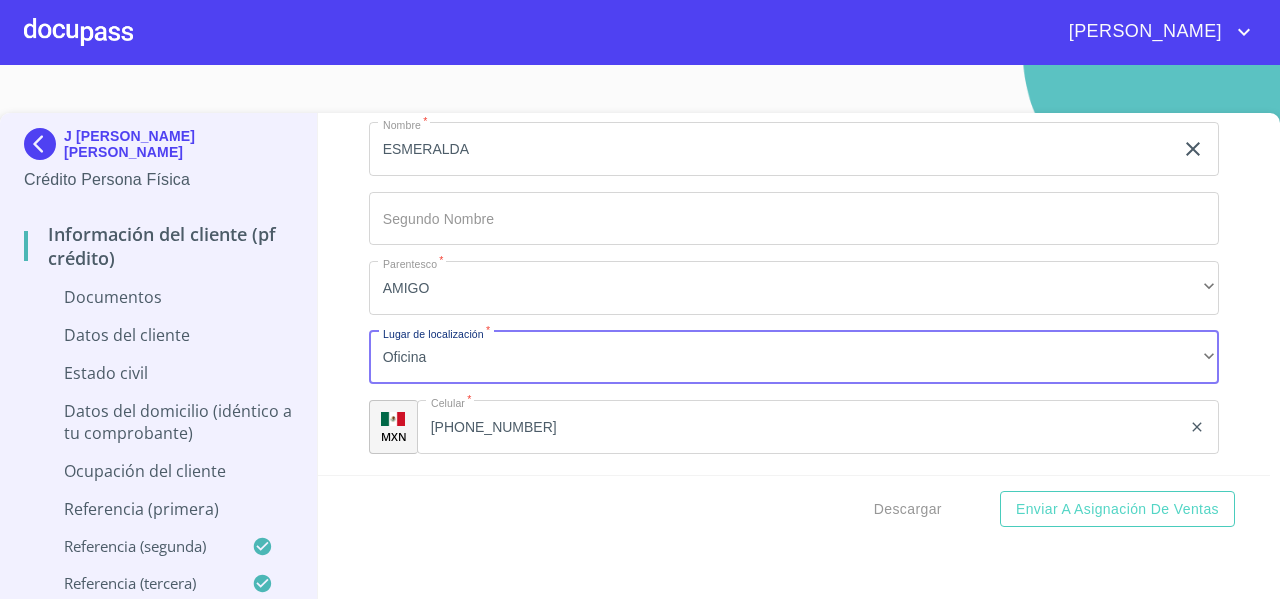 click on "Información del cliente (PF crédito)   Documentos Documento de identificación   * INE ​ Identificación Oficial * Arrastra o selecciona el (los) documento(s) para agregar Comprobante de Domicilio * Arrastra o selecciona el (los) documento(s) para agregar Fuente de ingresos   * Independiente/Dueño de negocio/Persona Moral ​ Comprobante de Ingresos mes 1 * Arrastra o selecciona el (los) documento(s) para agregar Comprobante de Ingresos mes 2 * Arrastra o selecciona el (los) documento(s) para agregar Comprobante de Ingresos mes 3 * Arrastra o selecciona el (los) documento(s) para agregar CURP * Arrastra o selecciona el (los) documento(s) para agregar Constancia de situación fiscal Arrastra o selecciona el (los) documento(s) para agregar Datos del cliente Apellido Paterno   * HERRERA ​ Apellido Materno   * NUÑO ​ Primer nombre   * J ​ Segundo Nombre ENCARNACION ​ Fecha de nacimiento * ​ Nacionalidad   * ​ ​ País de nacimiento   * ​ CURP   * ​ RFC   * ​ Sexo   * *" at bounding box center [794, 294] 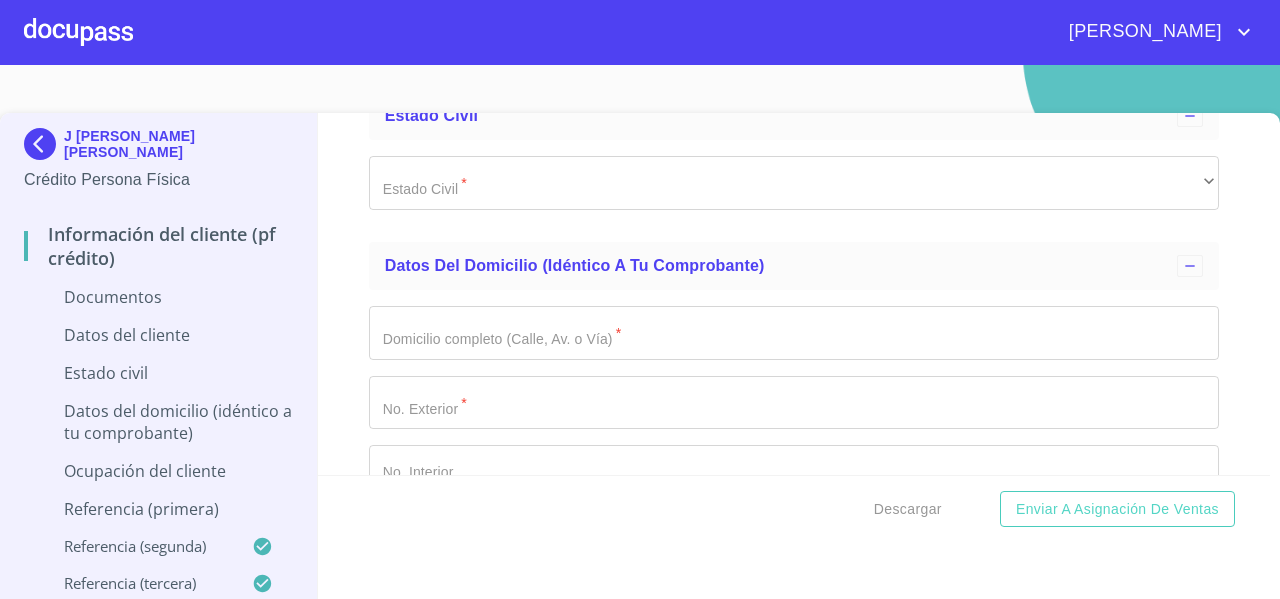 scroll, scrollTop: 3378, scrollLeft: 0, axis: vertical 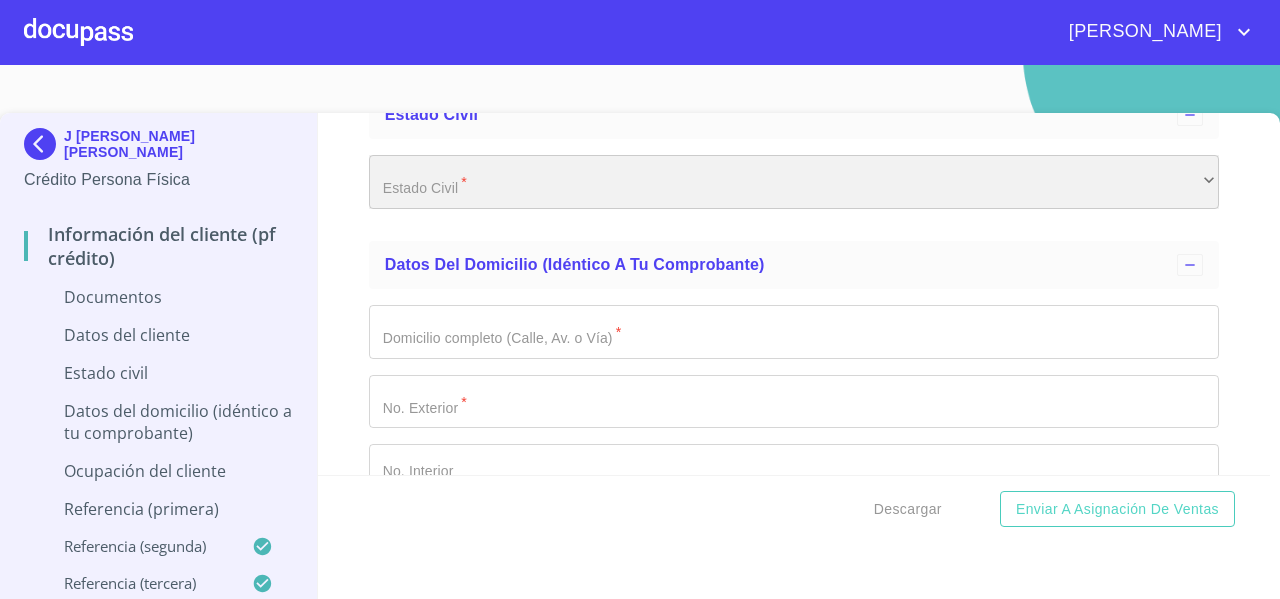 click on "​" at bounding box center (794, 182) 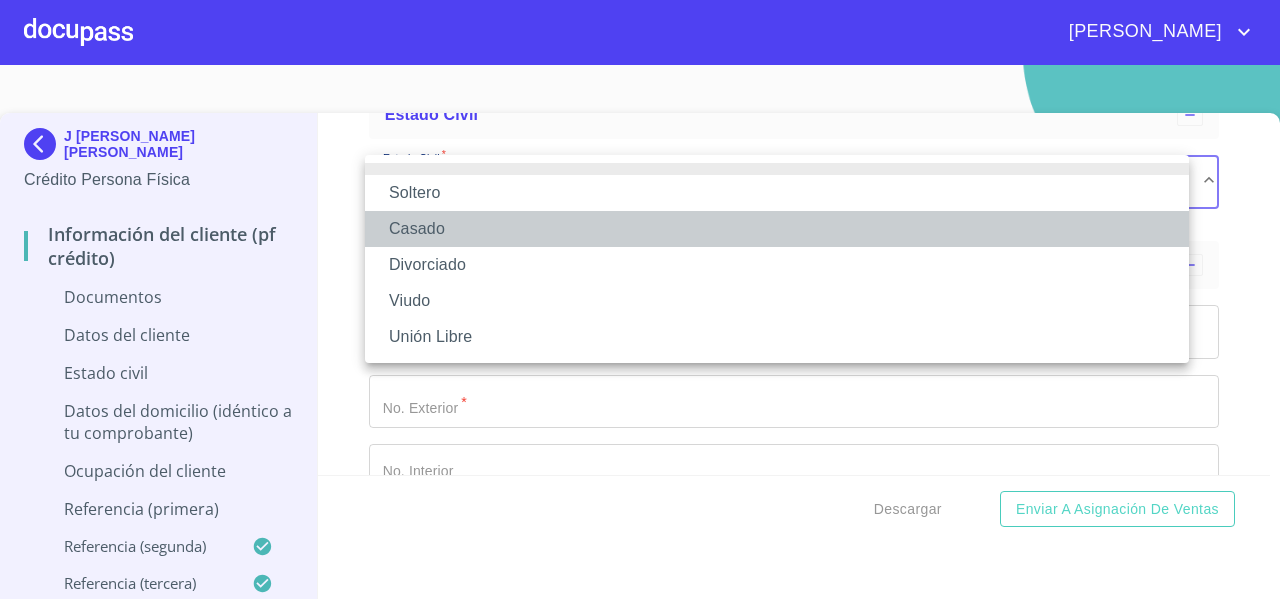 click on "Casado" at bounding box center [777, 229] 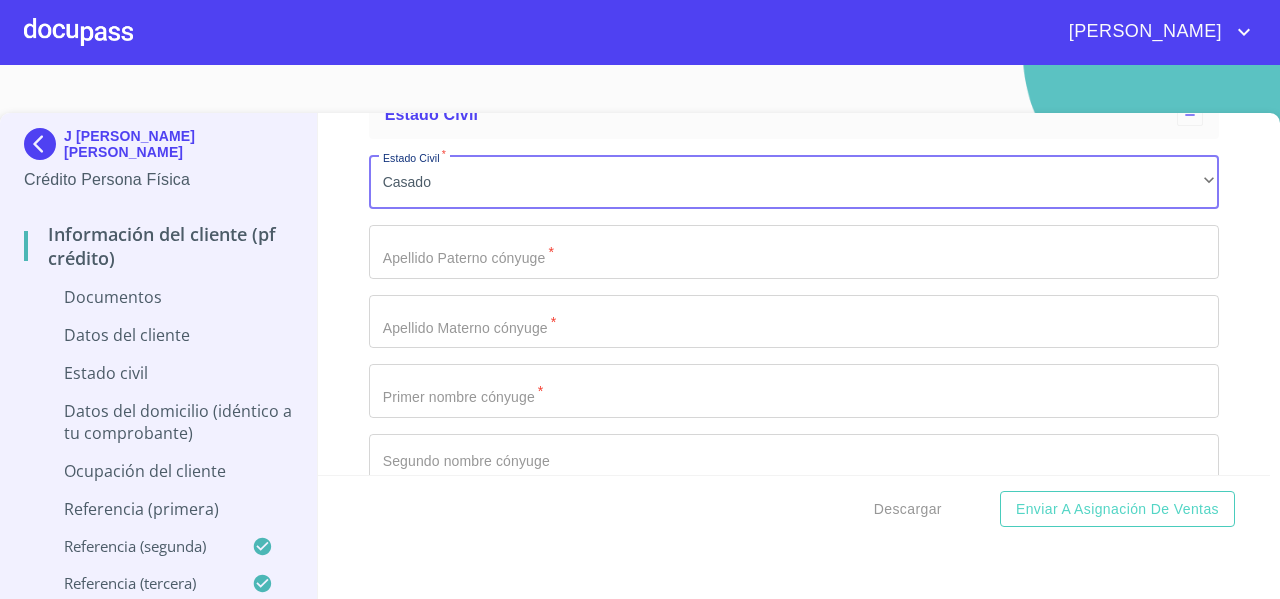 click on "Documento de identificación   *" at bounding box center (771, -733) 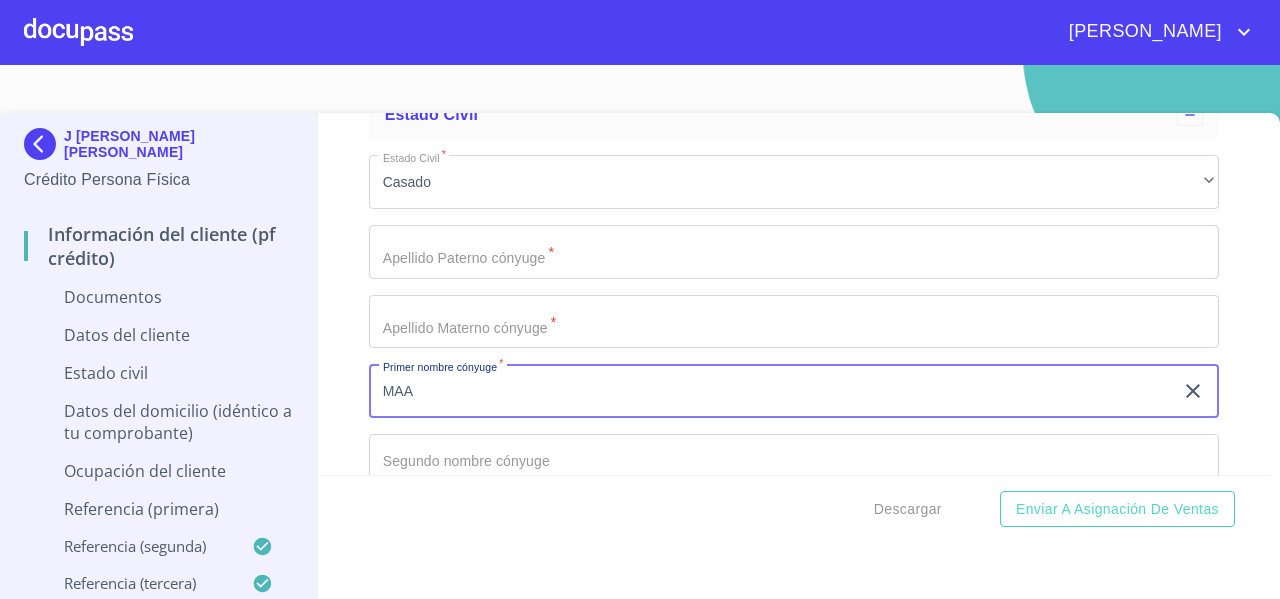 type on "MAA" 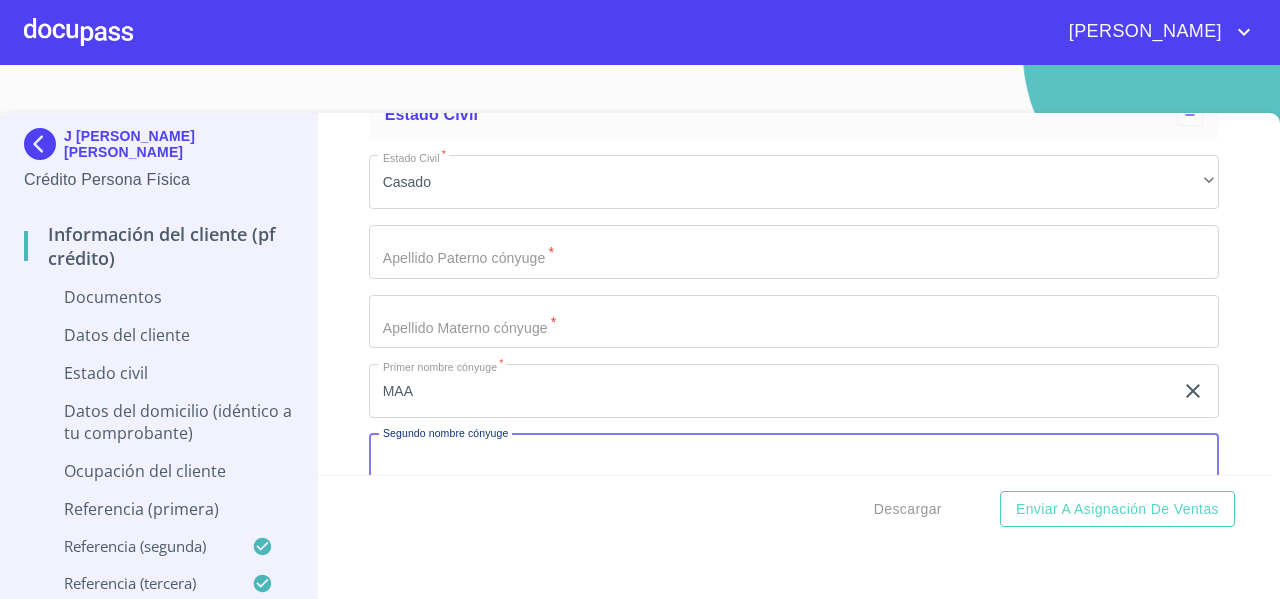 scroll, scrollTop: 3388, scrollLeft: 0, axis: vertical 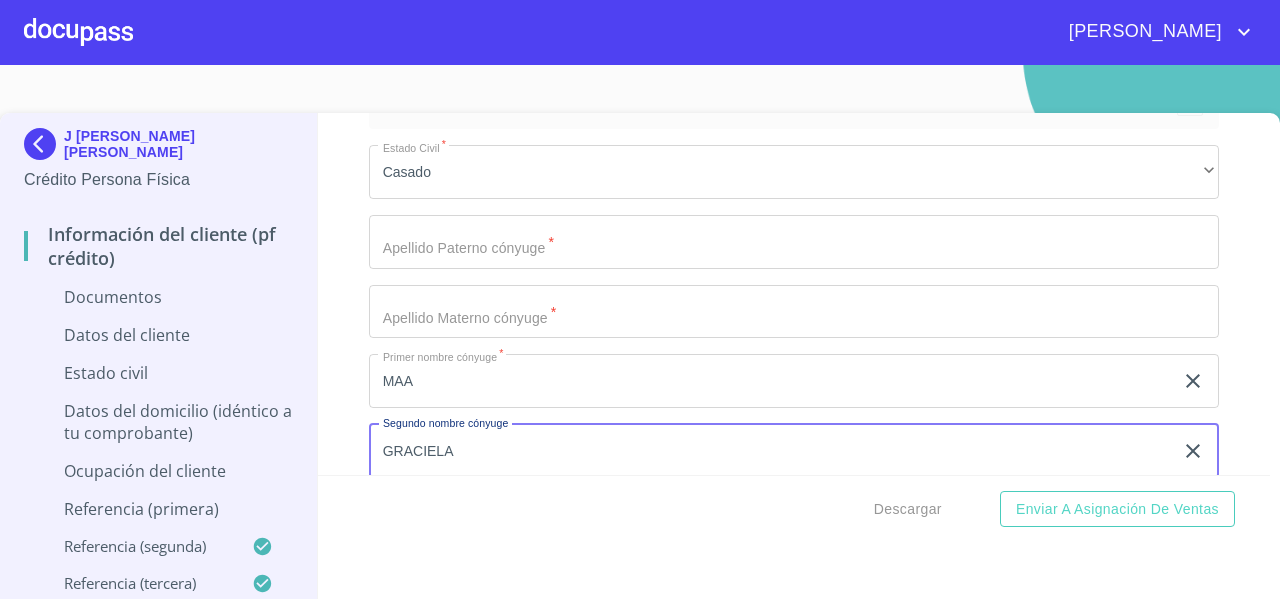 type on "GRACIELA" 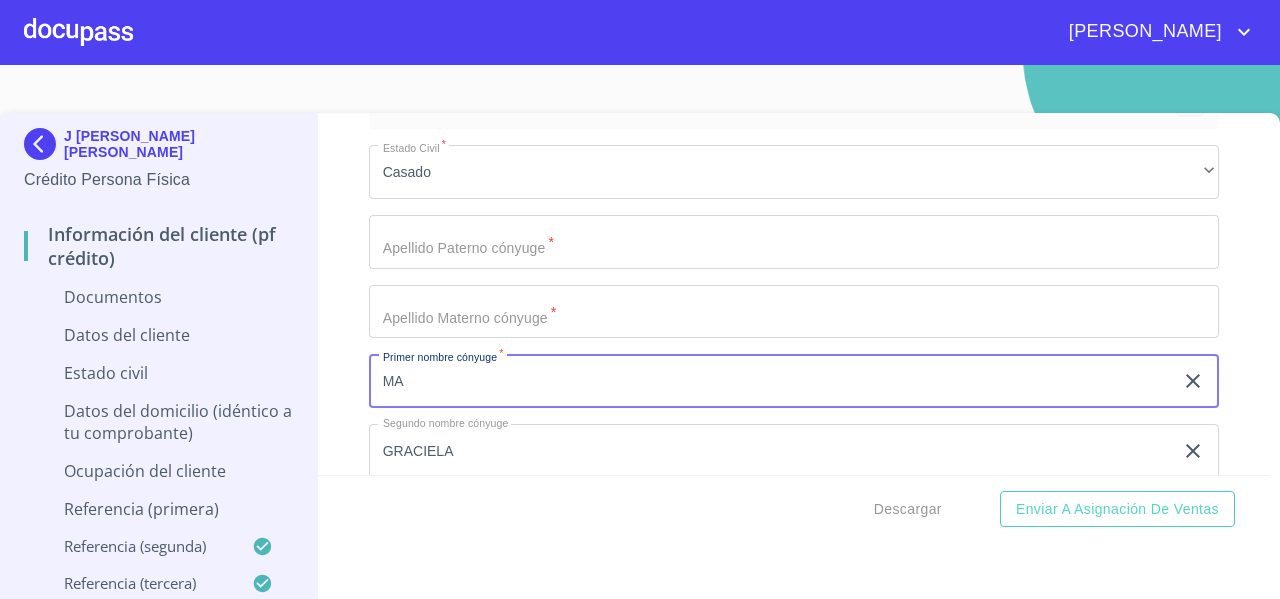 type on "MA" 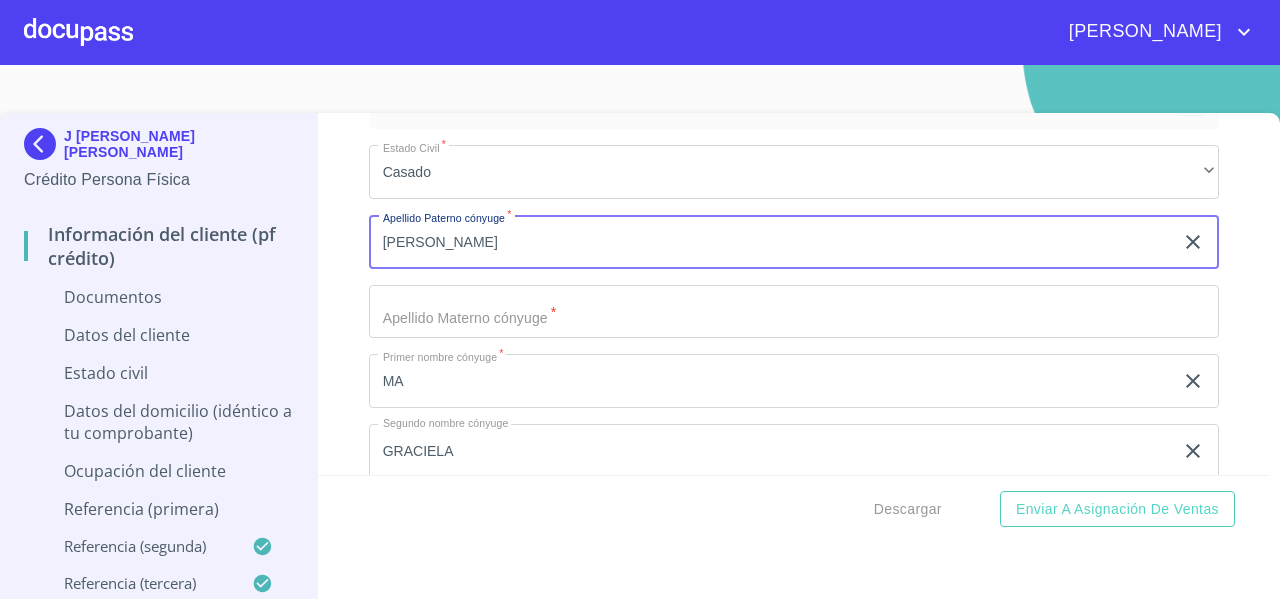 type on "LOPEZ" 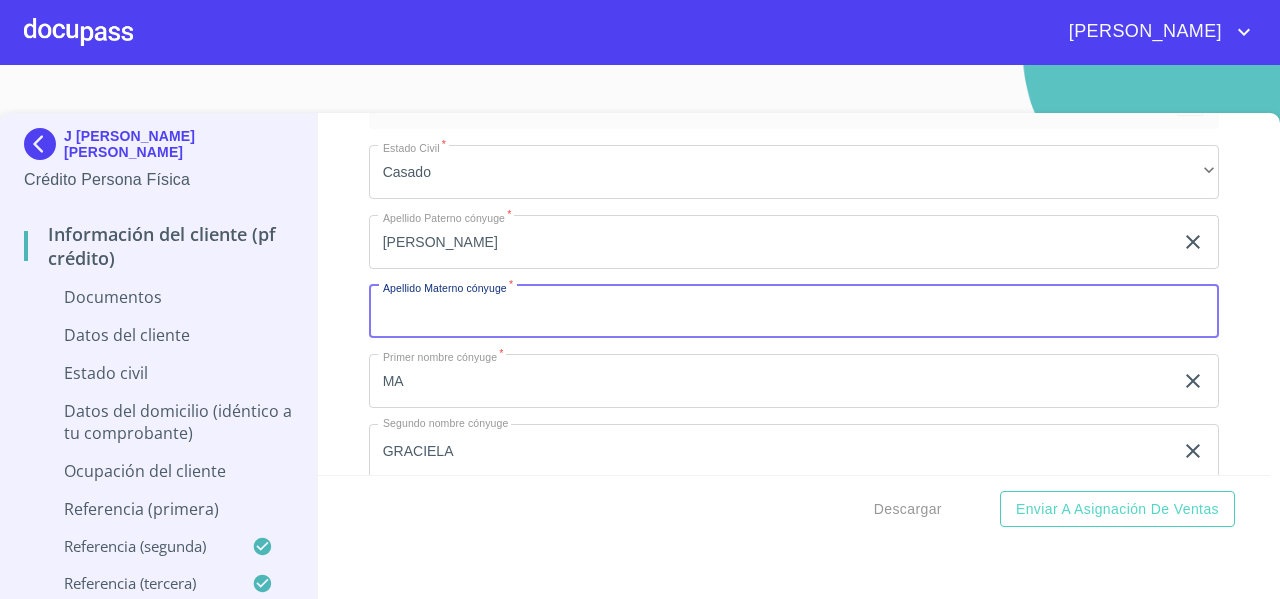 click on "Documento de identificación   *" at bounding box center [794, 312] 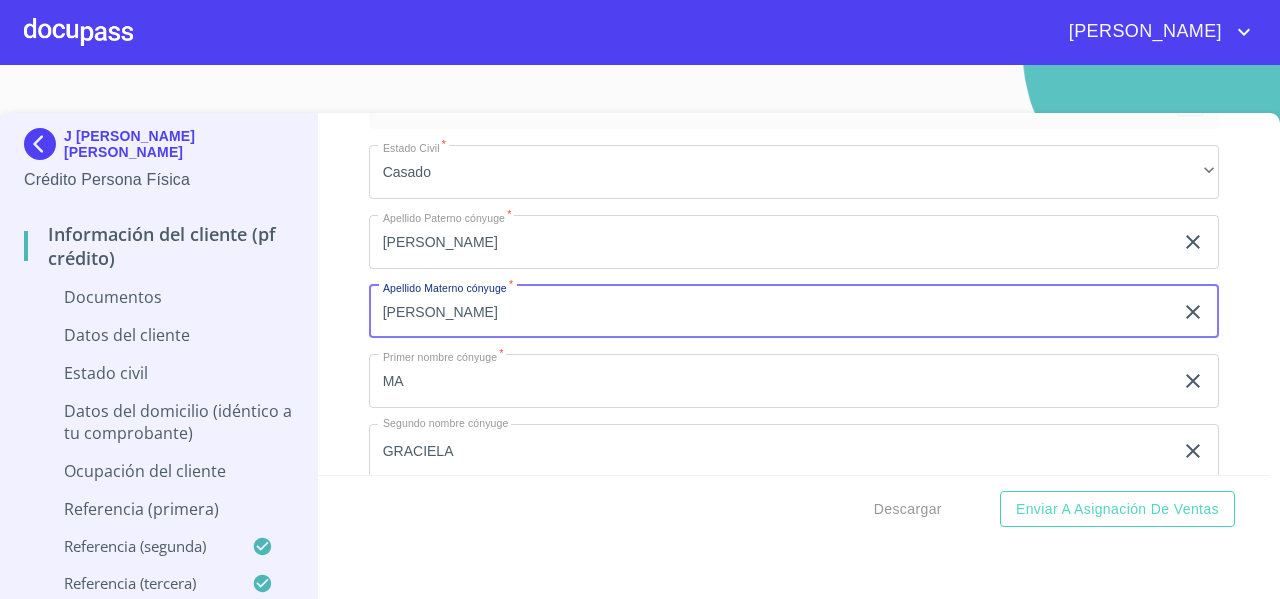 type on "DE HERRERA" 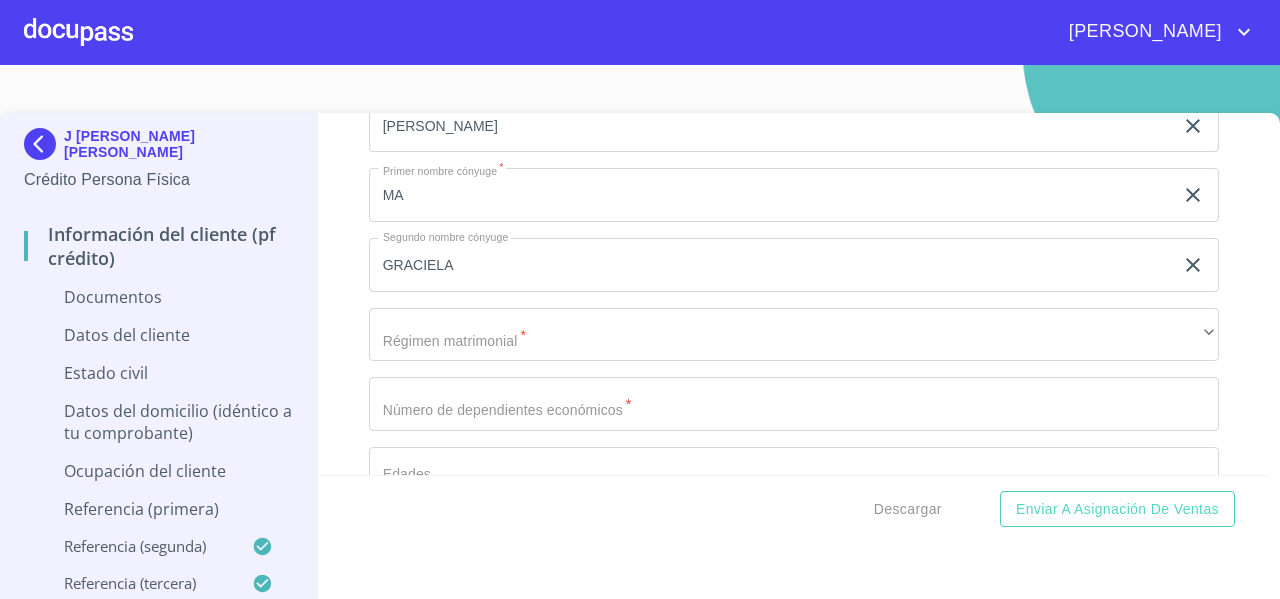scroll, scrollTop: 3664, scrollLeft: 0, axis: vertical 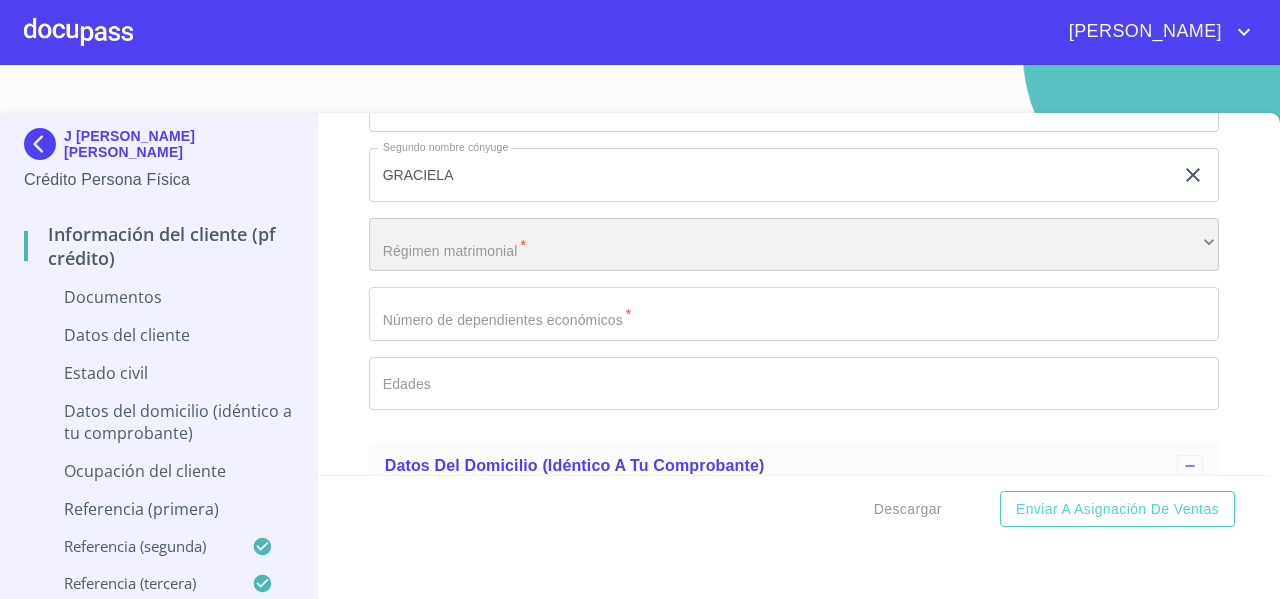 click on "​" at bounding box center [794, 245] 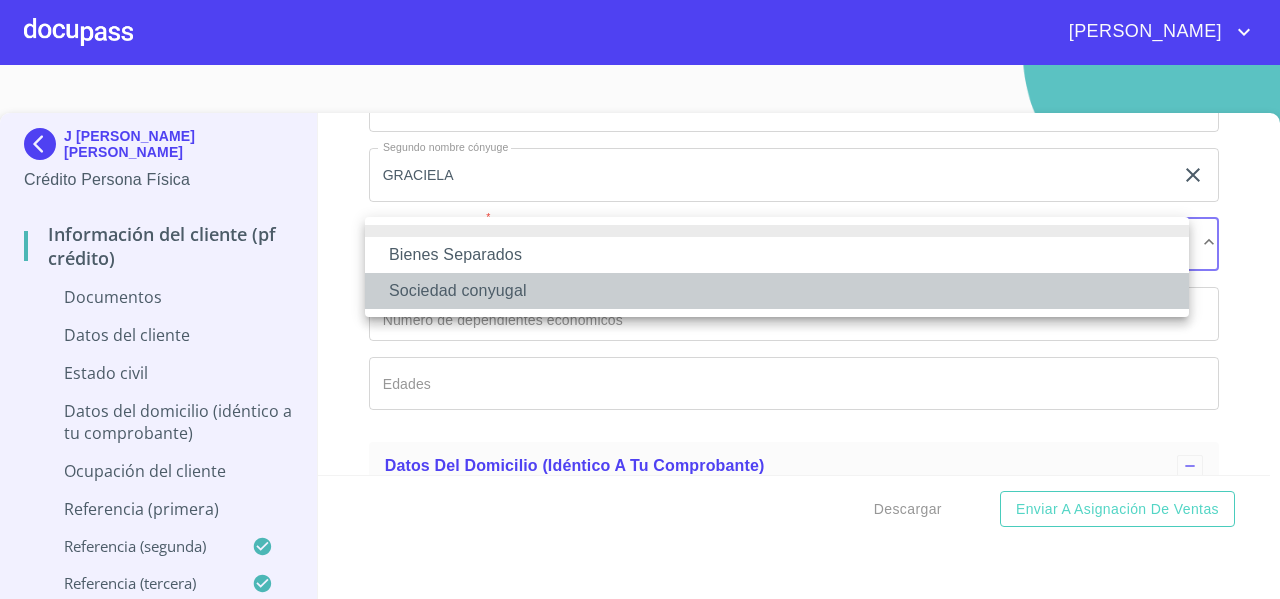 click on "Sociedad conyugal" at bounding box center [777, 291] 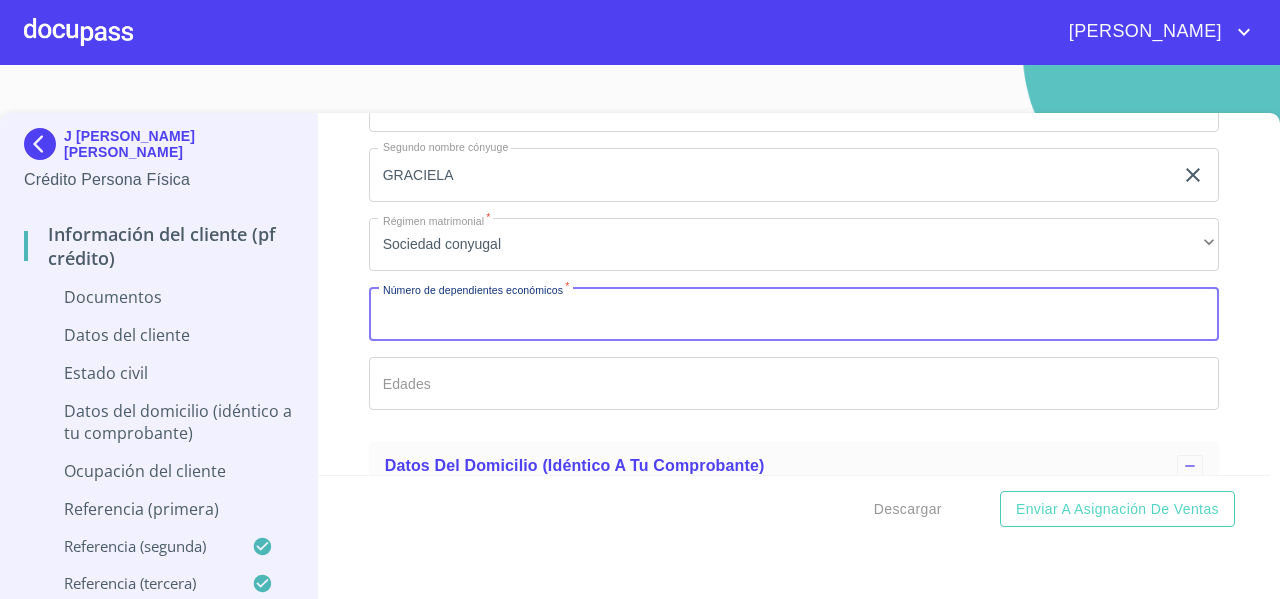click on "Documento de identificación   *" at bounding box center (794, 314) 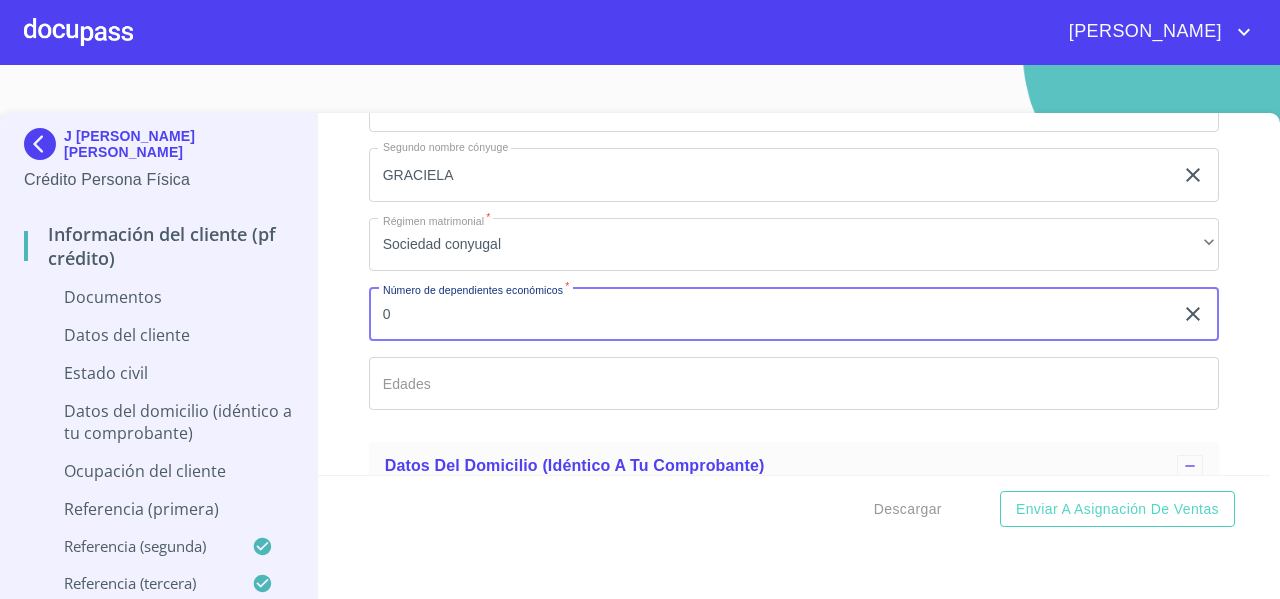 type on "0" 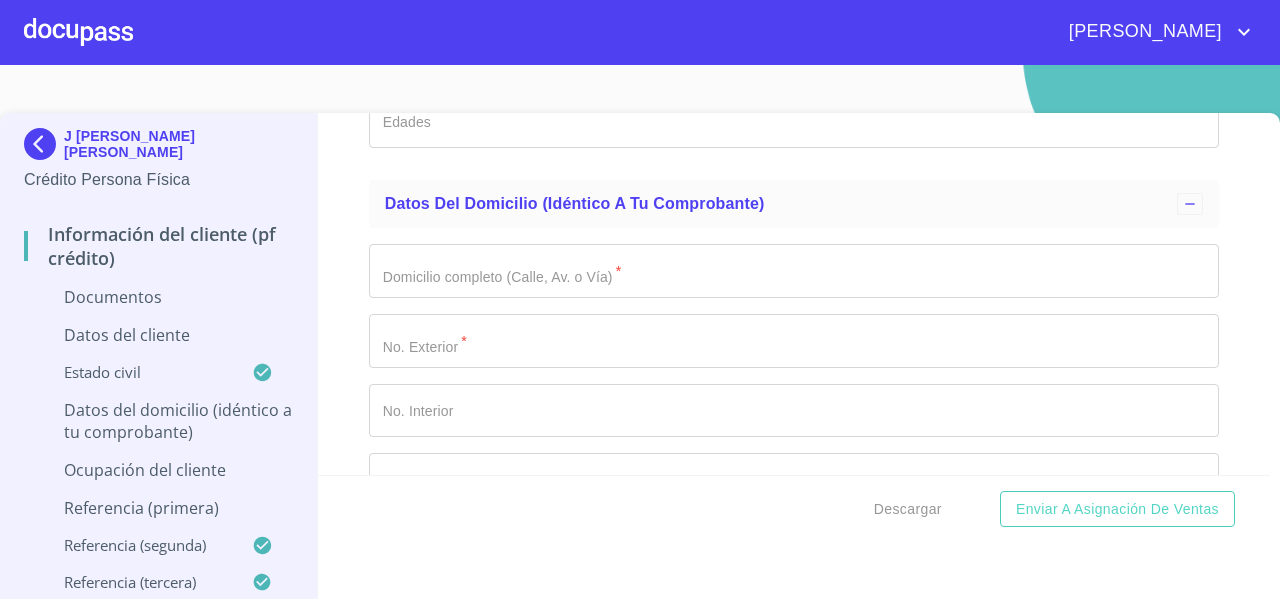 scroll, scrollTop: 3998, scrollLeft: 0, axis: vertical 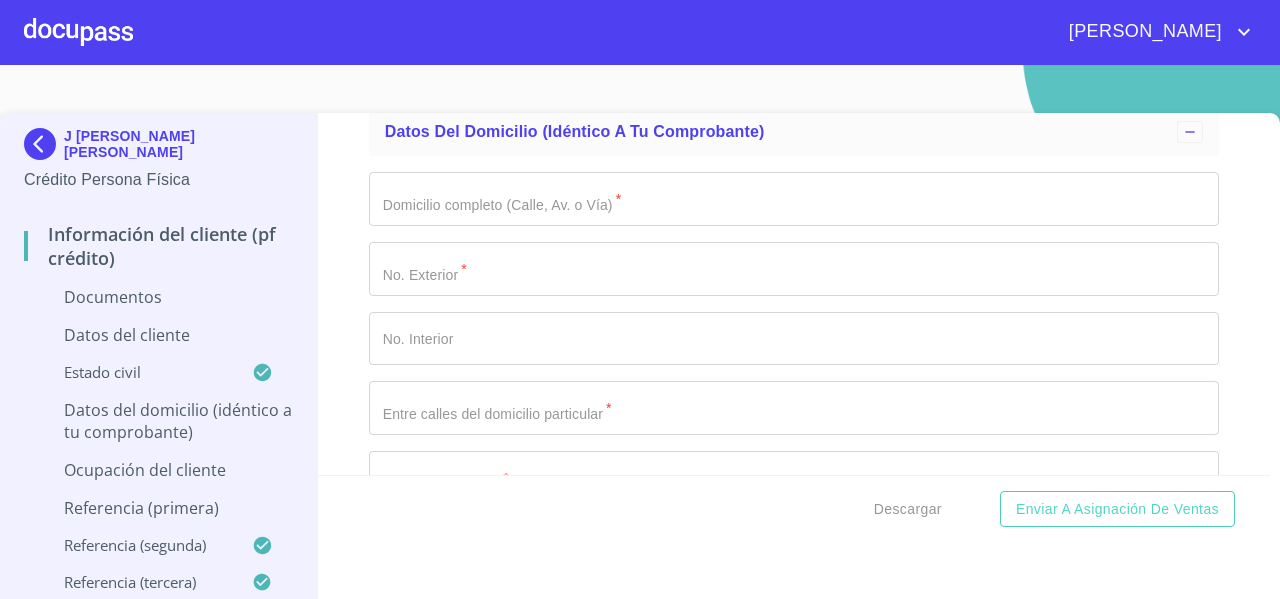 click on "Documento de identificación   *" at bounding box center (771, -1353) 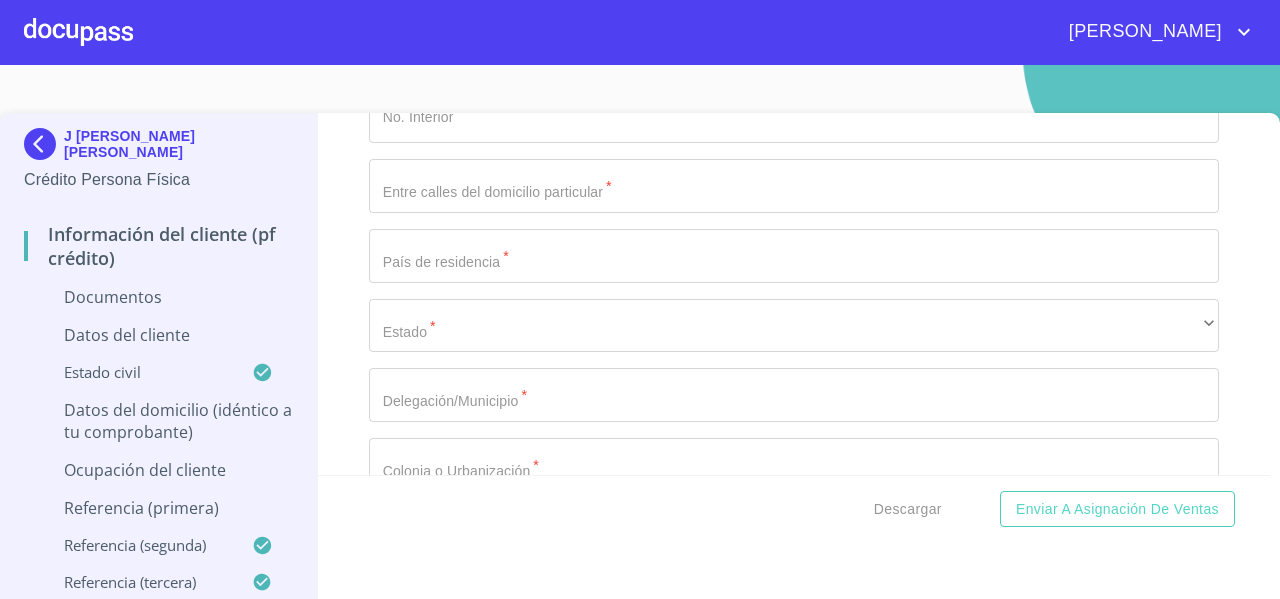 scroll, scrollTop: 4220, scrollLeft: 0, axis: vertical 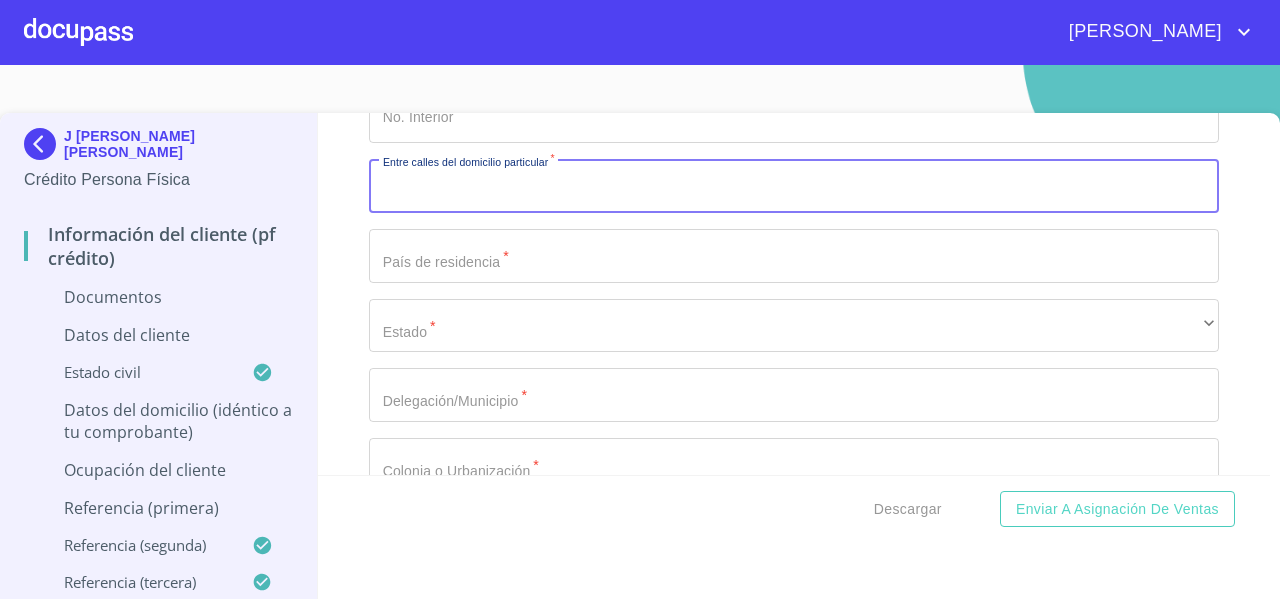 click on "Documento de identificación   *" at bounding box center [794, 186] 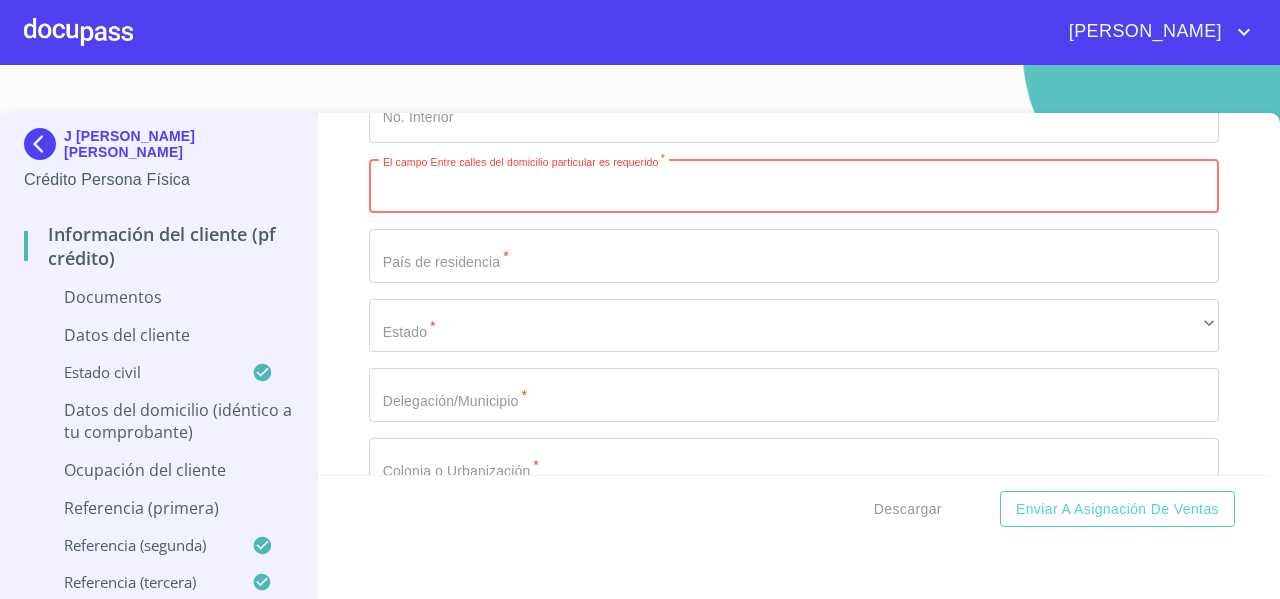 click on "Documento de identificación   *" at bounding box center (794, 186) 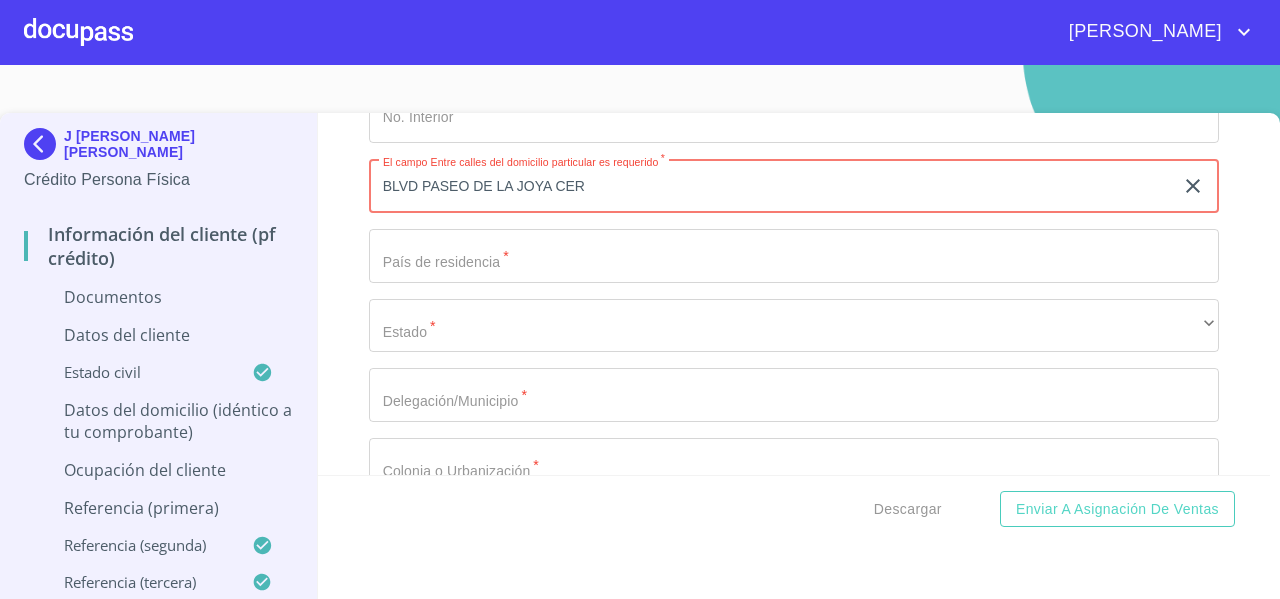 click on "Información del cliente (PF crédito)   Documentos Documento de identificación   * INE ​ Identificación Oficial * Arrastra o selecciona el (los) documento(s) para agregar Comprobante de Domicilio * Arrastra o selecciona el (los) documento(s) para agregar Fuente de ingresos   * Independiente/Dueño de negocio/Persona Moral ​ Comprobante de Ingresos mes 1 * Arrastra o selecciona el (los) documento(s) para agregar Comprobante de Ingresos mes 2 * Arrastra o selecciona el (los) documento(s) para agregar Comprobante de Ingresos mes 3 * Arrastra o selecciona el (los) documento(s) para agregar CURP * Arrastra o selecciona el (los) documento(s) para agregar Constancia de situación fiscal Arrastra o selecciona el (los) documento(s) para agregar Datos del cliente Apellido Paterno   * HERRERA ​ Apellido Materno   * NUÑO ​ Primer nombre   * J ​ Segundo Nombre ENCARNACION ​ Fecha de nacimiento * ​ Nacionalidad   * ​ ​ País de nacimiento   * ​ CURP   * ​ RFC   * ​ Sexo   * *" at bounding box center [794, 294] 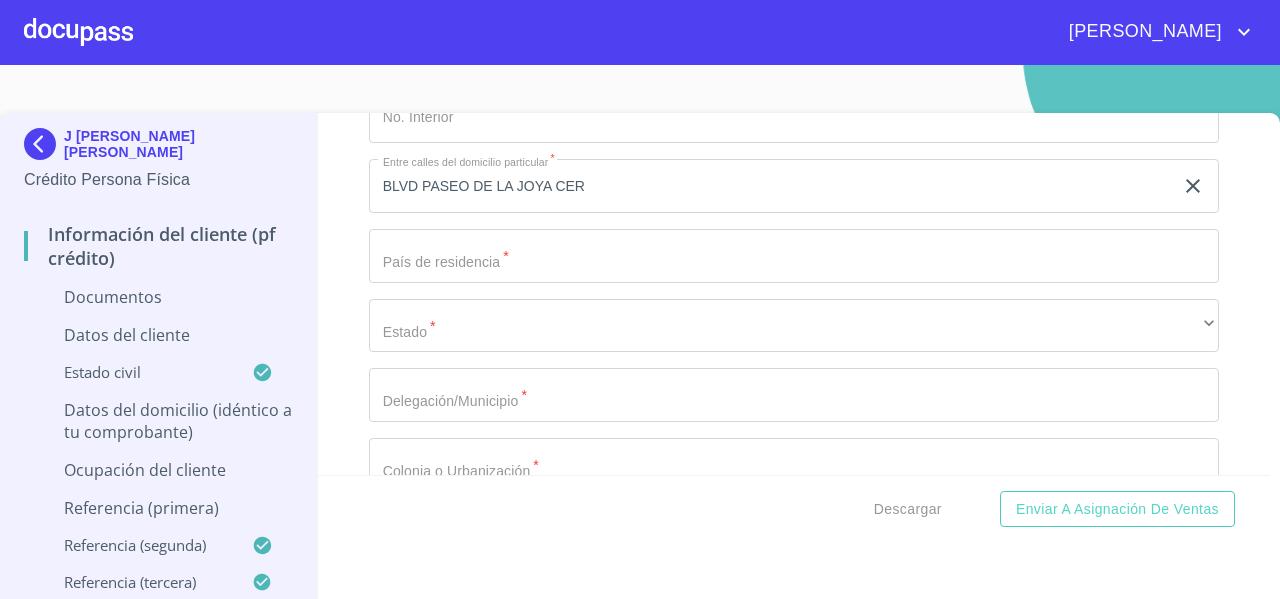 click on "BLVD PASEO DE LA JOYA CER" at bounding box center (771, -1575) 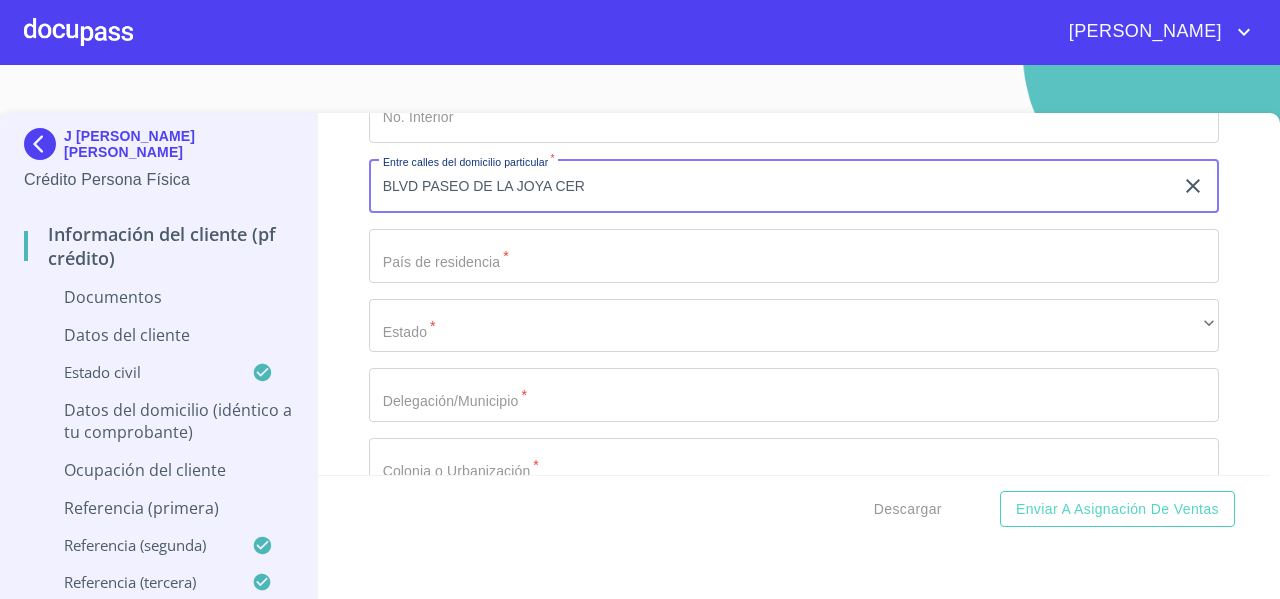 click on "BLVD PASEO DE LA JOYA CER" at bounding box center [771, 186] 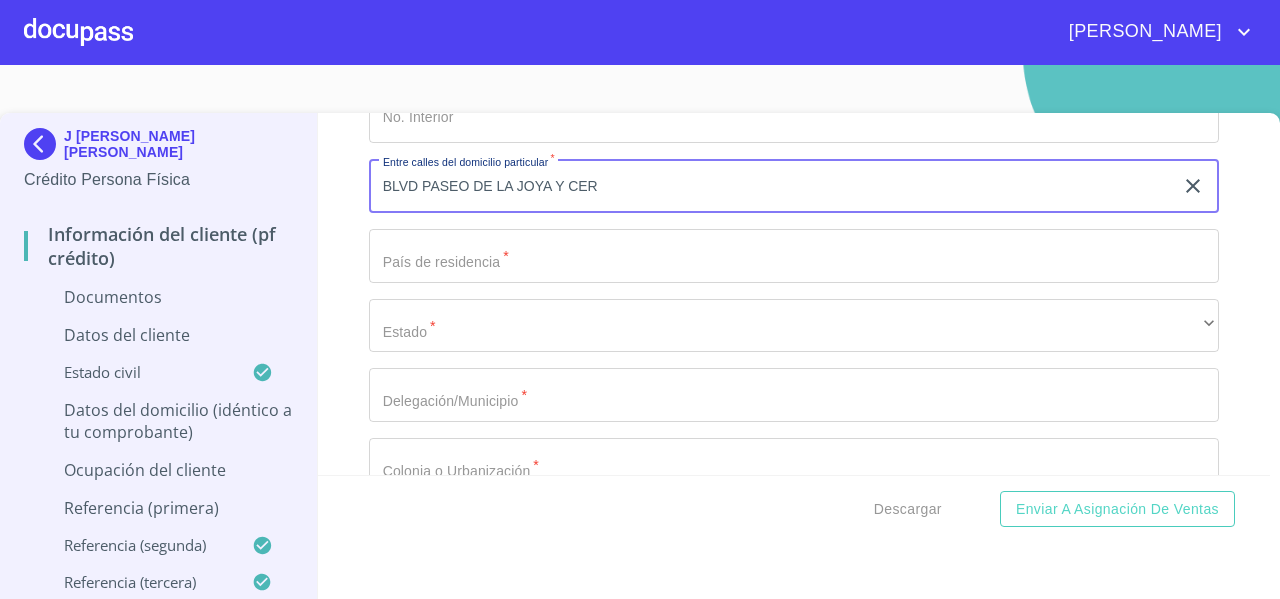 click on "BLVD PASEO DE LA JOYA Y CER" at bounding box center [771, 186] 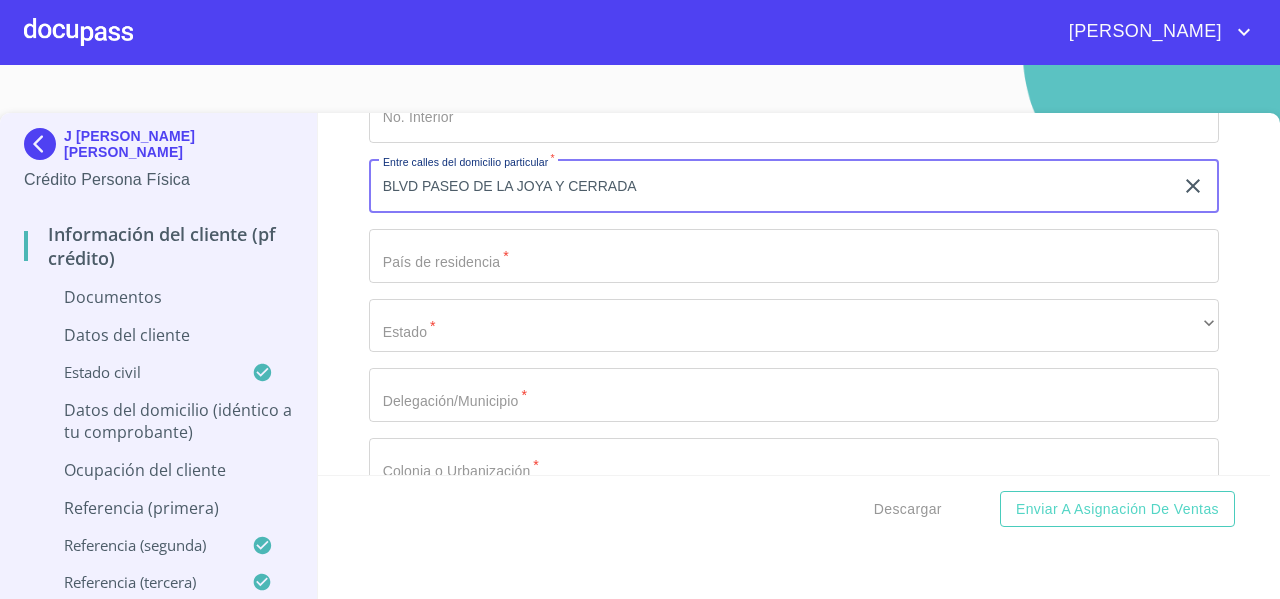 type on "BLVD PASEO DE LA JOYA Y CERRADA" 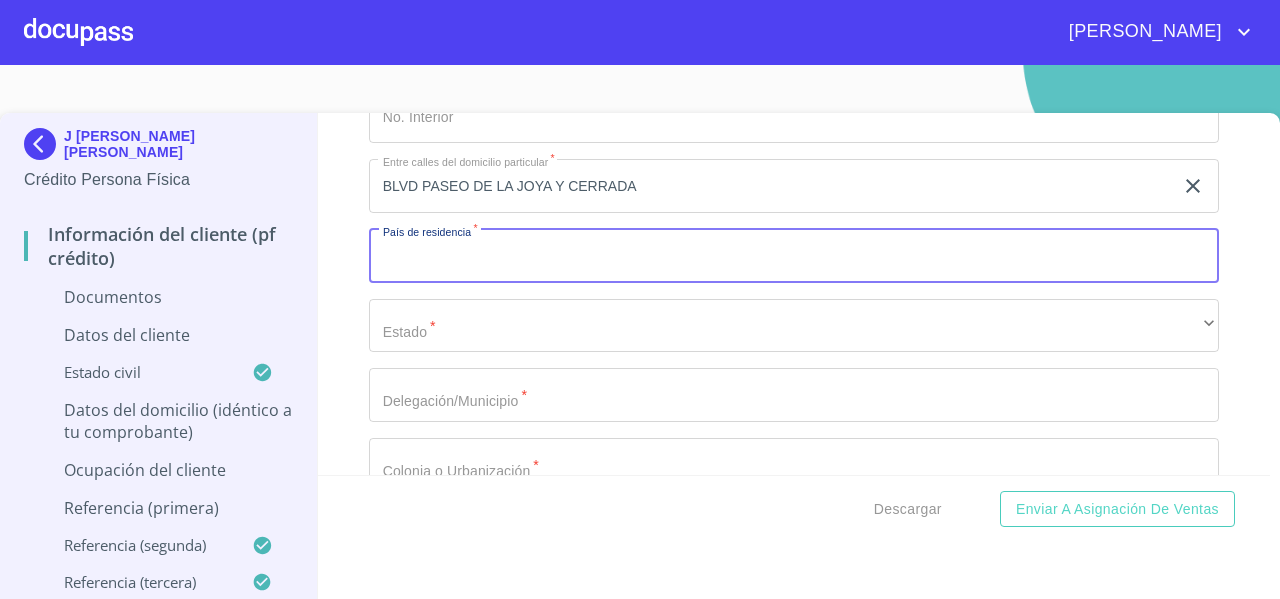 click on "Documento de identificación   *" at bounding box center [794, 256] 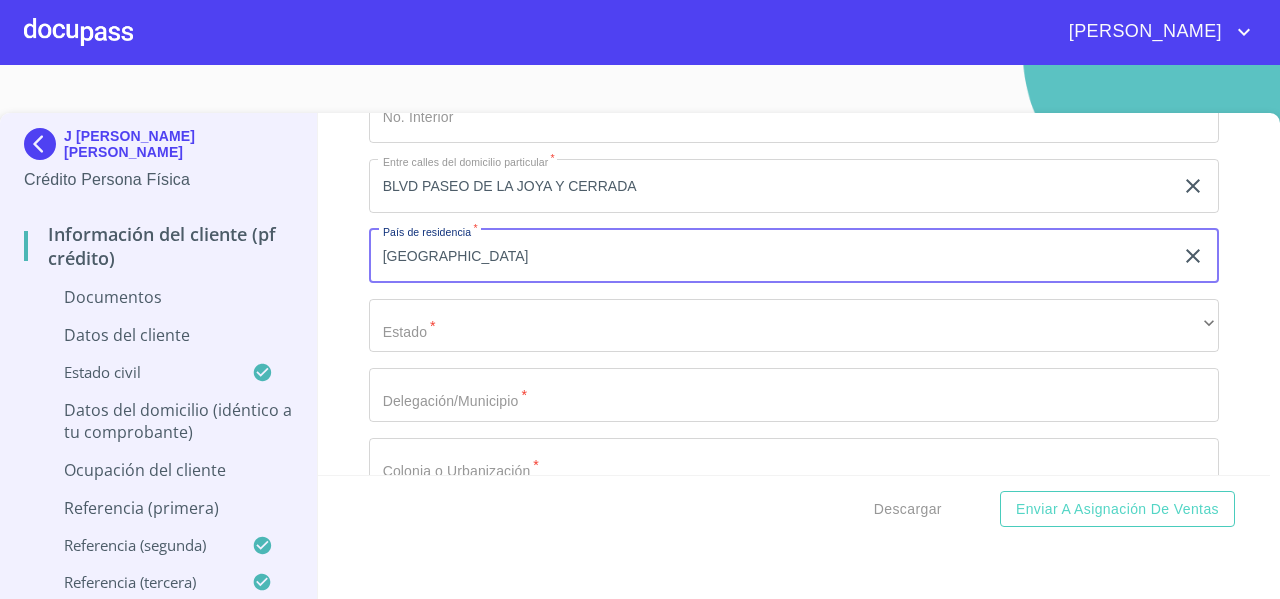 type on "MEXICO" 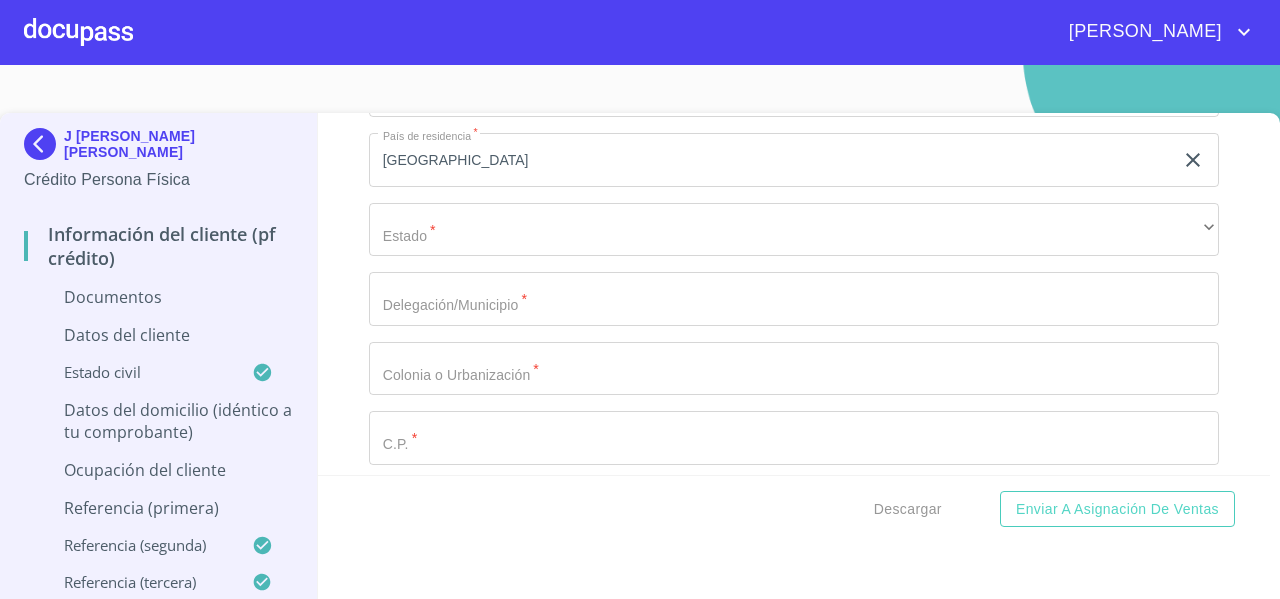 scroll, scrollTop: 4318, scrollLeft: 0, axis: vertical 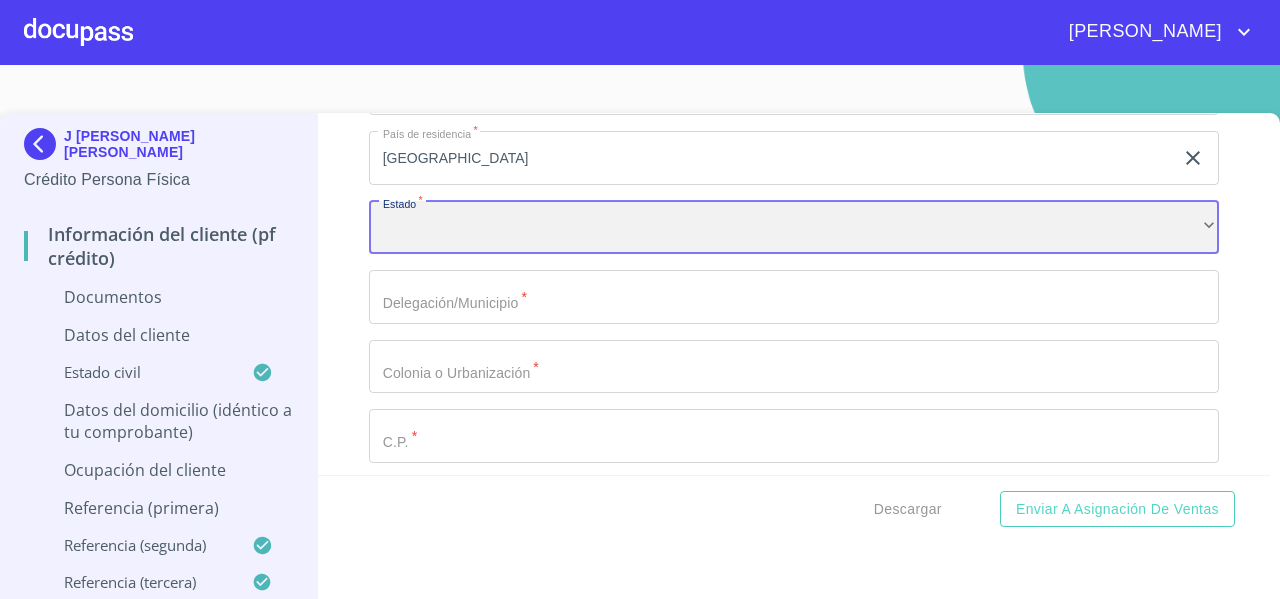 click on "​" at bounding box center [794, 228] 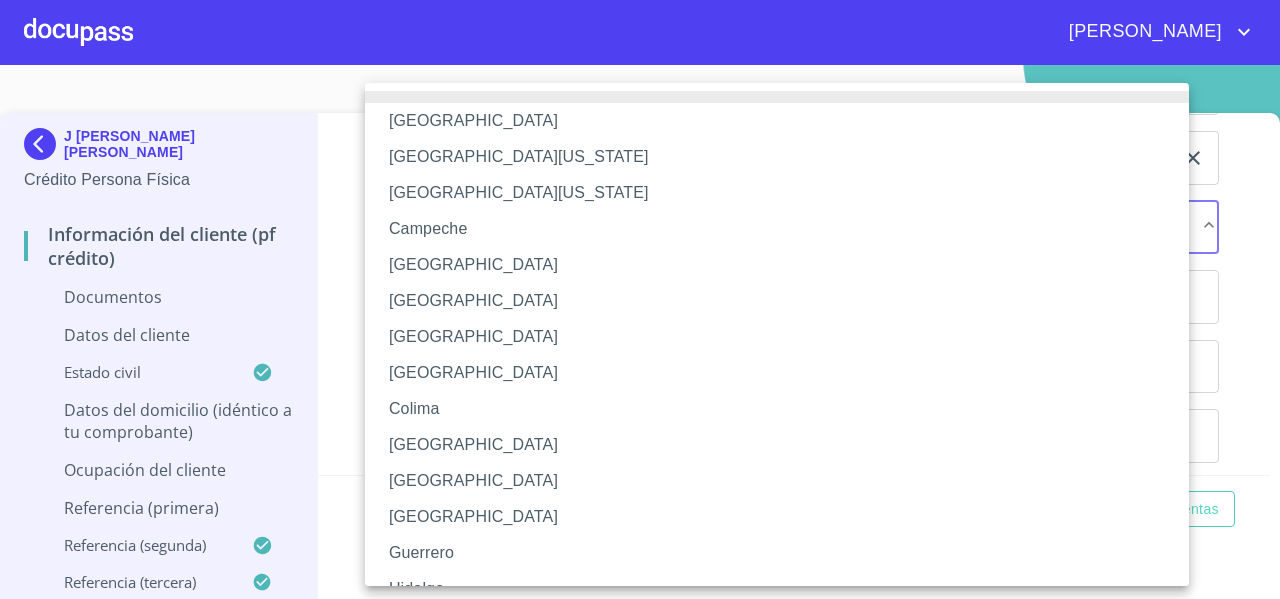 type 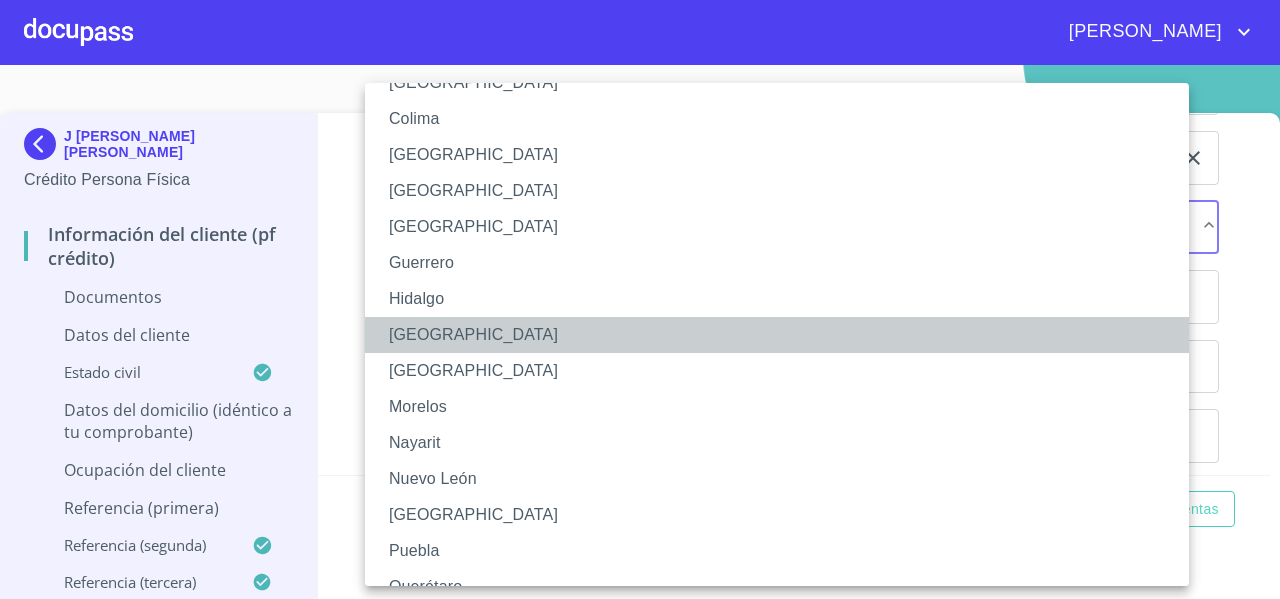 click on "Jalisco" at bounding box center (784, 335) 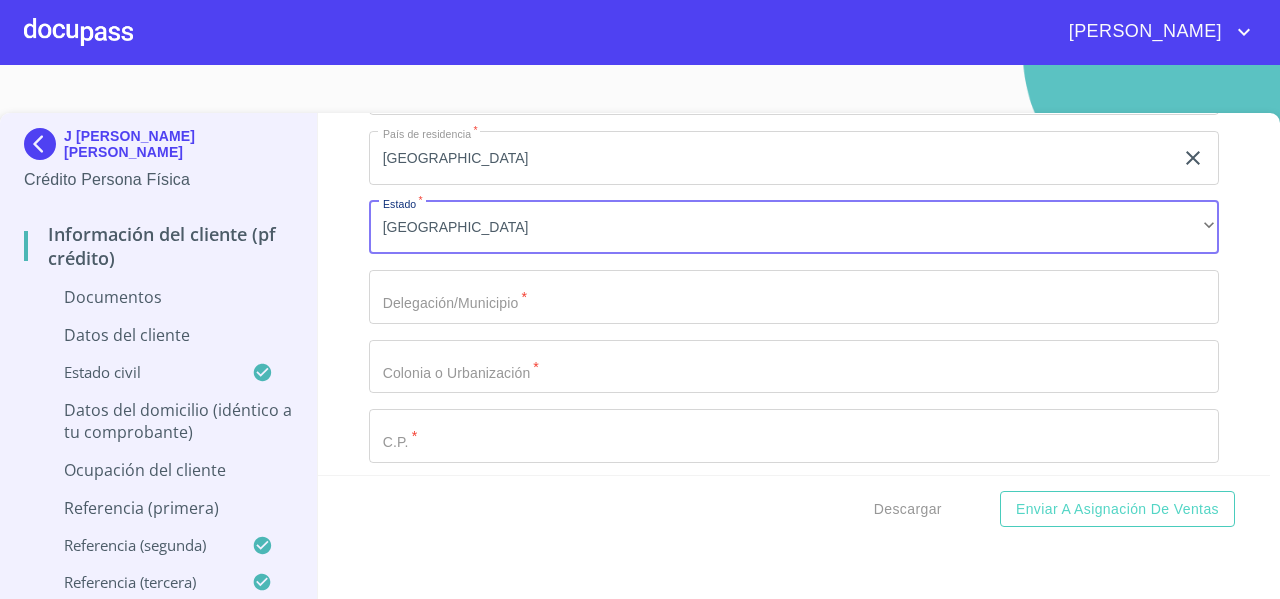 click on "Información del cliente (PF crédito)   Documentos Documento de identificación   * INE ​ Identificación Oficial * Arrastra o selecciona el (los) documento(s) para agregar Comprobante de Domicilio * Arrastra o selecciona el (los) documento(s) para agregar Fuente de ingresos   * Independiente/Dueño de negocio/Persona Moral ​ Comprobante de Ingresos mes 1 * Arrastra o selecciona el (los) documento(s) para agregar Comprobante de Ingresos mes 2 * Arrastra o selecciona el (los) documento(s) para agregar Comprobante de Ingresos mes 3 * Arrastra o selecciona el (los) documento(s) para agregar CURP * Arrastra o selecciona el (los) documento(s) para agregar Constancia de situación fiscal Arrastra o selecciona el (los) documento(s) para agregar Datos del cliente Apellido Paterno   * HERRERA ​ Apellido Materno   * NUÑO ​ Primer nombre   * J ​ Segundo Nombre ENCARNACION ​ Fecha de nacimiento * ​ Nacionalidad   * ​ ​ País de nacimiento   * ​ CURP   * ​ RFC   * ​ Sexo   * *" at bounding box center [794, 294] 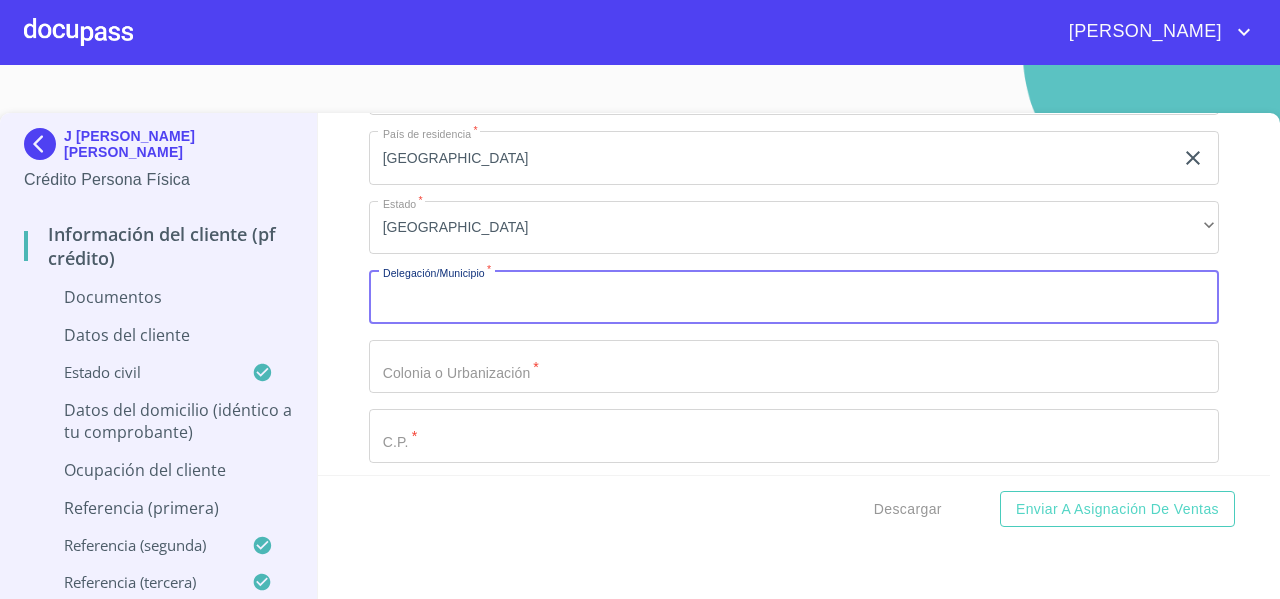 click on "Documento de identificación   *" at bounding box center (794, 297) 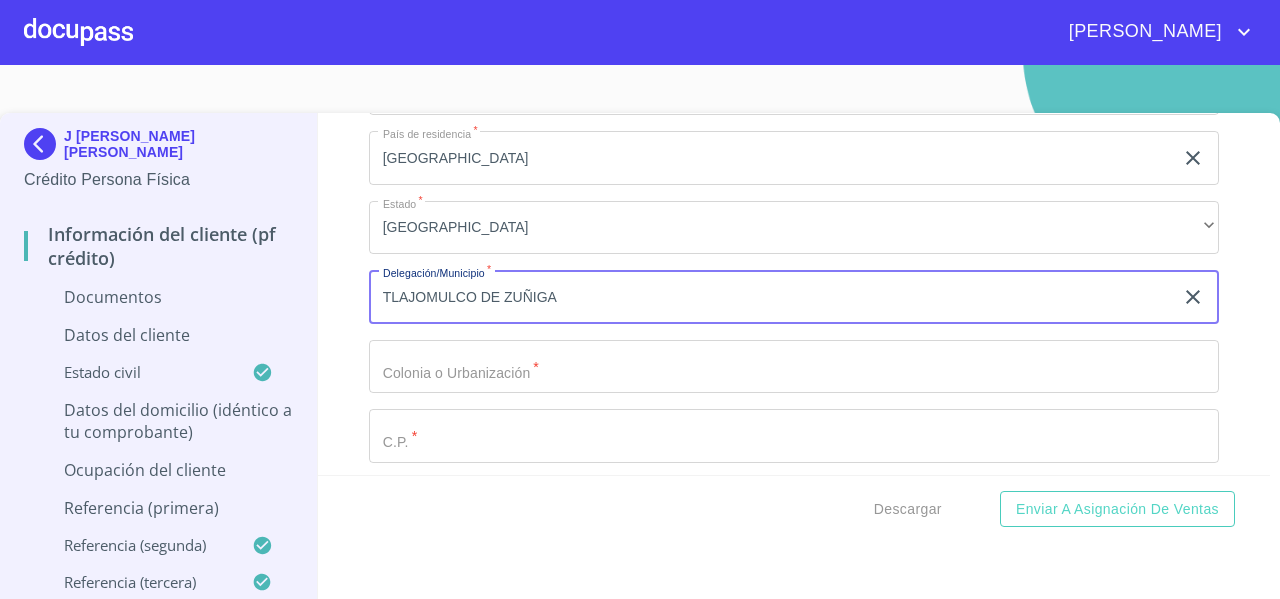 type on "TLAJOMULCO DE ZUÑIGA" 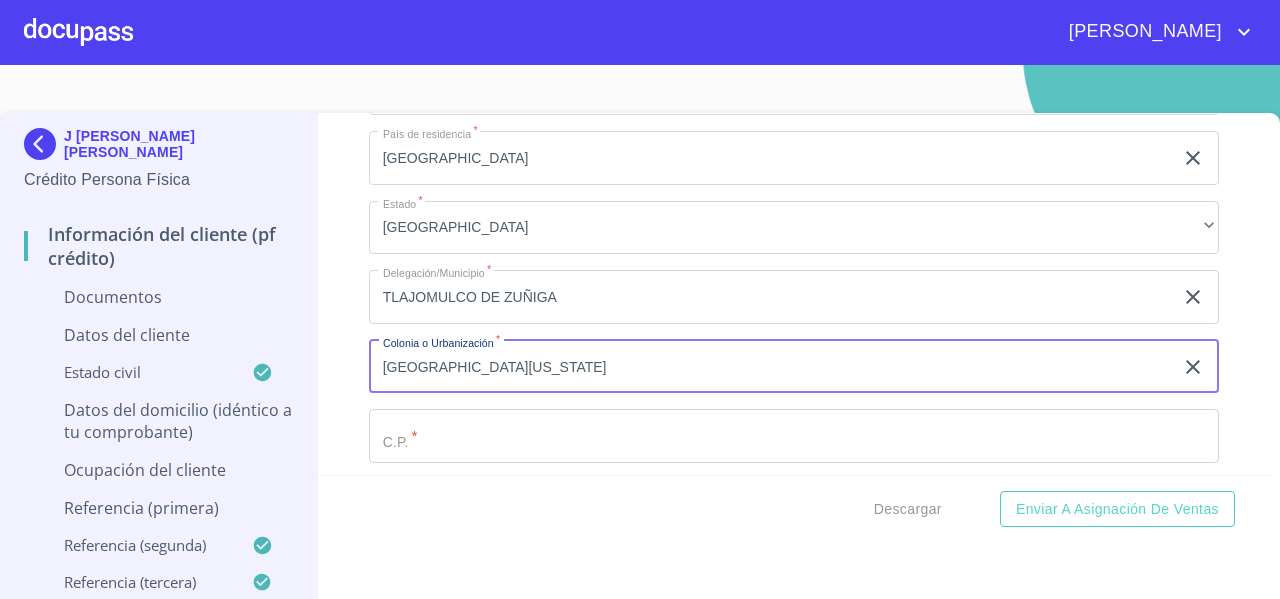 type on "VILLA CALIFORNIA" 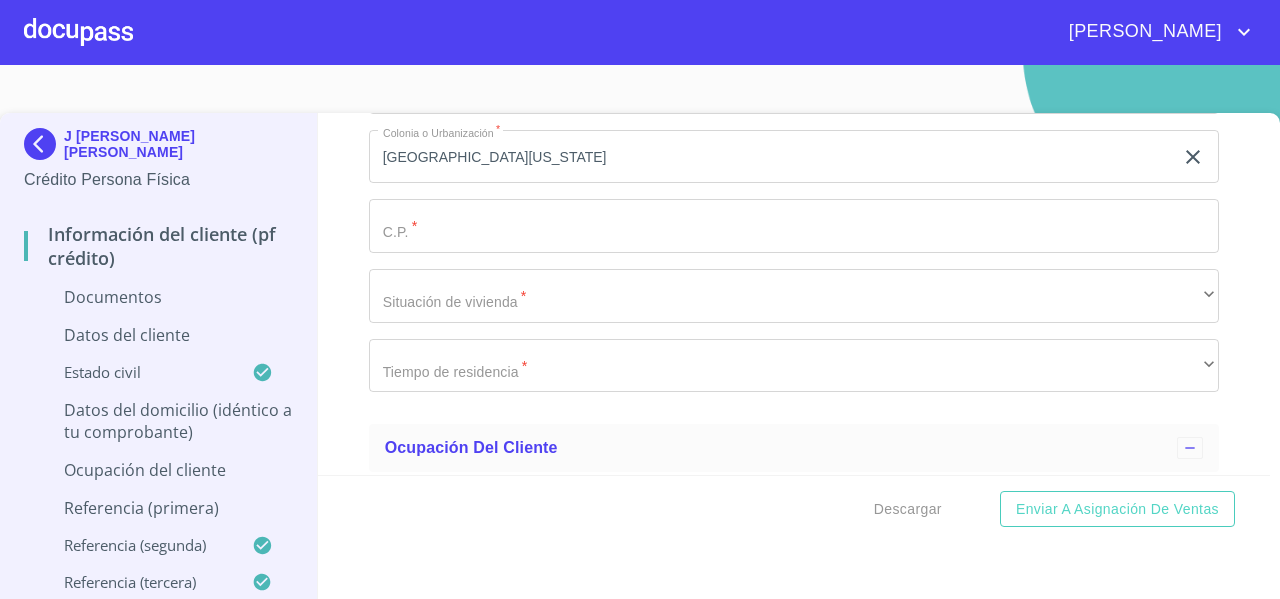 scroll, scrollTop: 4530, scrollLeft: 0, axis: vertical 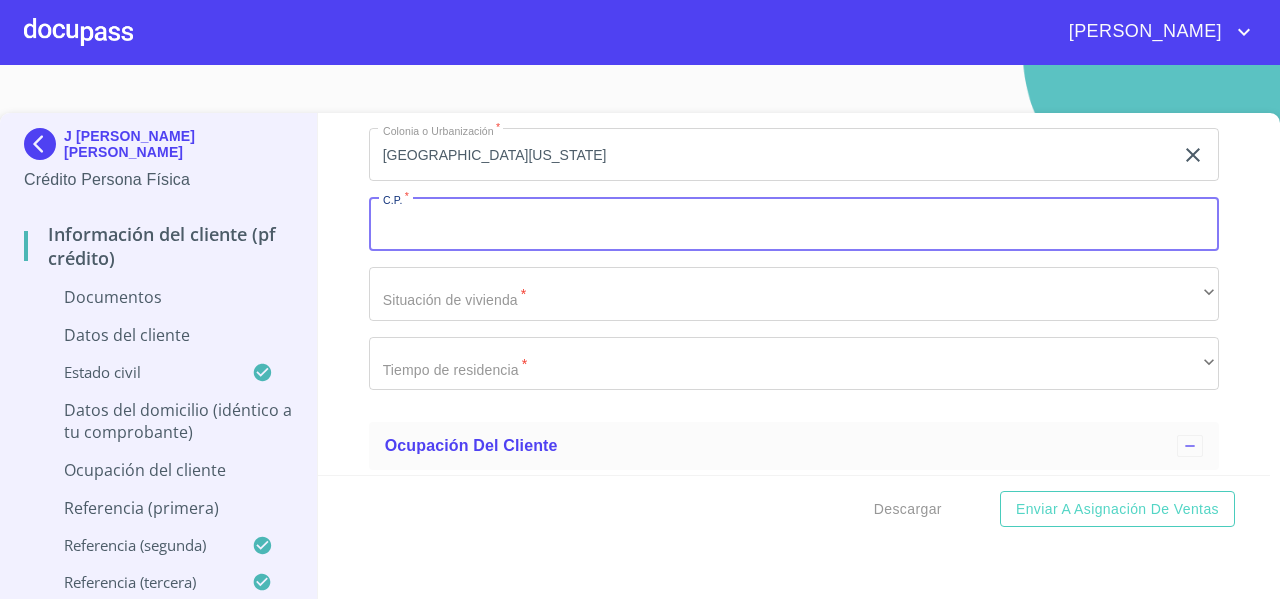 click on "Documento de identificación   *" at bounding box center [794, 224] 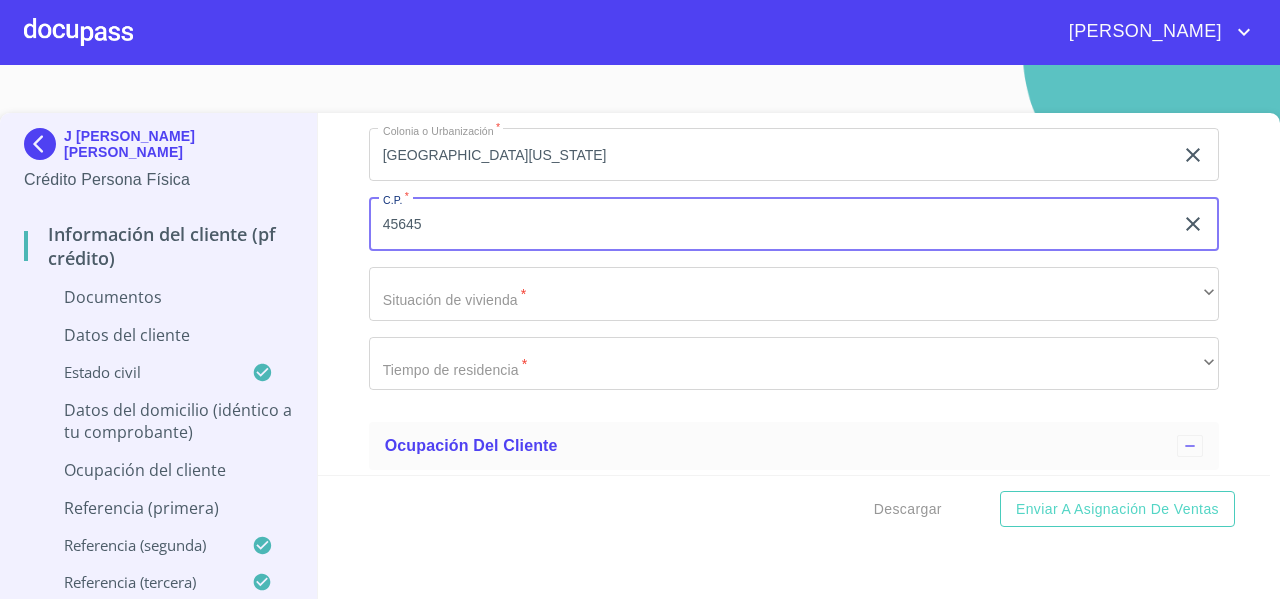 type on "45645" 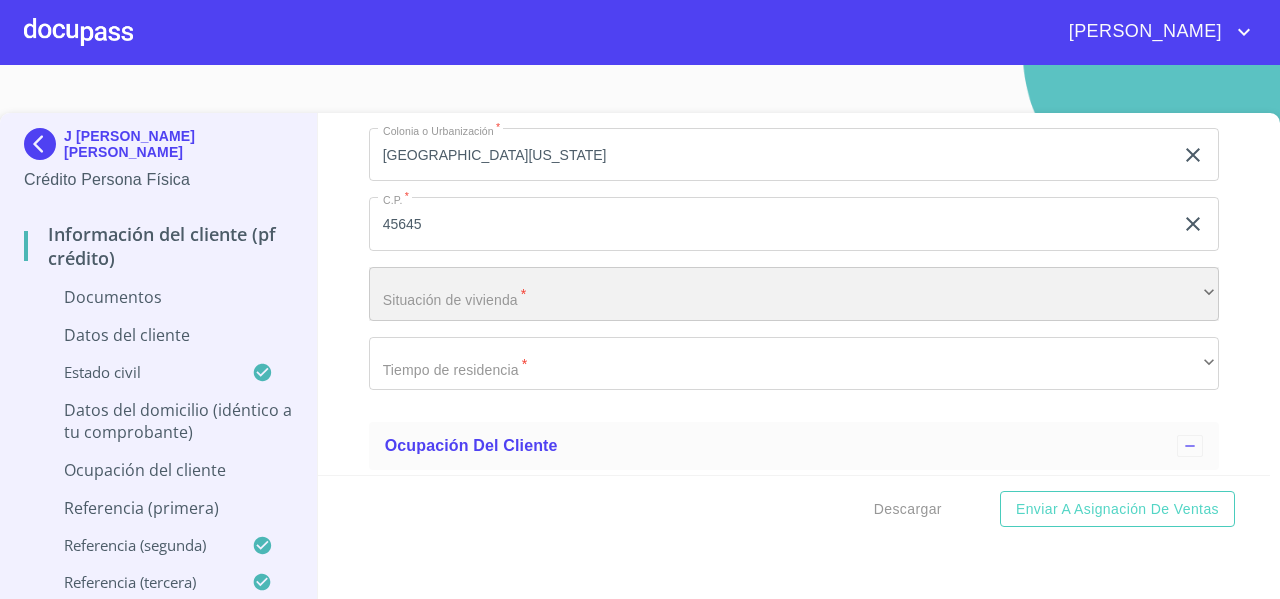 click on "​" at bounding box center [794, 294] 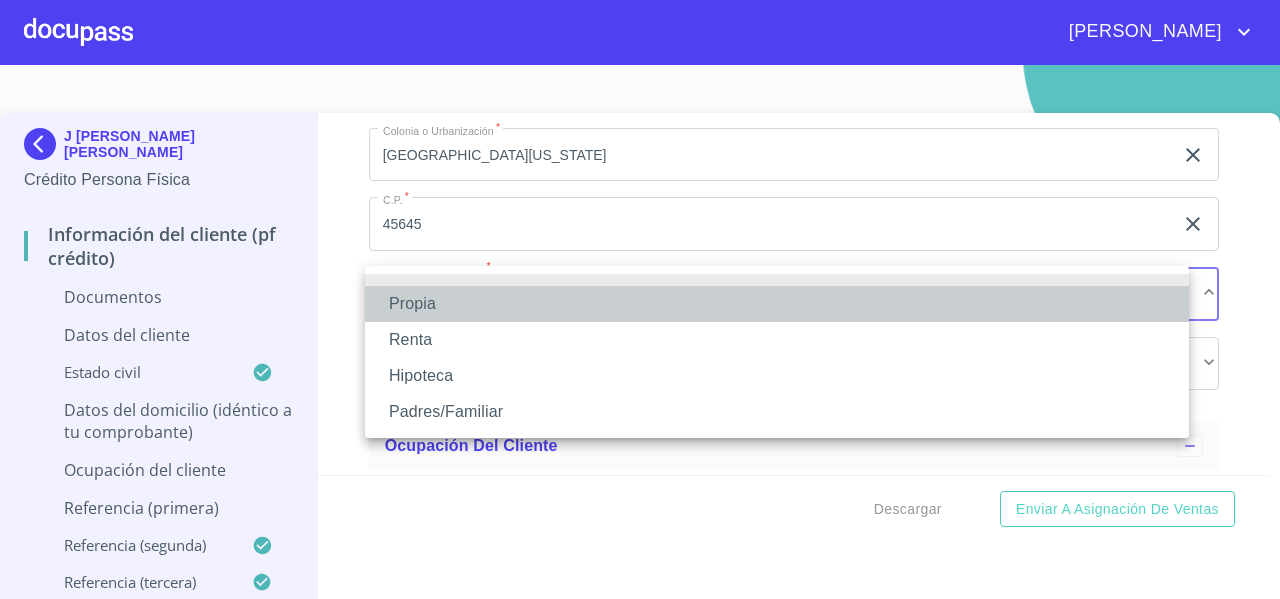 click on "Propia" at bounding box center (777, 304) 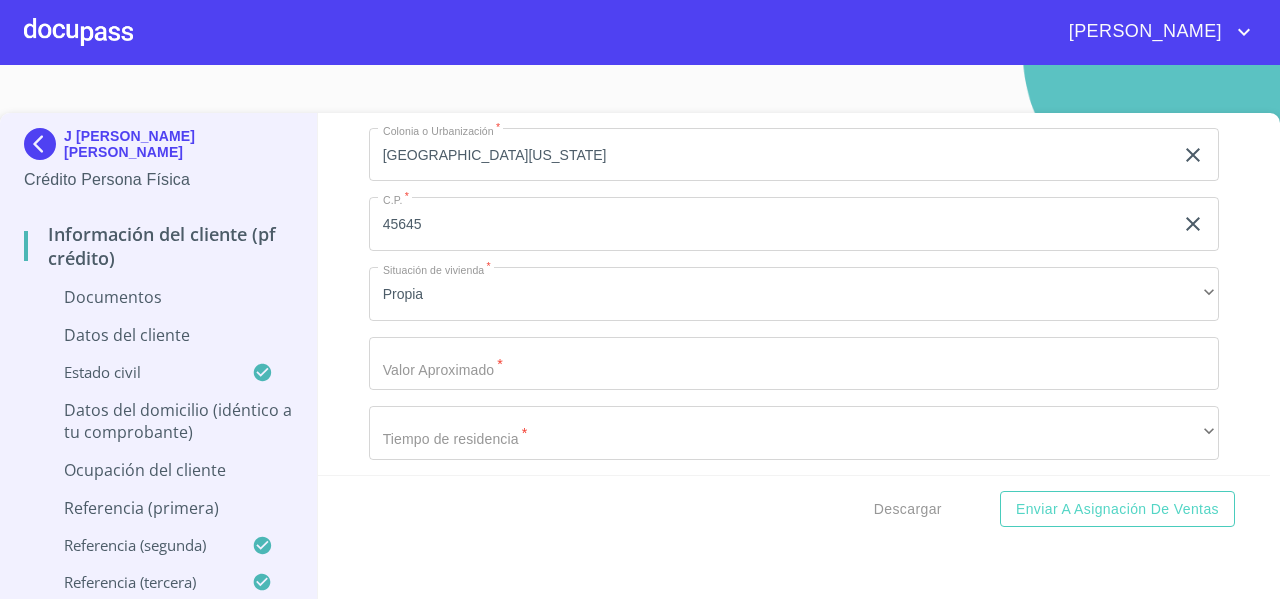click on "Información del cliente (PF crédito)   Documentos Documento de identificación   * INE ​ Identificación Oficial * Arrastra o selecciona el (los) documento(s) para agregar Comprobante de Domicilio * Arrastra o selecciona el (los) documento(s) para agregar Fuente de ingresos   * Independiente/Dueño de negocio/Persona Moral ​ Comprobante de Ingresos mes 1 * Arrastra o selecciona el (los) documento(s) para agregar Comprobante de Ingresos mes 2 * Arrastra o selecciona el (los) documento(s) para agregar Comprobante de Ingresos mes 3 * Arrastra o selecciona el (los) documento(s) para agregar CURP * Arrastra o selecciona el (los) documento(s) para agregar Constancia de situación fiscal Arrastra o selecciona el (los) documento(s) para agregar Datos del cliente Apellido Paterno   * HERRERA ​ Apellido Materno   * NUÑO ​ Primer nombre   * J ​ Segundo Nombre ENCARNACION ​ Fecha de nacimiento * ​ Nacionalidad   * ​ ​ País de nacimiento   * ​ CURP   * ​ RFC   * ​ Sexo   * *" at bounding box center [794, 294] 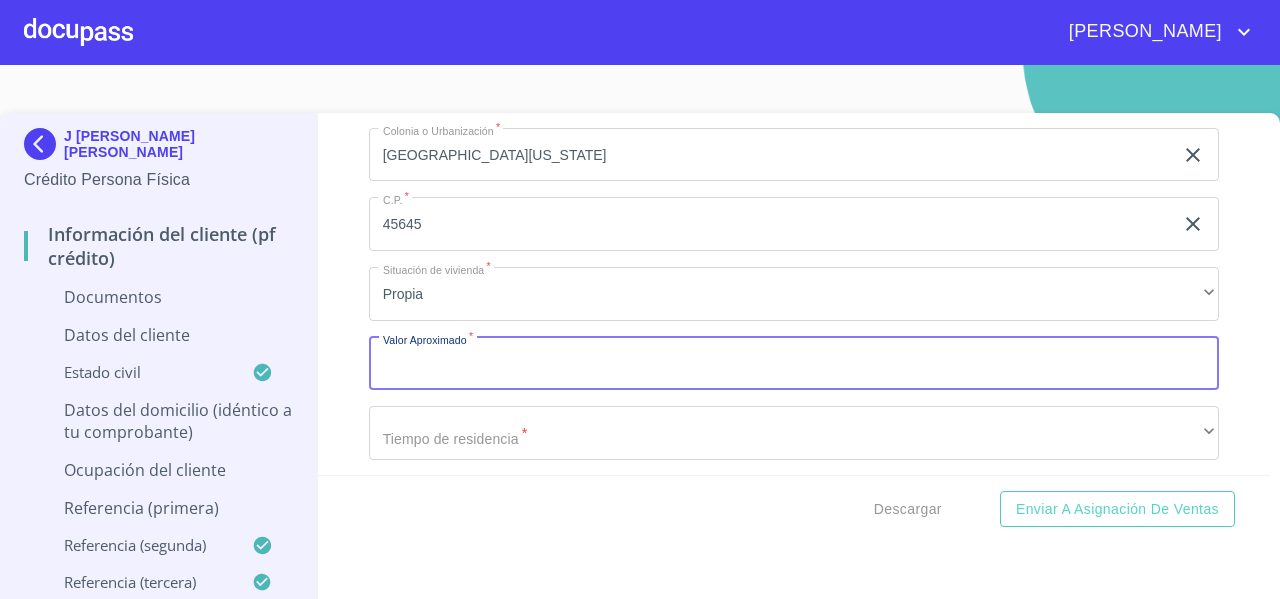 click on "Documento de identificación   *" at bounding box center (794, 364) 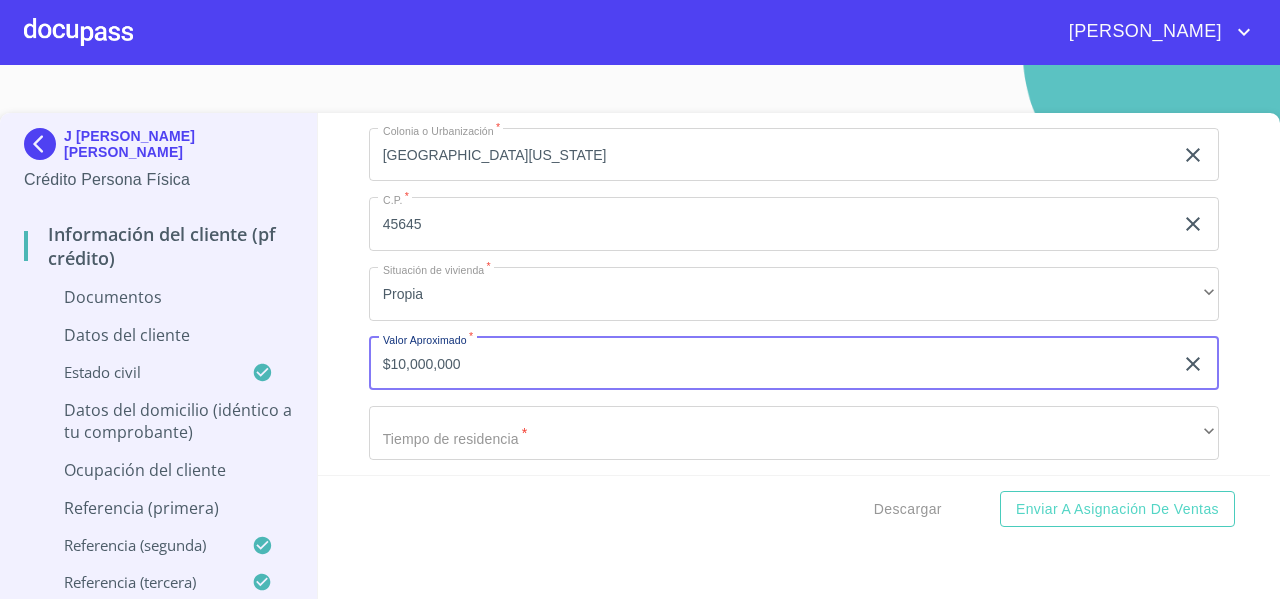 type on "$10,000,000" 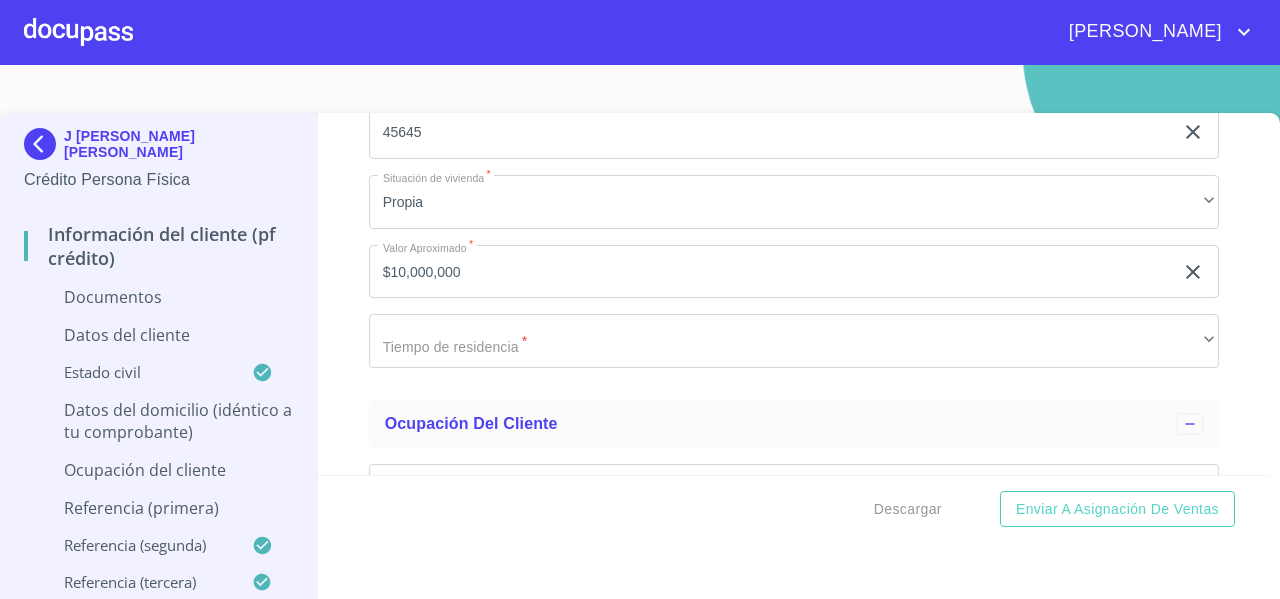 scroll, scrollTop: 4674, scrollLeft: 0, axis: vertical 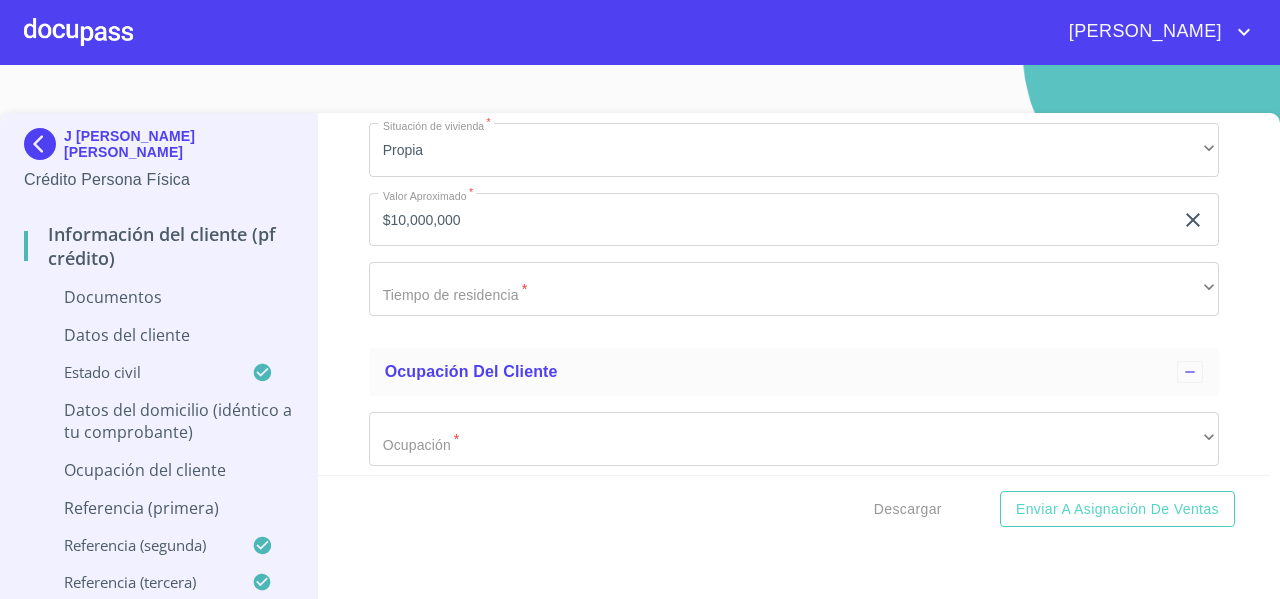 click on "Información del cliente (PF crédito)   Documentos Documento de identificación   * INE ​ Identificación Oficial * Arrastra o selecciona el (los) documento(s) para agregar Comprobante de Domicilio * Arrastra o selecciona el (los) documento(s) para agregar Fuente de ingresos   * Independiente/Dueño de negocio/Persona Moral ​ Comprobante de Ingresos mes 1 * Arrastra o selecciona el (los) documento(s) para agregar Comprobante de Ingresos mes 2 * Arrastra o selecciona el (los) documento(s) para agregar Comprobante de Ingresos mes 3 * Arrastra o selecciona el (los) documento(s) para agregar CURP * Arrastra o selecciona el (los) documento(s) para agregar Constancia de situación fiscal Arrastra o selecciona el (los) documento(s) para agregar Datos del cliente Apellido Paterno   * HERRERA ​ Apellido Materno   * NUÑO ​ Primer nombre   * J ​ Segundo Nombre ENCARNACION ​ Fecha de nacimiento * ​ Nacionalidad   * ​ ​ País de nacimiento   * ​ CURP   * ​ RFC   * ​ Sexo   * *" at bounding box center (794, 294) 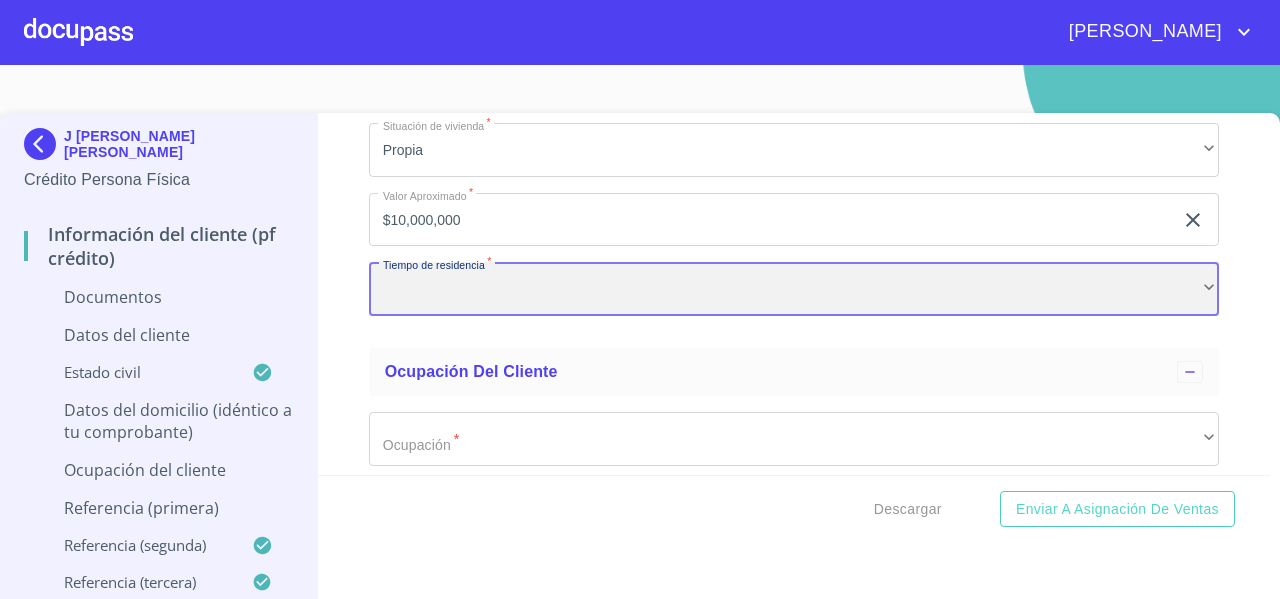 click on "​" at bounding box center [794, 289] 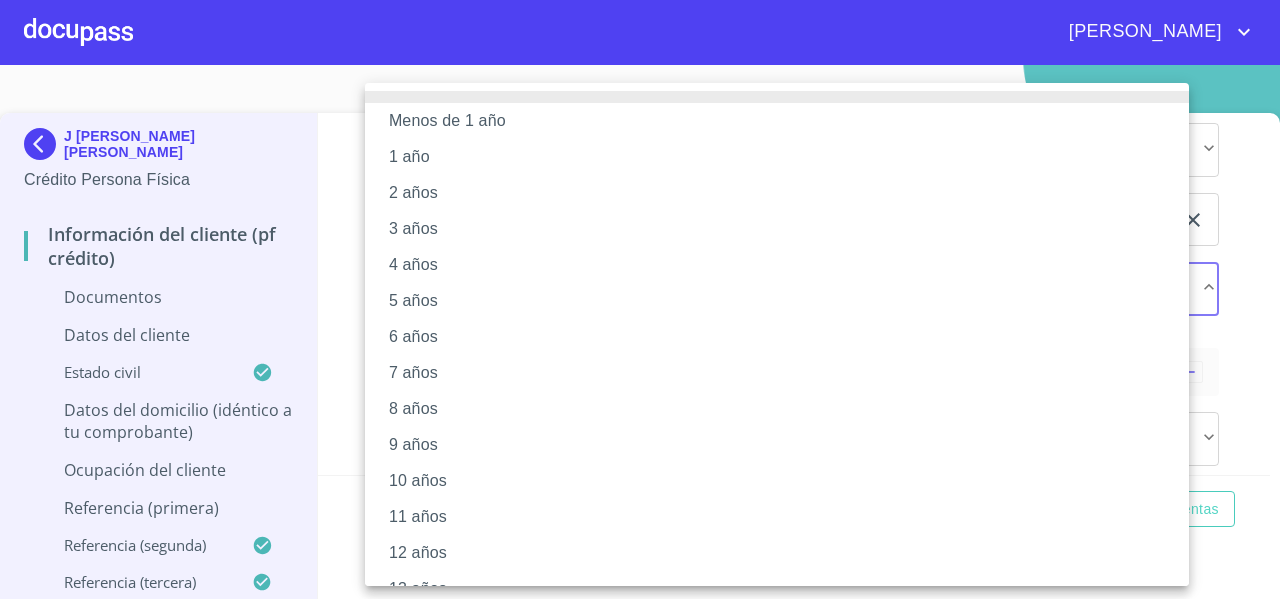 scroll, scrollTop: 280, scrollLeft: 0, axis: vertical 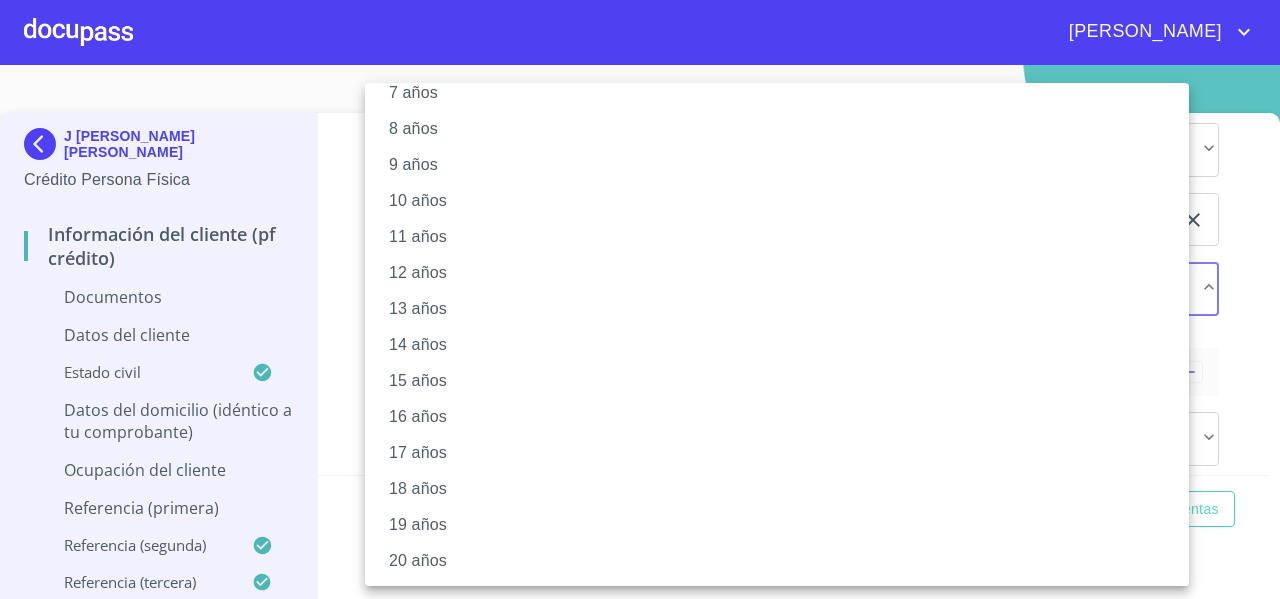 click on "9 años" at bounding box center (784, 165) 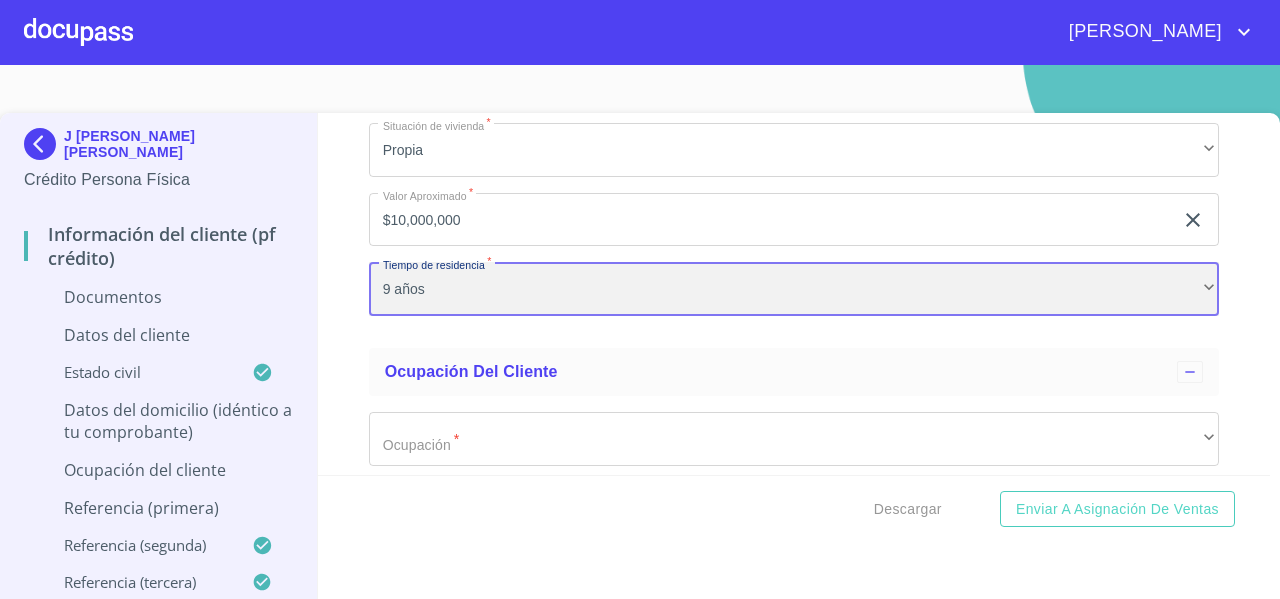 scroll, scrollTop: 280, scrollLeft: 0, axis: vertical 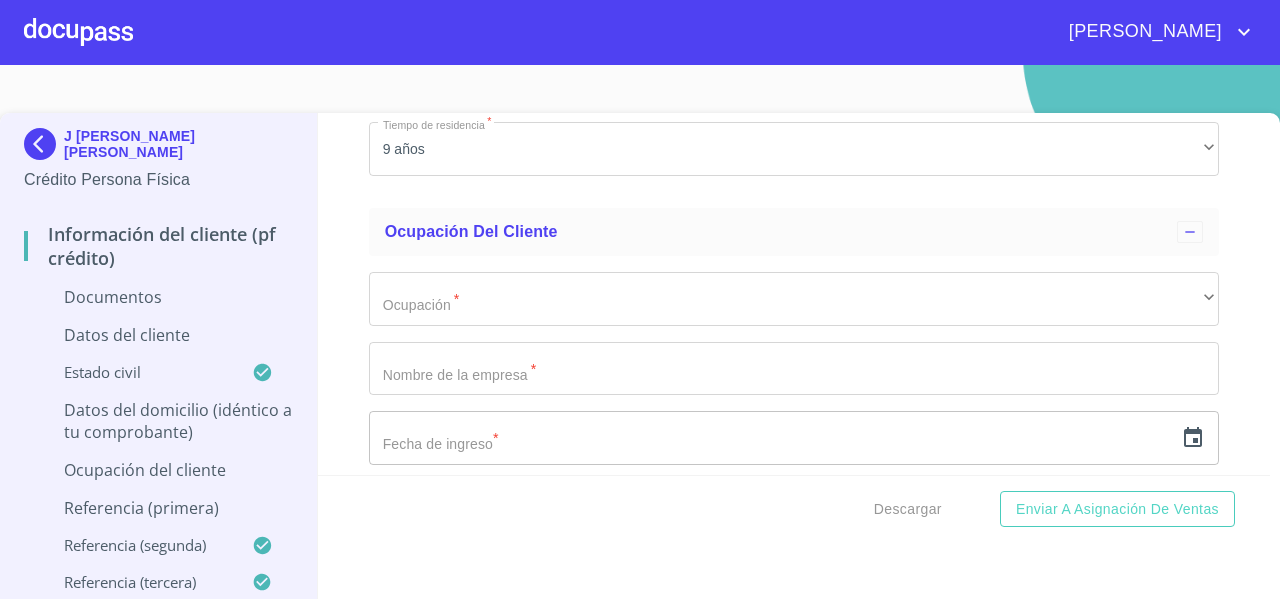 click on "Información del cliente (PF crédito)   Documentos Documento de identificación   * INE ​ Identificación Oficial * Arrastra o selecciona el (los) documento(s) para agregar Comprobante de Domicilio * Arrastra o selecciona el (los) documento(s) para agregar Fuente de ingresos   * Independiente/Dueño de negocio/Persona Moral ​ Comprobante de Ingresos mes 1 * Arrastra o selecciona el (los) documento(s) para agregar Comprobante de Ingresos mes 2 * Arrastra o selecciona el (los) documento(s) para agregar Comprobante de Ingresos mes 3 * Arrastra o selecciona el (los) documento(s) para agregar CURP * Arrastra o selecciona el (los) documento(s) para agregar Constancia de situación fiscal Arrastra o selecciona el (los) documento(s) para agregar Datos del cliente Apellido Paterno   * HERRERA ​ Apellido Materno   * NUÑO ​ Primer nombre   * J ​ Segundo Nombre ENCARNACION ​ Fecha de nacimiento * ​ Nacionalidad   * ​ ​ País de nacimiento   * ​ CURP   * ​ RFC   * ​ Sexo   * *" at bounding box center [794, 294] 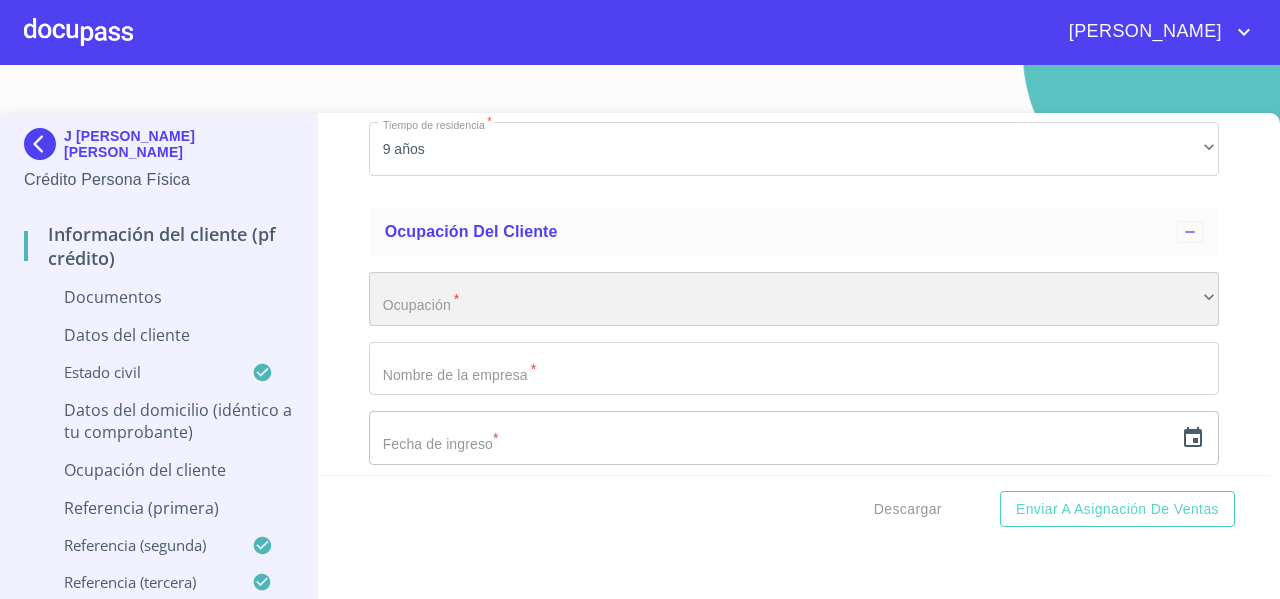 click on "​" at bounding box center [794, 299] 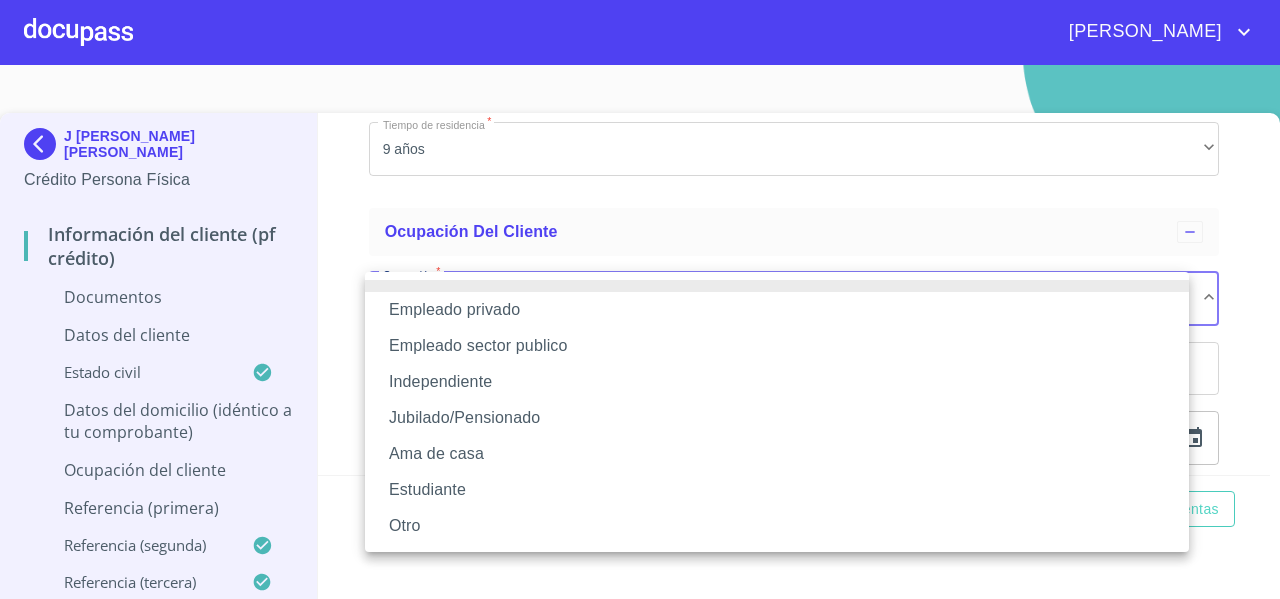 click at bounding box center [640, 299] 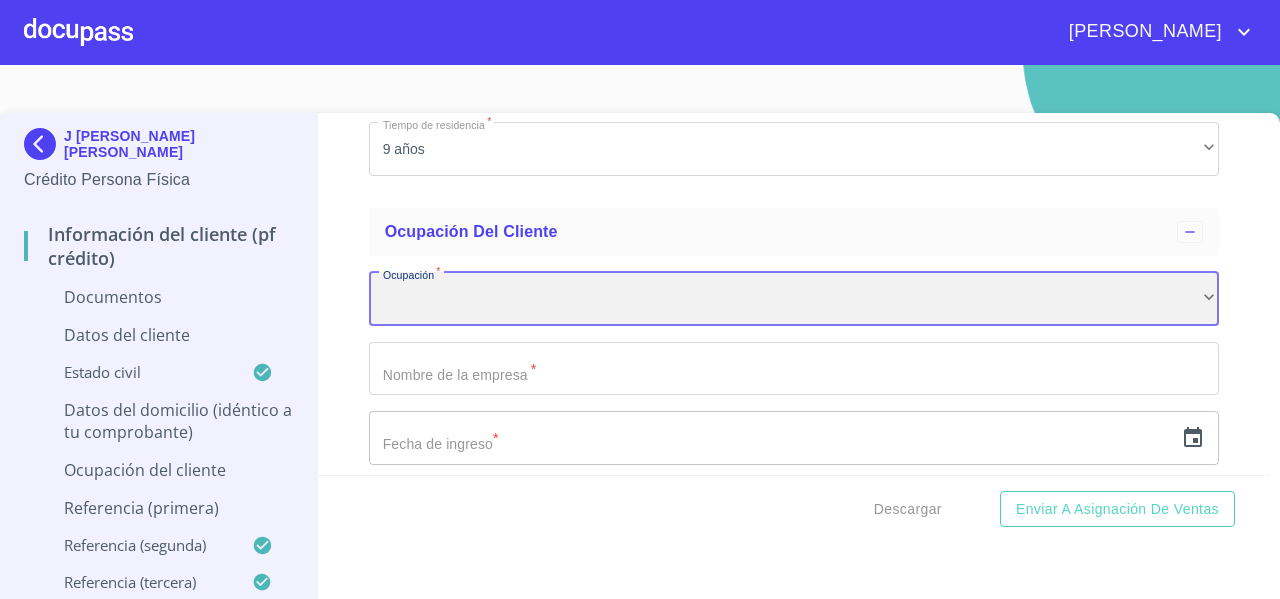 click on "​" at bounding box center [794, 299] 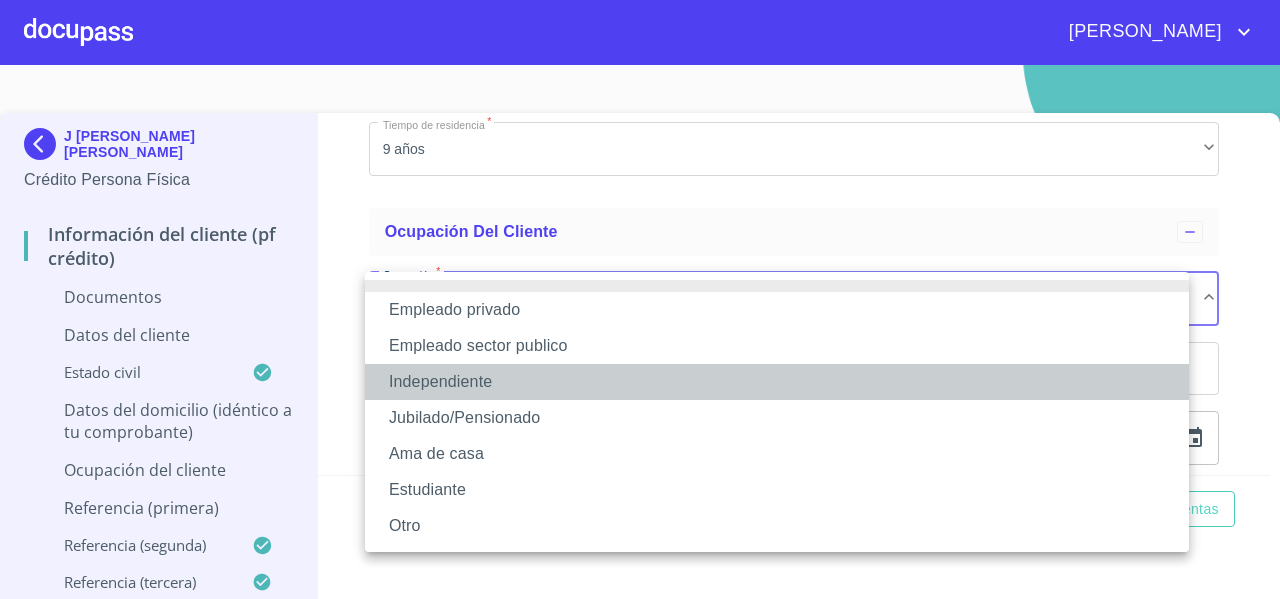 click on "Independiente" at bounding box center [777, 382] 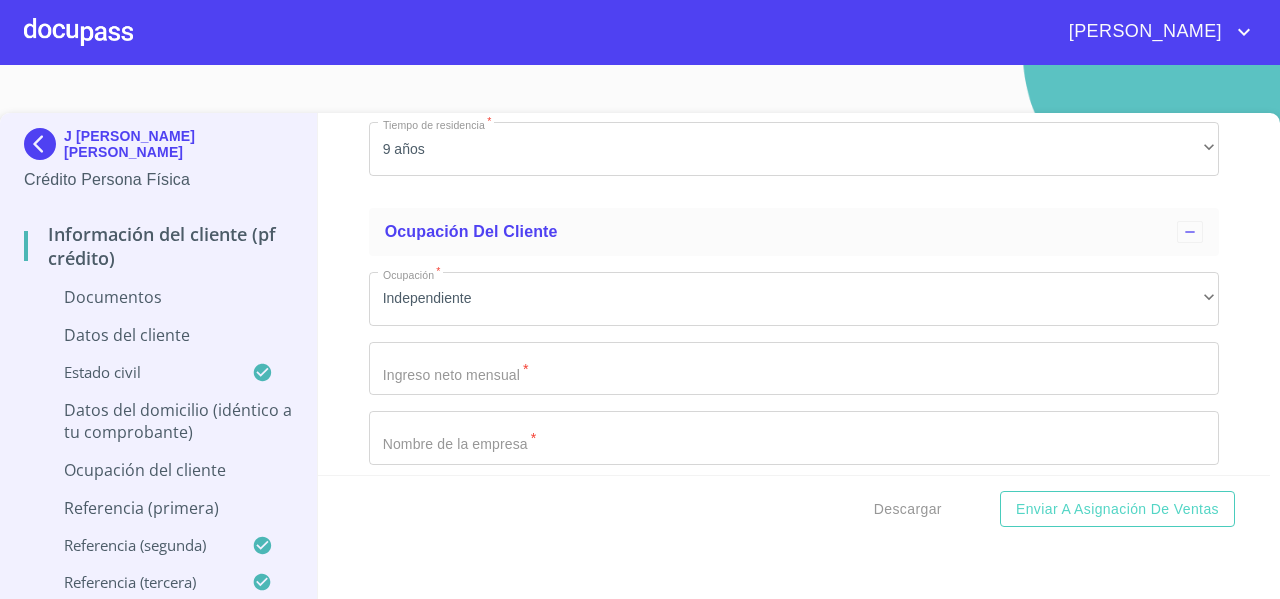 scroll, scrollTop: 5020, scrollLeft: 0, axis: vertical 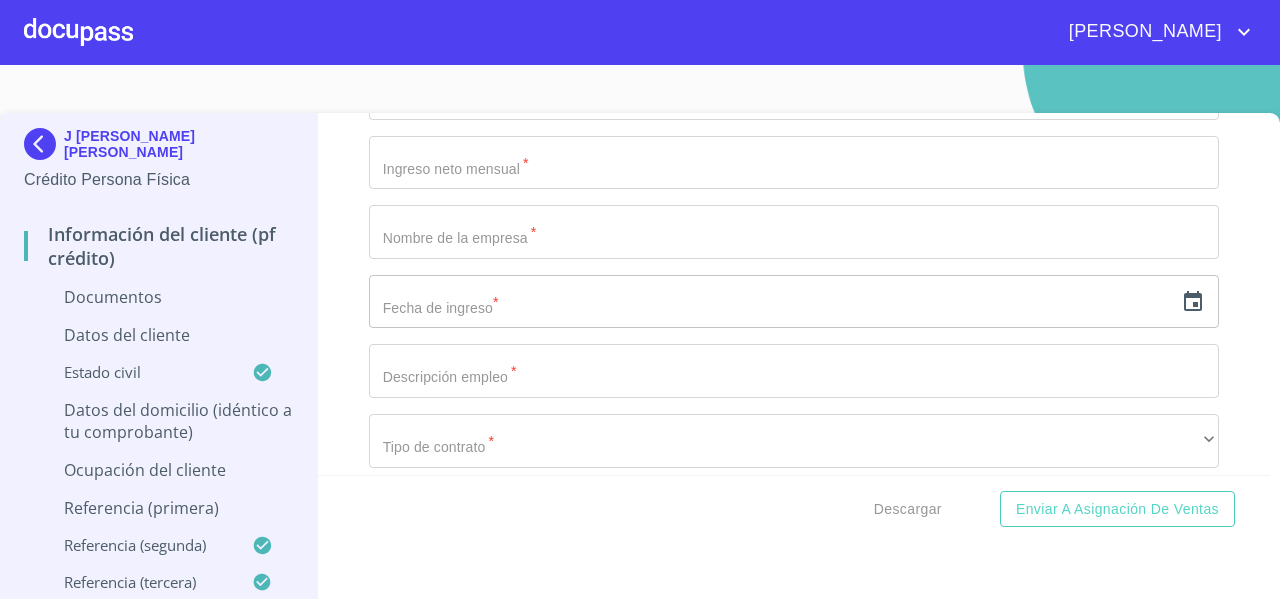 click on "Documento de identificación   *" at bounding box center (771, -2375) 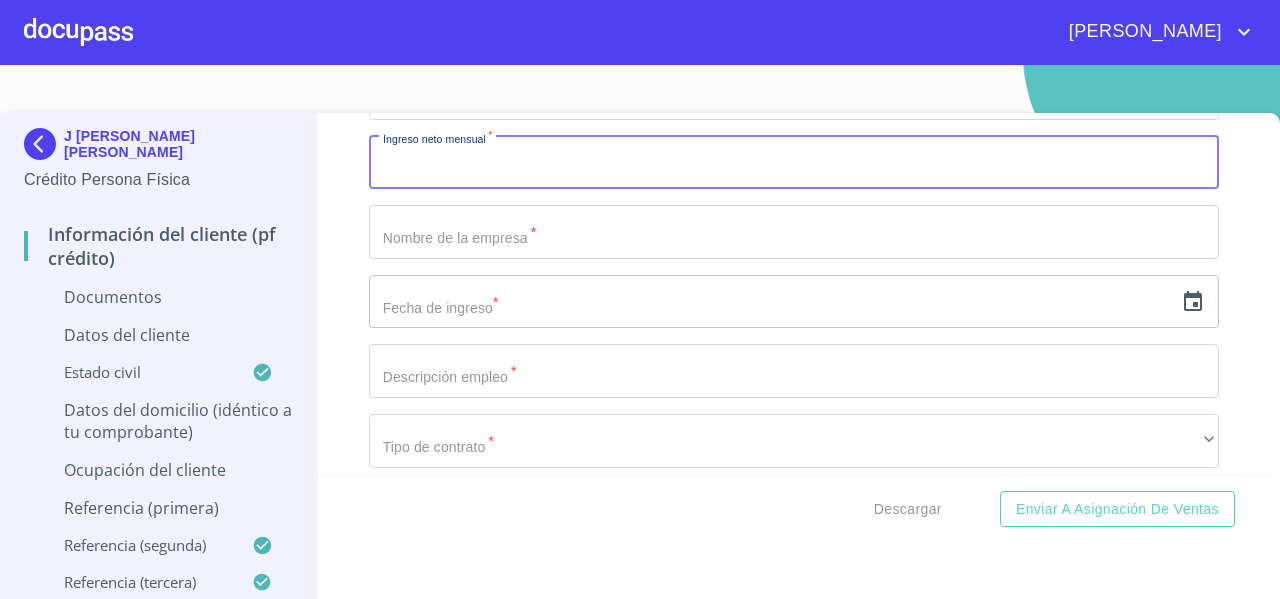 click on "Documento de identificación   *" at bounding box center [794, 163] 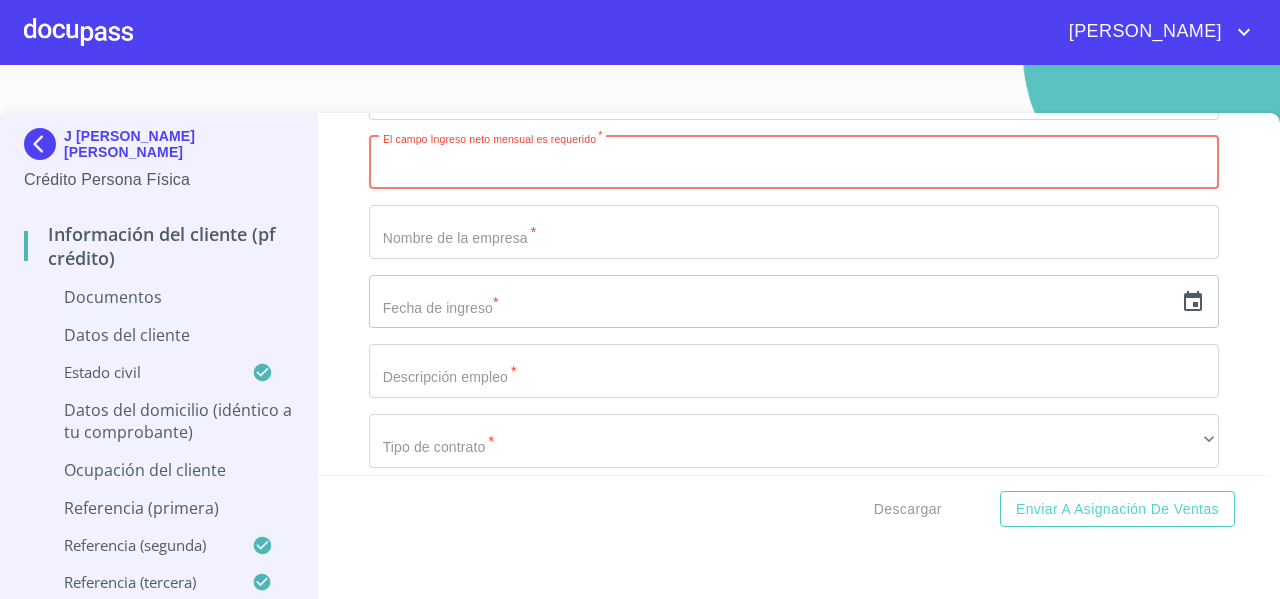 click on "Documento de identificación   *" at bounding box center (794, 163) 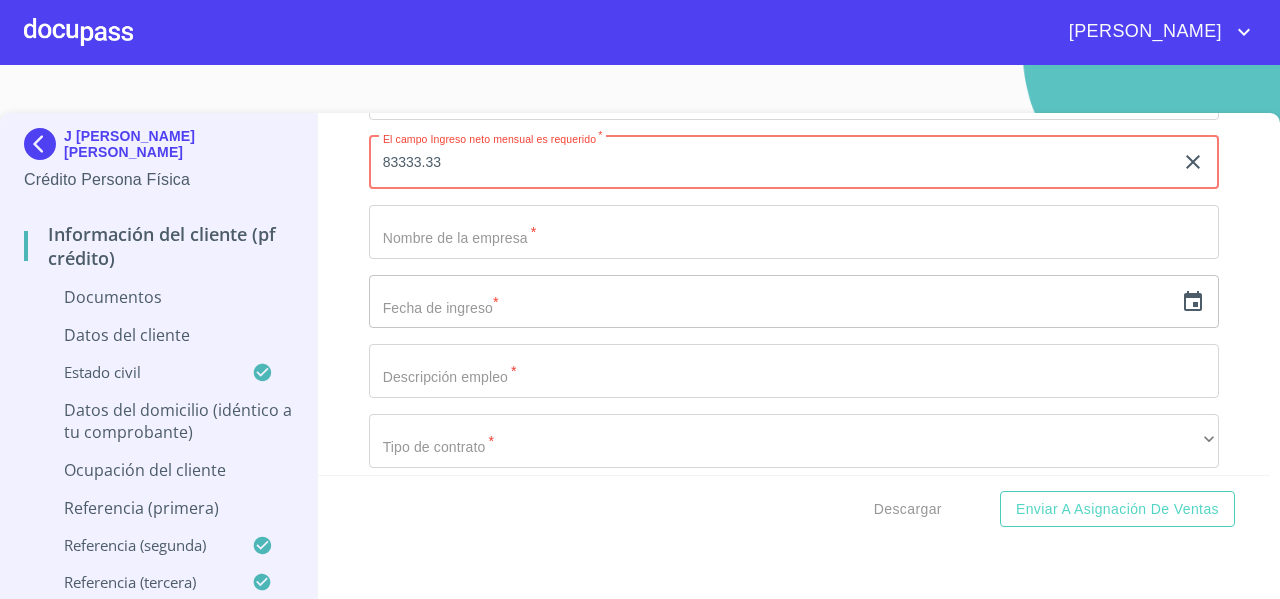 type on "83333.33" 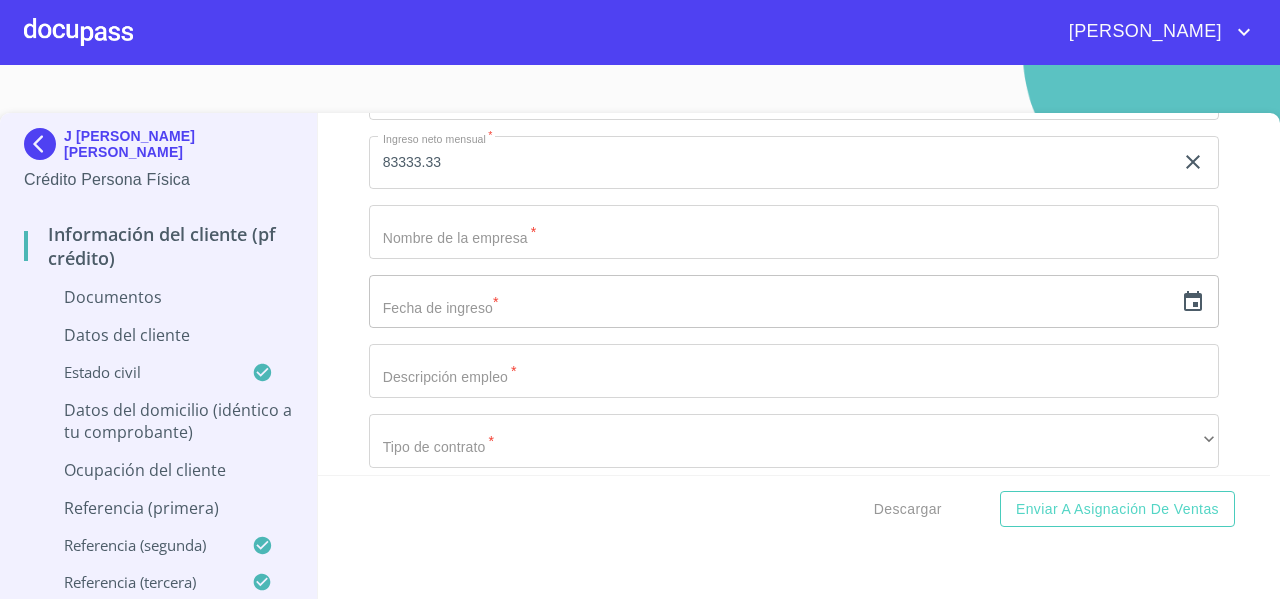 click on "Documento de identificación   *" at bounding box center [771, -2375] 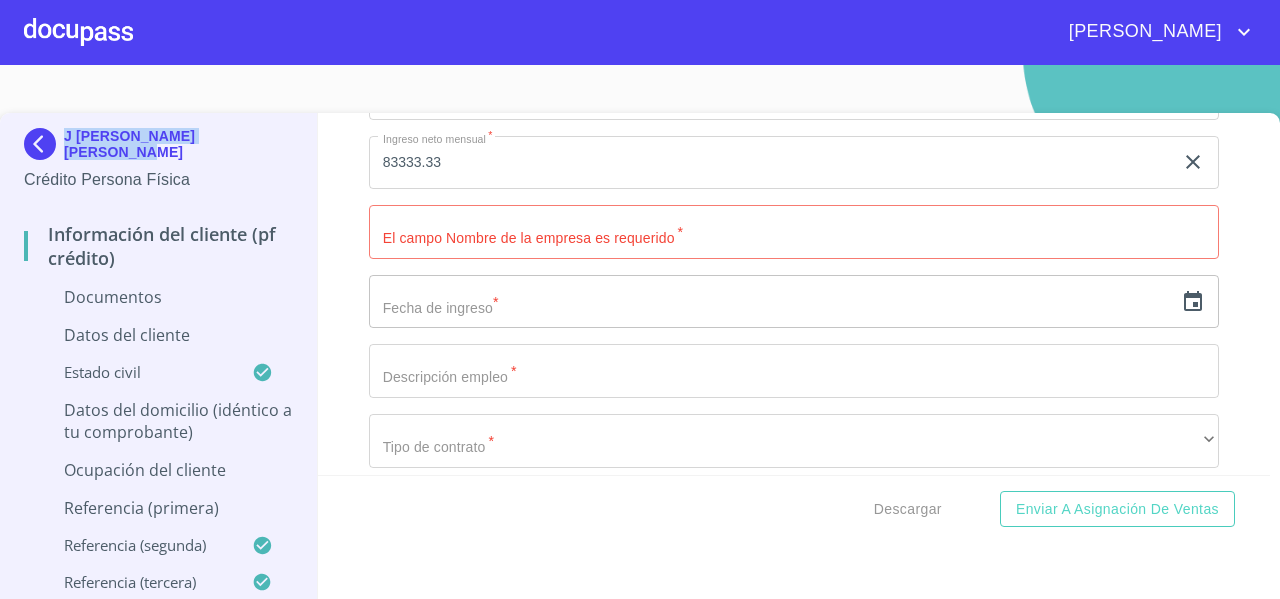 drag, startPoint x: 153, startPoint y: 161, endPoint x: 66, endPoint y: 95, distance: 109.201645 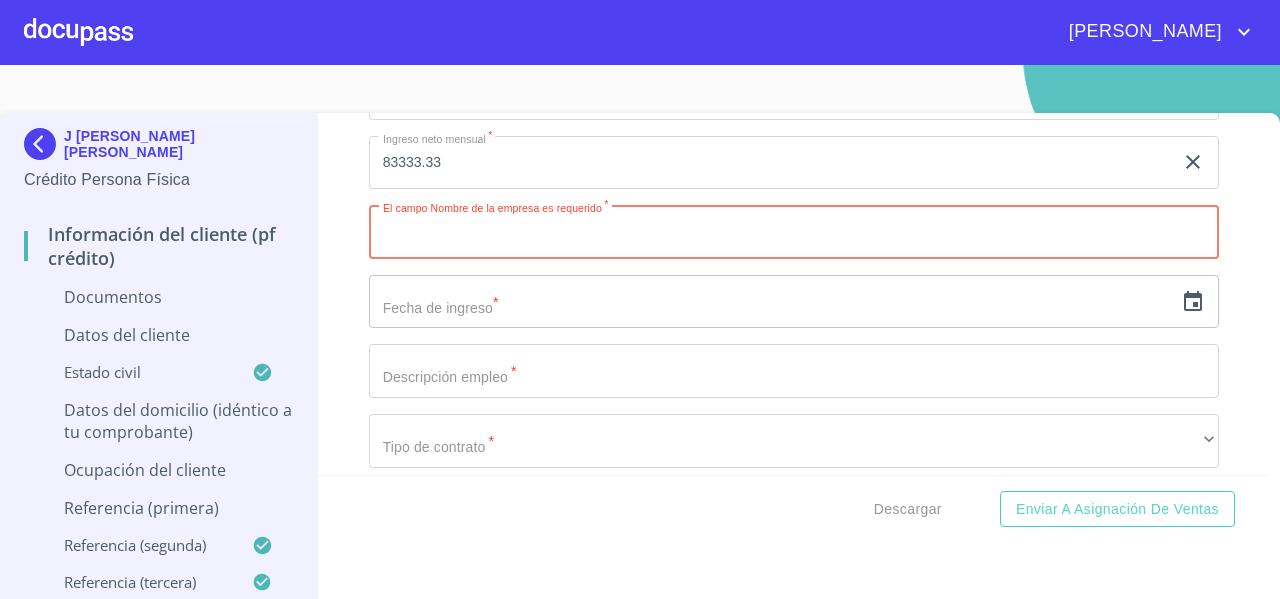 click on "Documento de identificación   *" at bounding box center [794, 232] 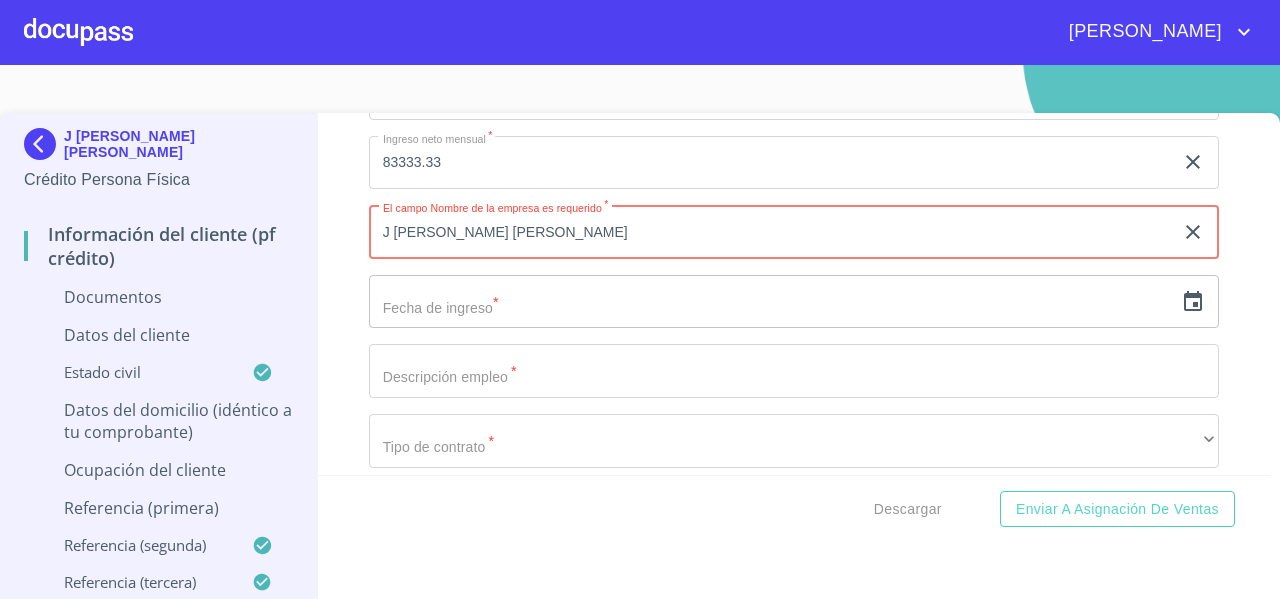 type on "J [PERSON_NAME] [PERSON_NAME]" 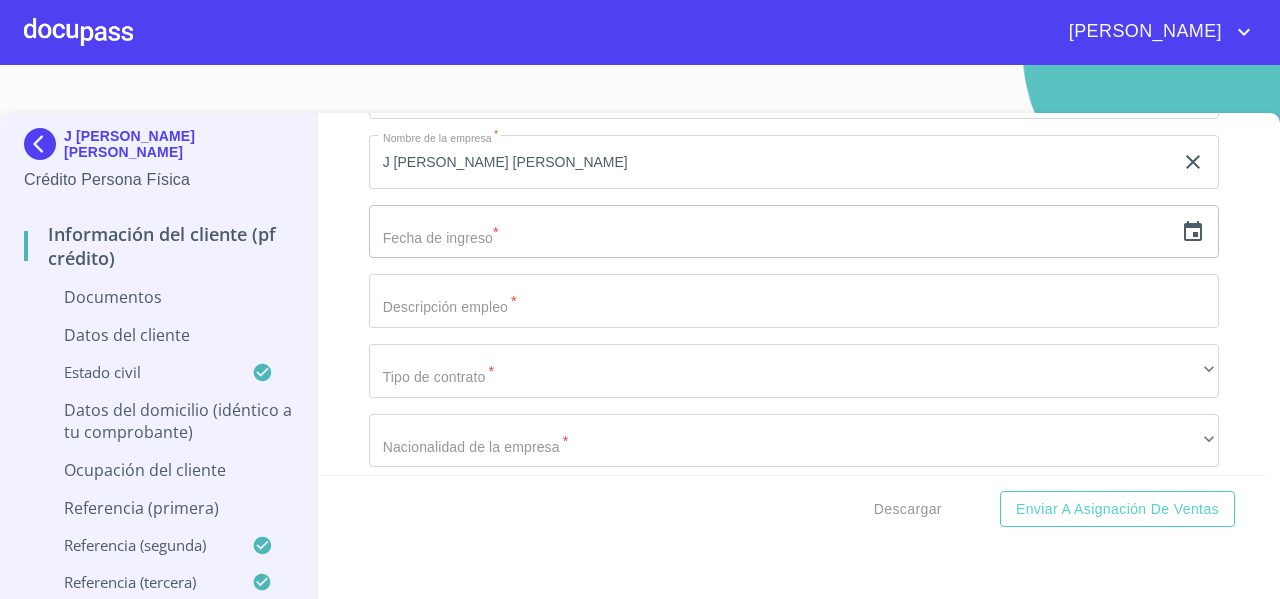 scroll, scrollTop: 5090, scrollLeft: 0, axis: vertical 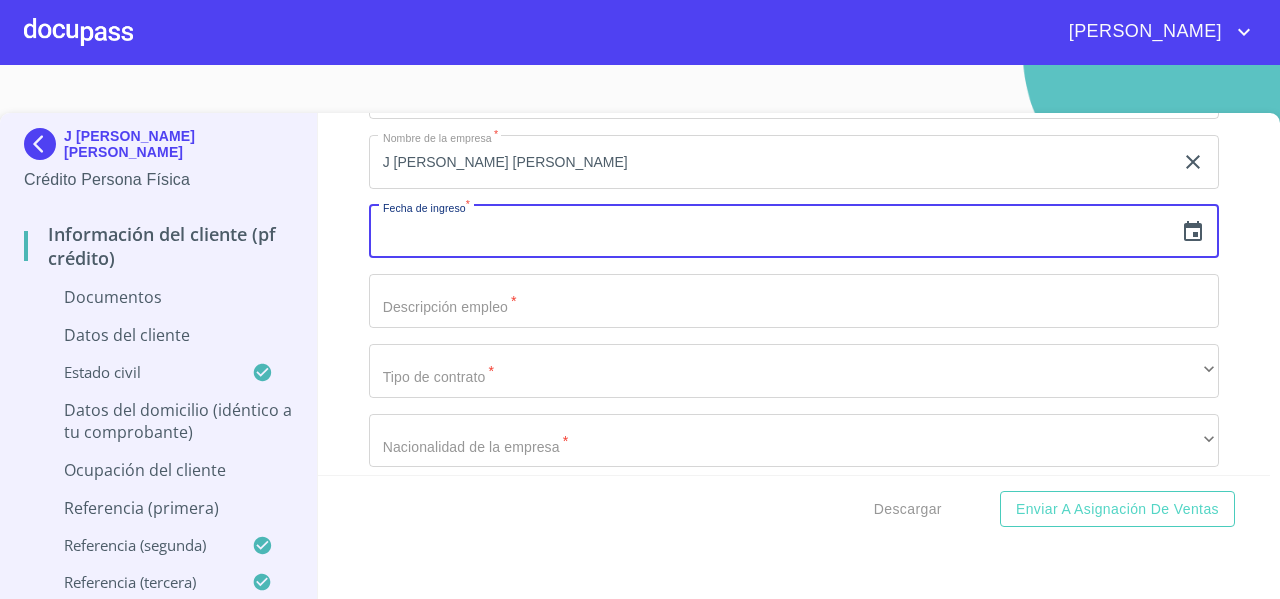 click 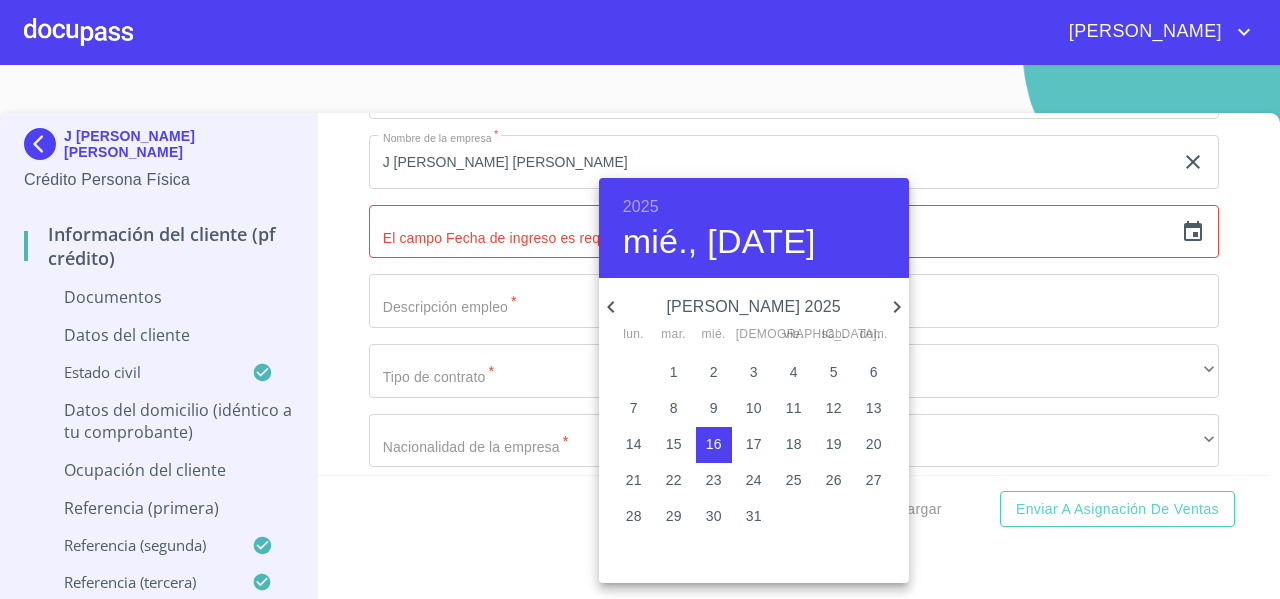 click at bounding box center [640, 299] 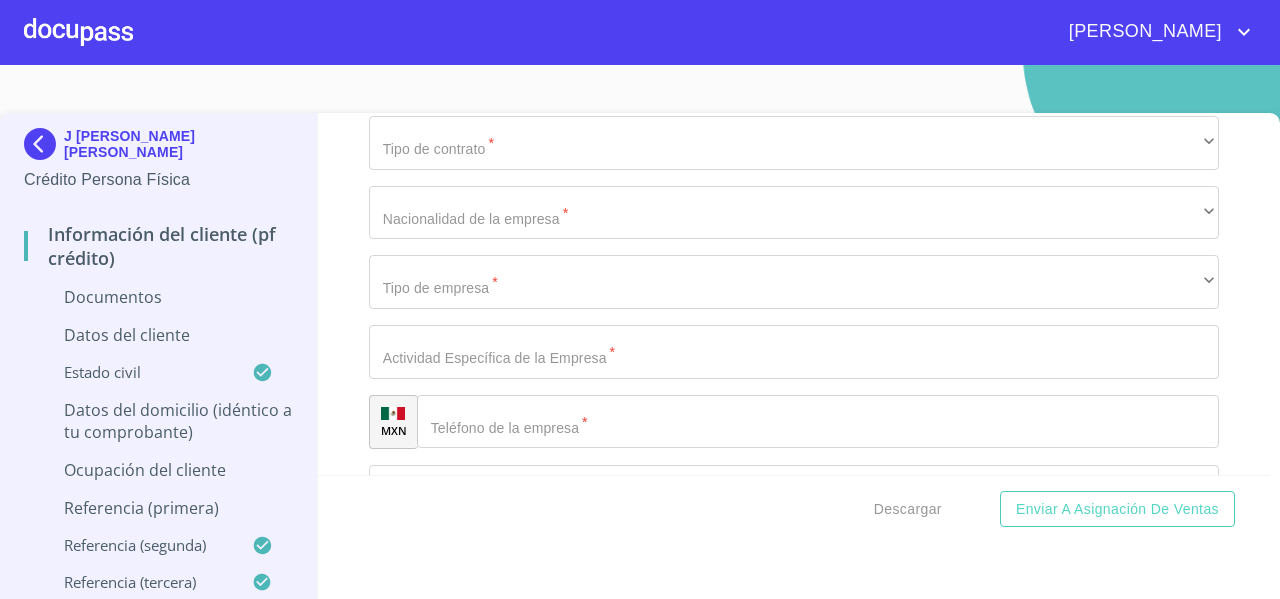 scroll, scrollTop: 5376, scrollLeft: 0, axis: vertical 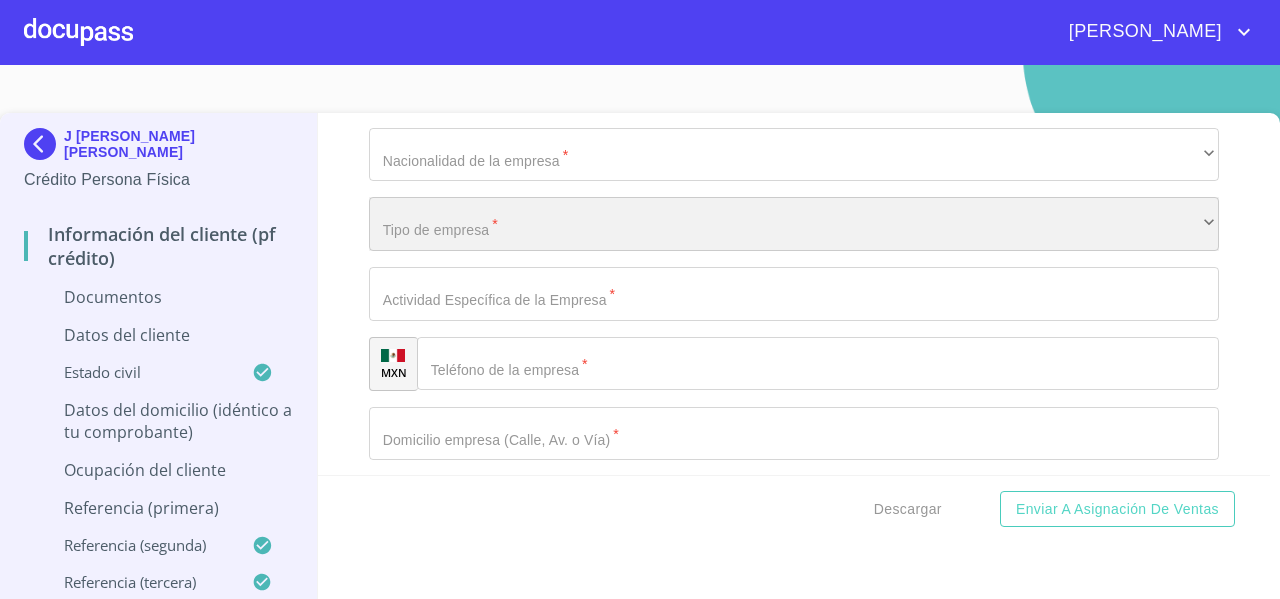 click on "​" at bounding box center (794, 224) 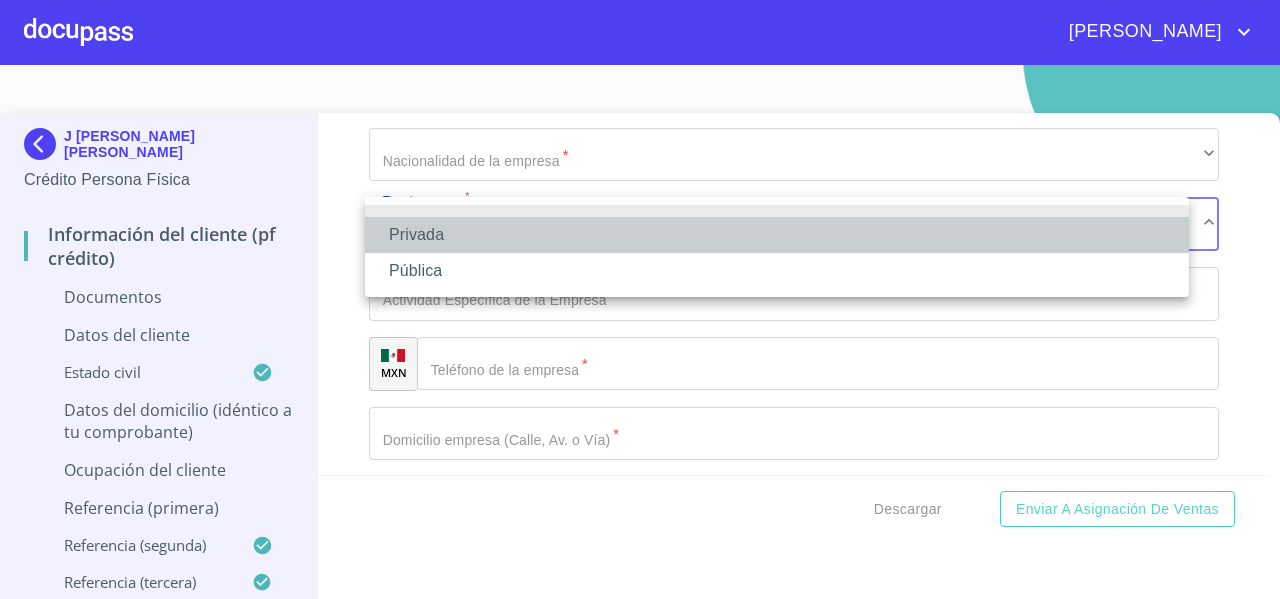 click on "Privada" at bounding box center [777, 235] 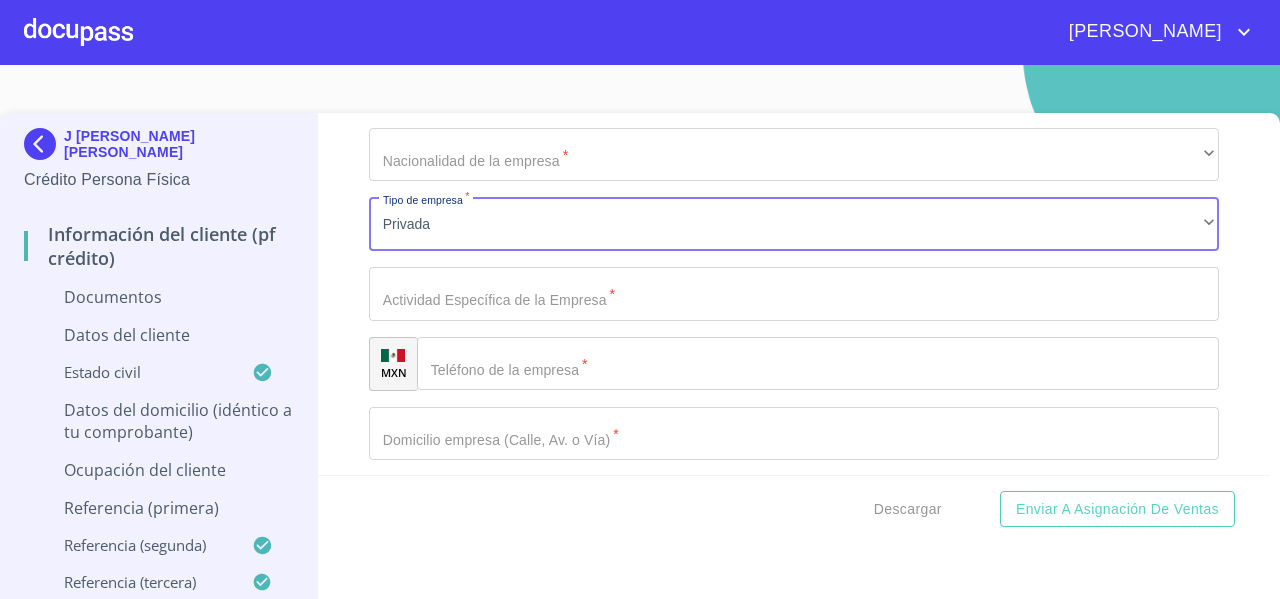 click on "Información del cliente (PF crédito)   Documentos Documento de identificación   * INE ​ Identificación Oficial * Arrastra o selecciona el (los) documento(s) para agregar Comprobante de Domicilio * Arrastra o selecciona el (los) documento(s) para agregar Fuente de ingresos   * Independiente/Dueño de negocio/Persona Moral ​ Comprobante de Ingresos mes 1 * Arrastra o selecciona el (los) documento(s) para agregar Comprobante de Ingresos mes 2 * Arrastra o selecciona el (los) documento(s) para agregar Comprobante de Ingresos mes 3 * Arrastra o selecciona el (los) documento(s) para agregar CURP * Arrastra o selecciona el (los) documento(s) para agregar Constancia de situación fiscal Arrastra o selecciona el (los) documento(s) para agregar Datos del cliente Apellido Paterno   * HERRERA ​ Apellido Materno   * NUÑO ​ Primer nombre   * J ​ Segundo Nombre ENCARNACION ​ Fecha de nacimiento * ​ Nacionalidad   * ​ ​ País de nacimiento   * ​ CURP   * ​ RFC   * ​ Sexo   * *" at bounding box center [794, 294] 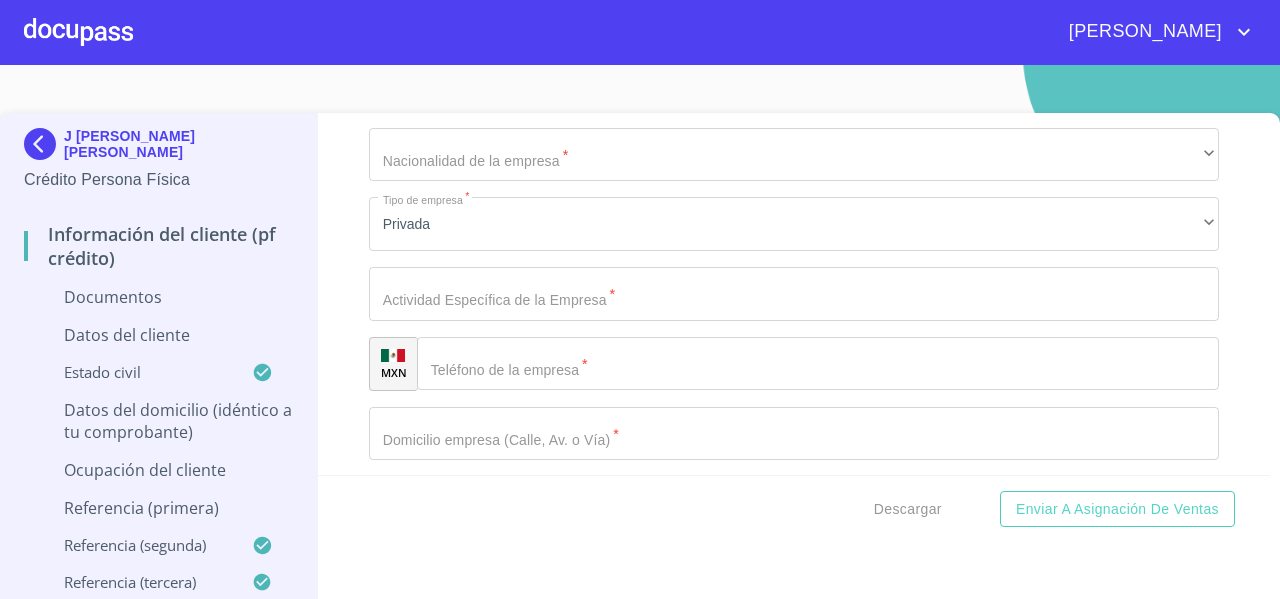 scroll, scrollTop: 5452, scrollLeft: 0, axis: vertical 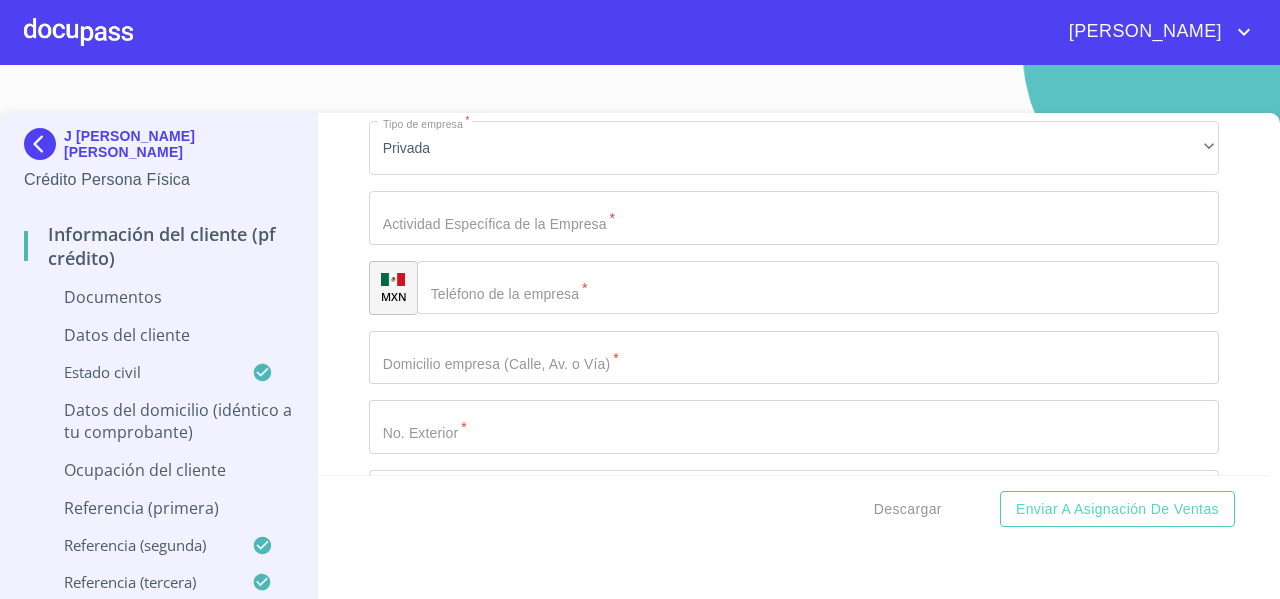 click on "Documento de identificación   *" at bounding box center (771, -2807) 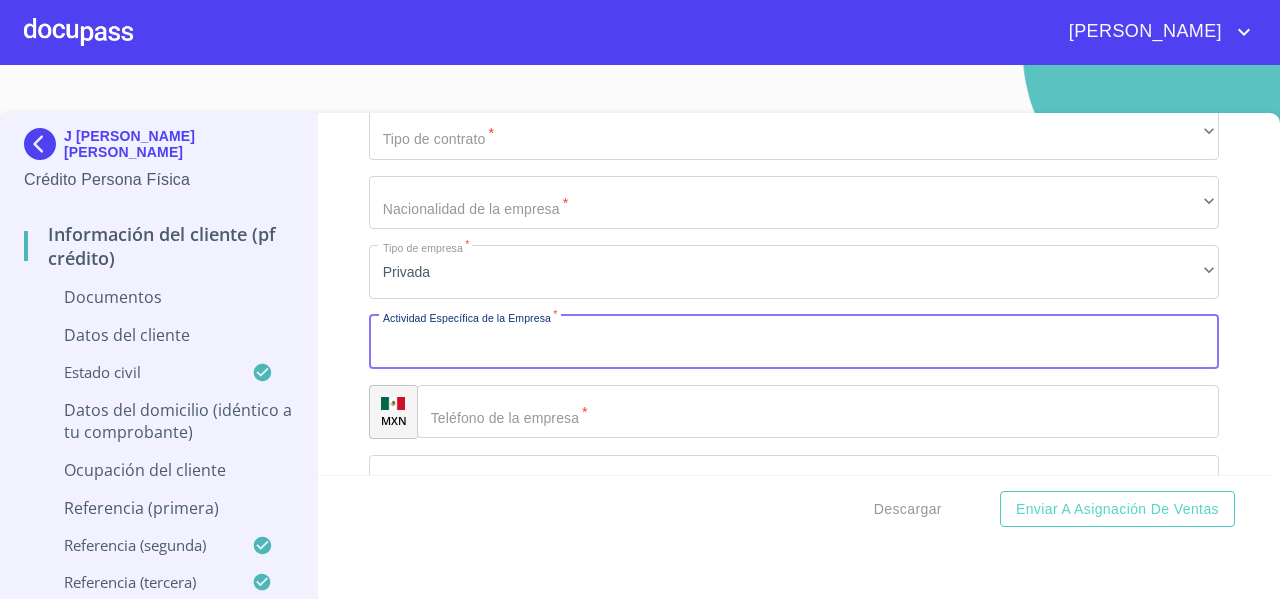 scroll, scrollTop: 5372, scrollLeft: 0, axis: vertical 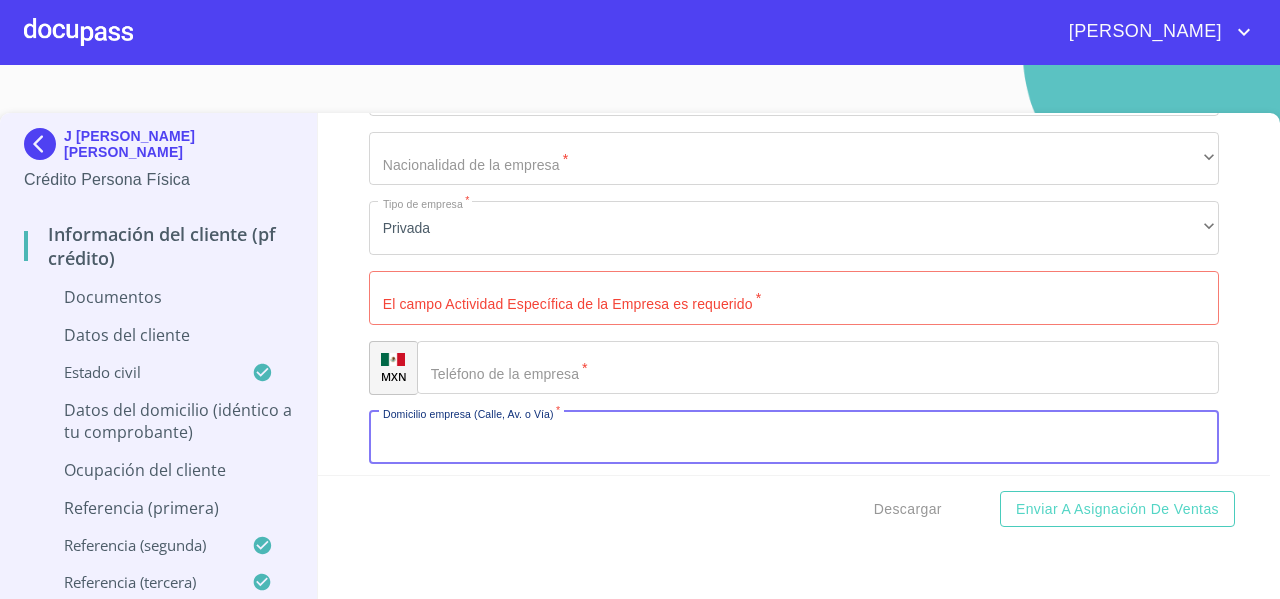 click on "Documento de identificación   *" at bounding box center (794, 438) 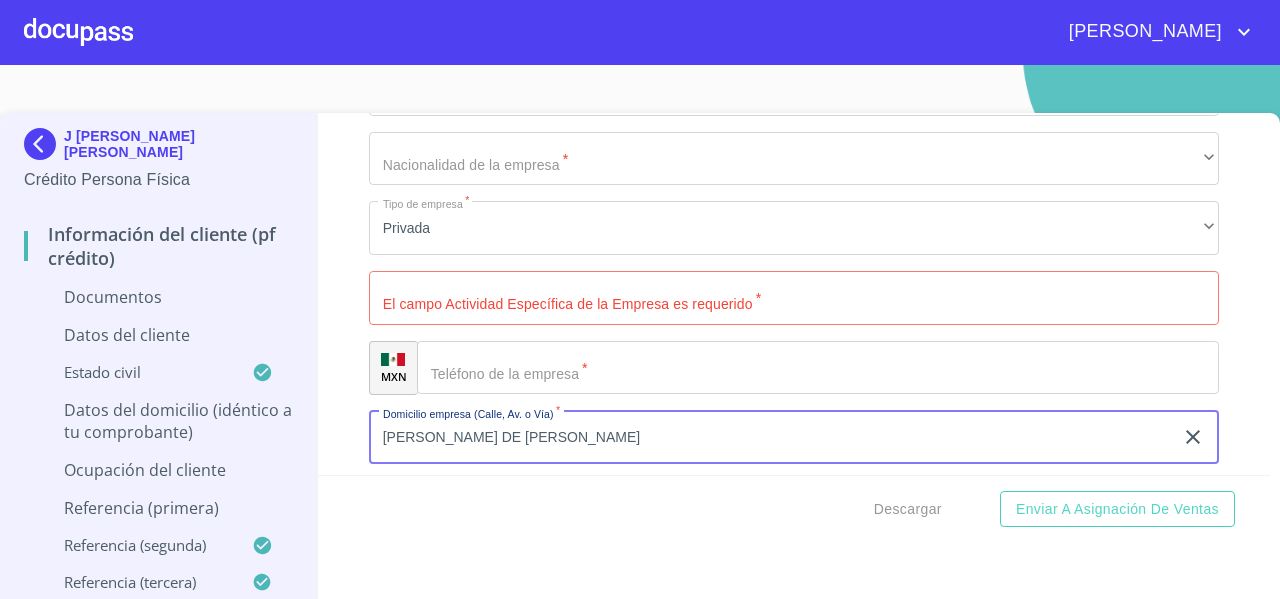 type on "JUAN DE LA BARRERA" 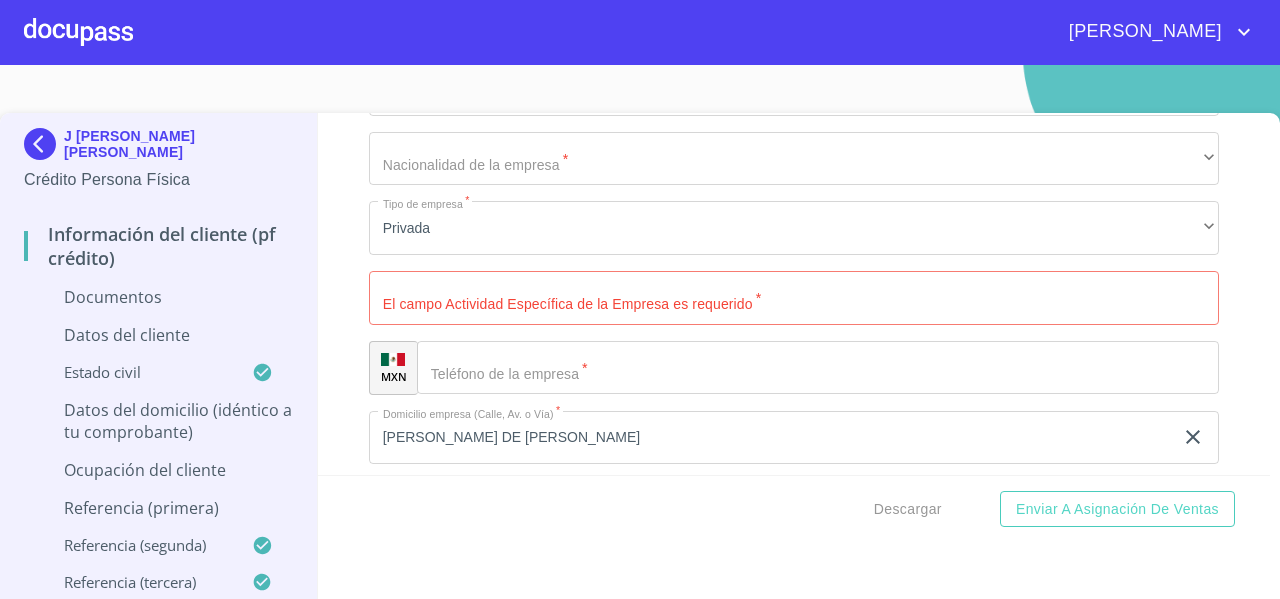 scroll, scrollTop: 5582, scrollLeft: 0, axis: vertical 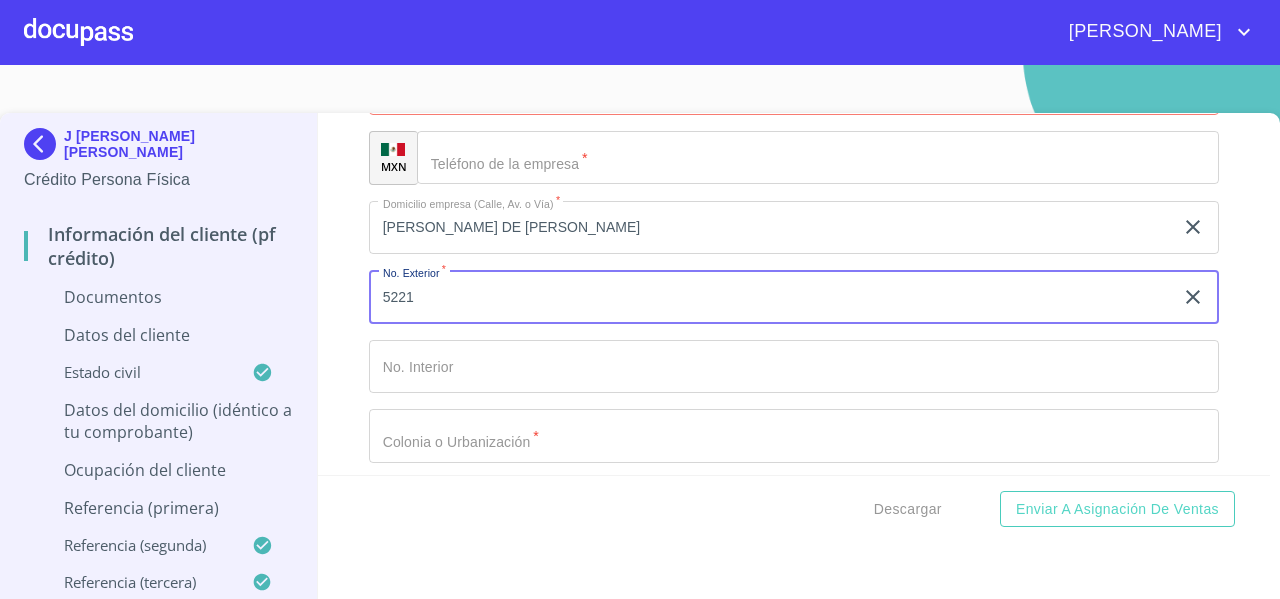 type on "5221" 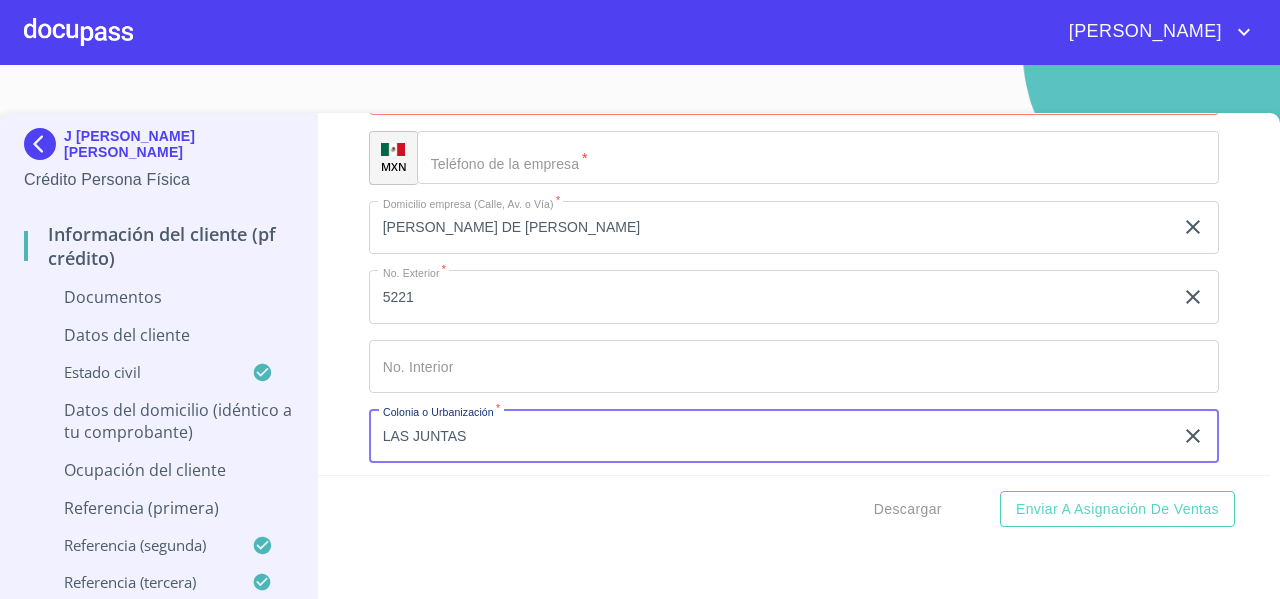 type on "LAS JUNTAS" 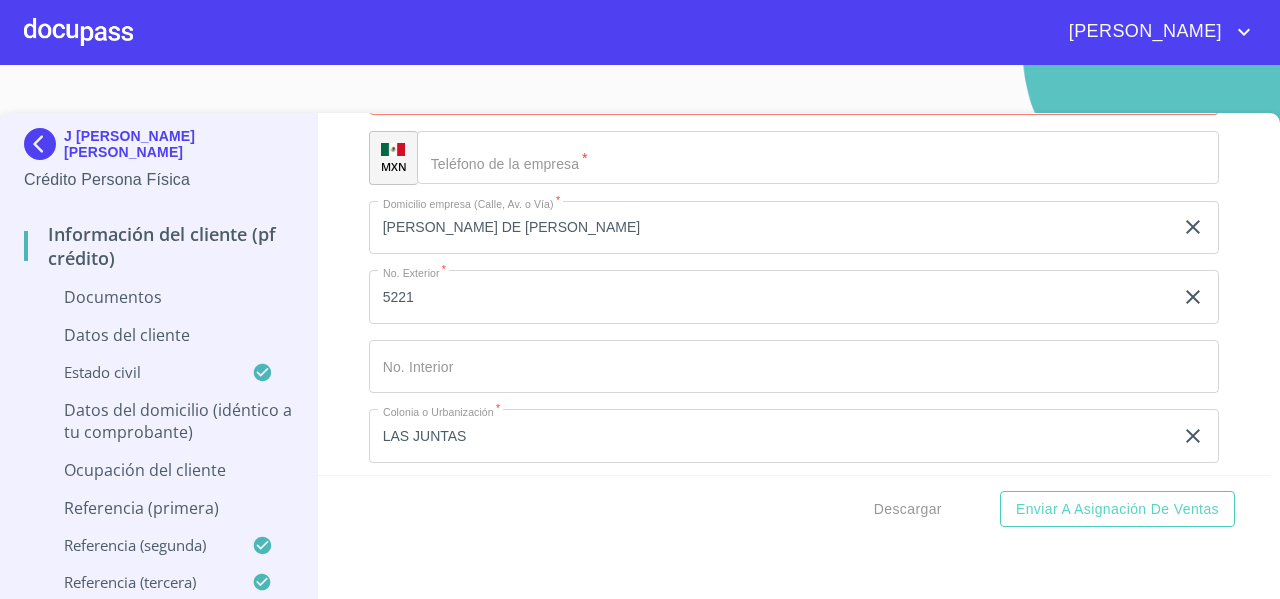 scroll, scrollTop: 5692, scrollLeft: 0, axis: vertical 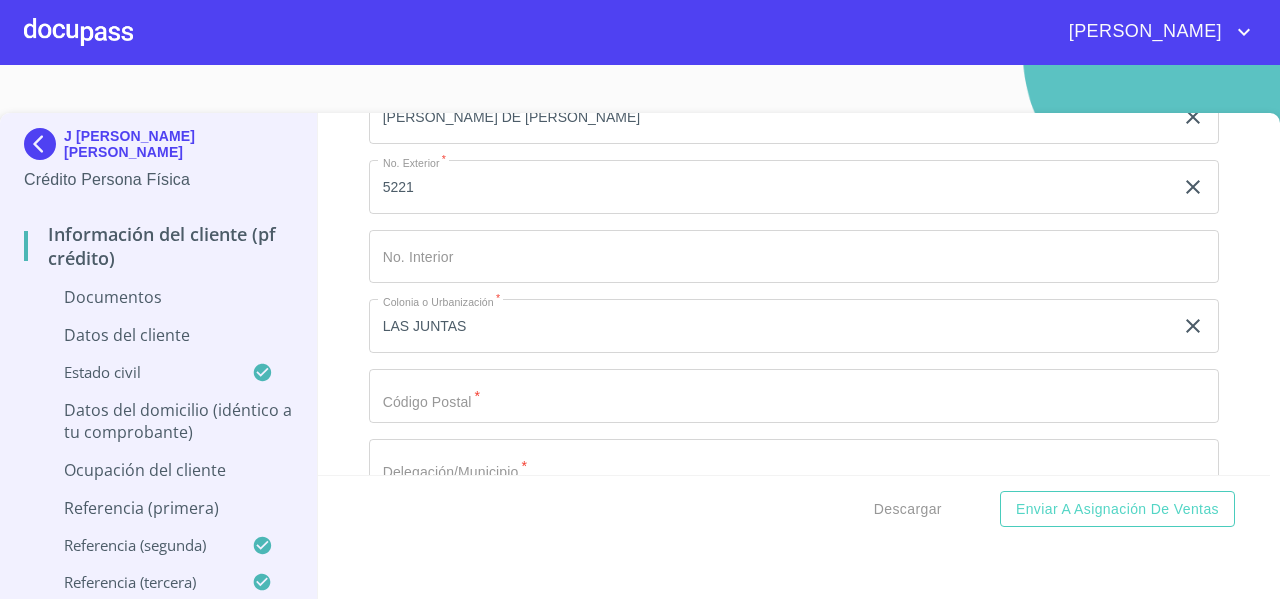 click on "Documento de identificación   *" at bounding box center [771, -3047] 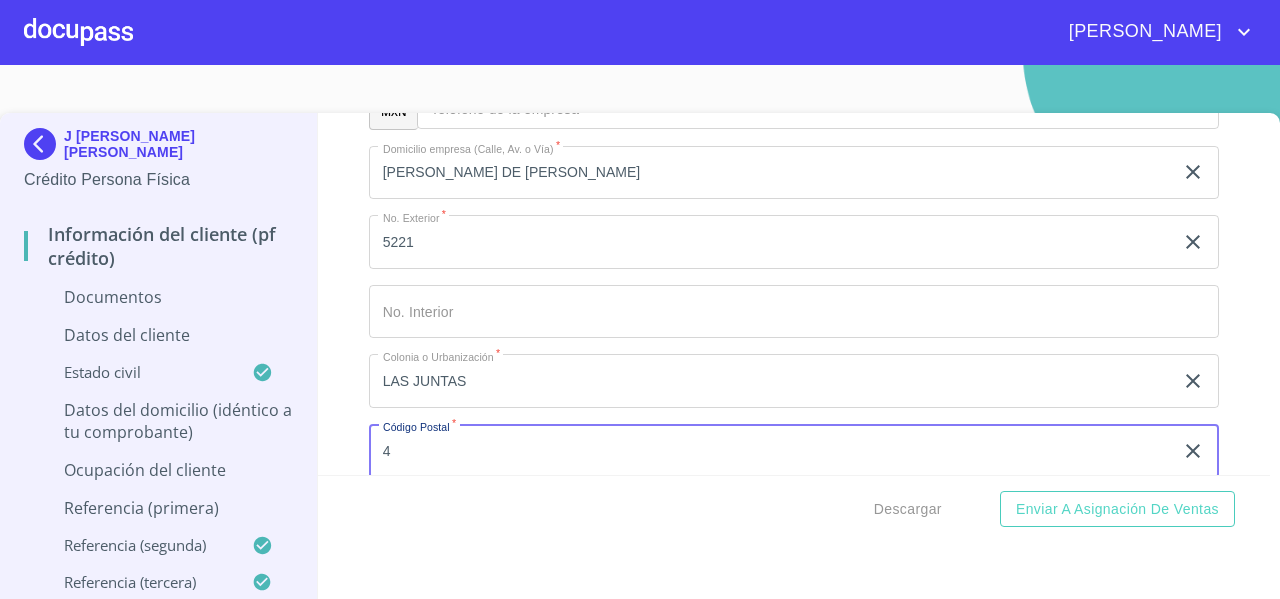 scroll, scrollTop: 5636, scrollLeft: 0, axis: vertical 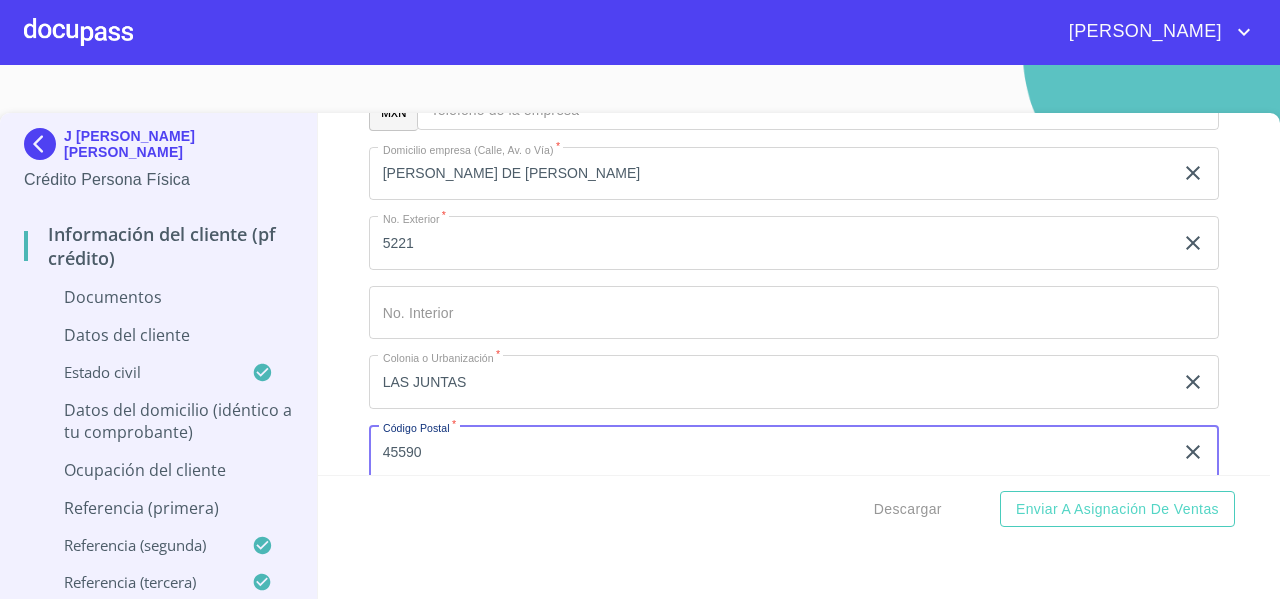 type on "45590" 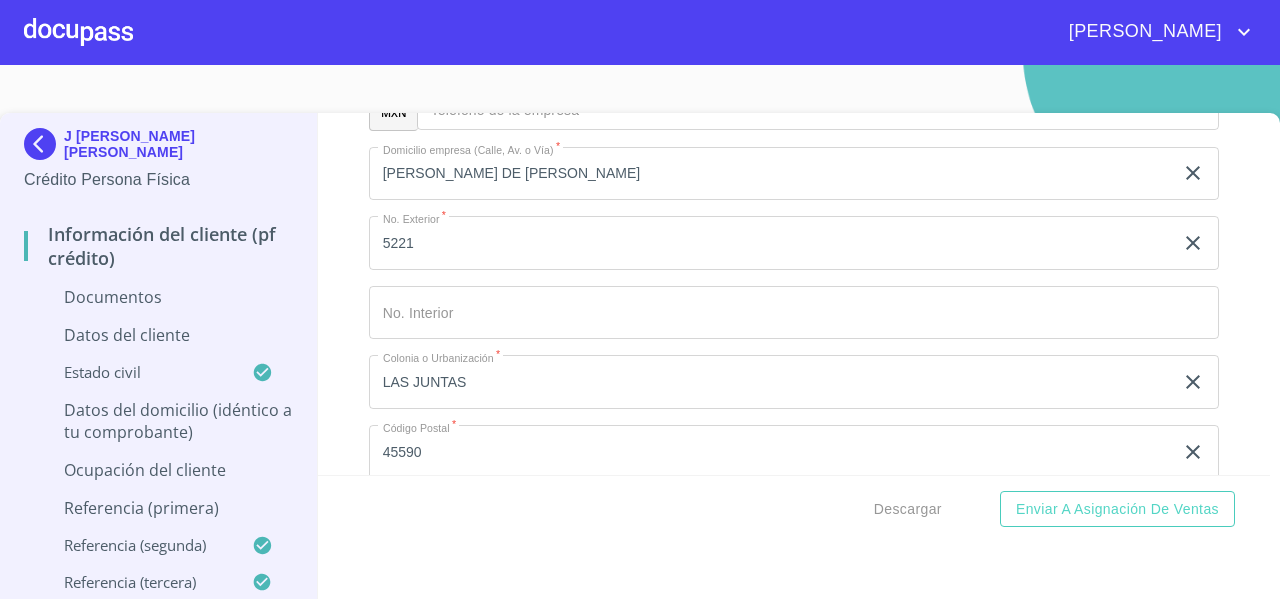 click on "Información del cliente (PF crédito)   Documentos Documento de identificación   * INE ​ Identificación Oficial * Arrastra o selecciona el (los) documento(s) para agregar Comprobante de Domicilio * Arrastra o selecciona el (los) documento(s) para agregar Fuente de ingresos   * Independiente/Dueño de negocio/Persona Moral ​ Comprobante de Ingresos mes 1 * Arrastra o selecciona el (los) documento(s) para agregar Comprobante de Ingresos mes 2 * Arrastra o selecciona el (los) documento(s) para agregar Comprobante de Ingresos mes 3 * Arrastra o selecciona el (los) documento(s) para agregar CURP * Arrastra o selecciona el (los) documento(s) para agregar Constancia de situación fiscal Arrastra o selecciona el (los) documento(s) para agregar Datos del cliente Apellido Paterno   * HERRERA ​ Apellido Materno   * NUÑO ​ Primer nombre   * J ​ Segundo Nombre ENCARNACION ​ Fecha de nacimiento * ​ Nacionalidad   * ​ ​ País de nacimiento   * ​ CURP   * ​ RFC   * ​ Sexo   * *" at bounding box center (794, 294) 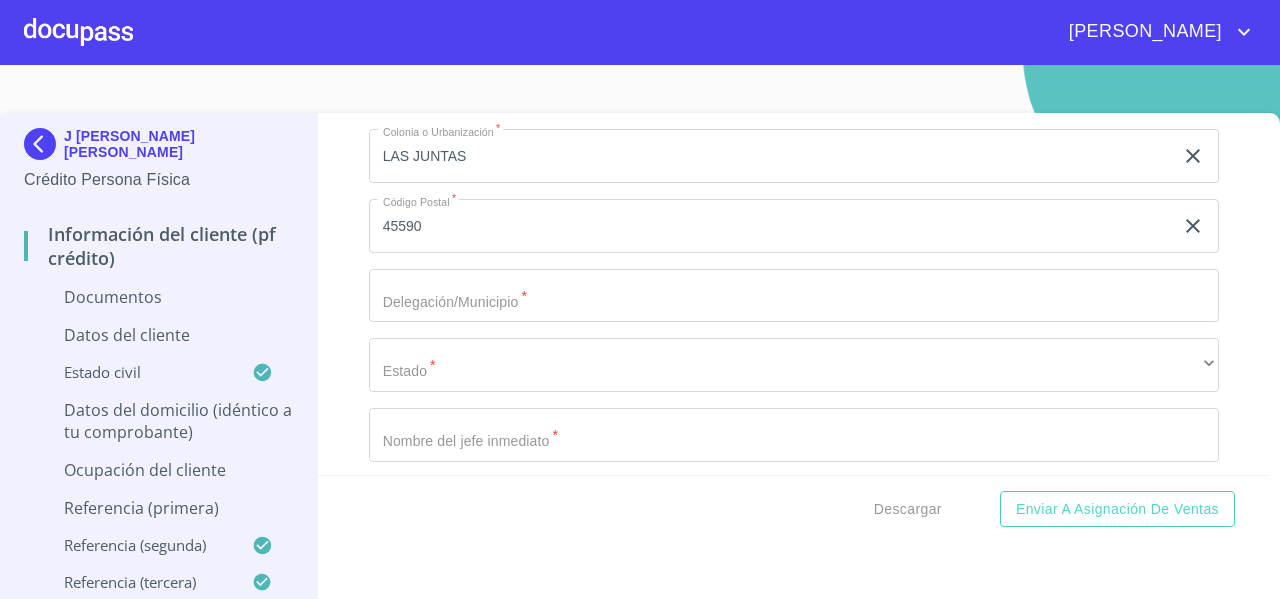 scroll, scrollTop: 5863, scrollLeft: 0, axis: vertical 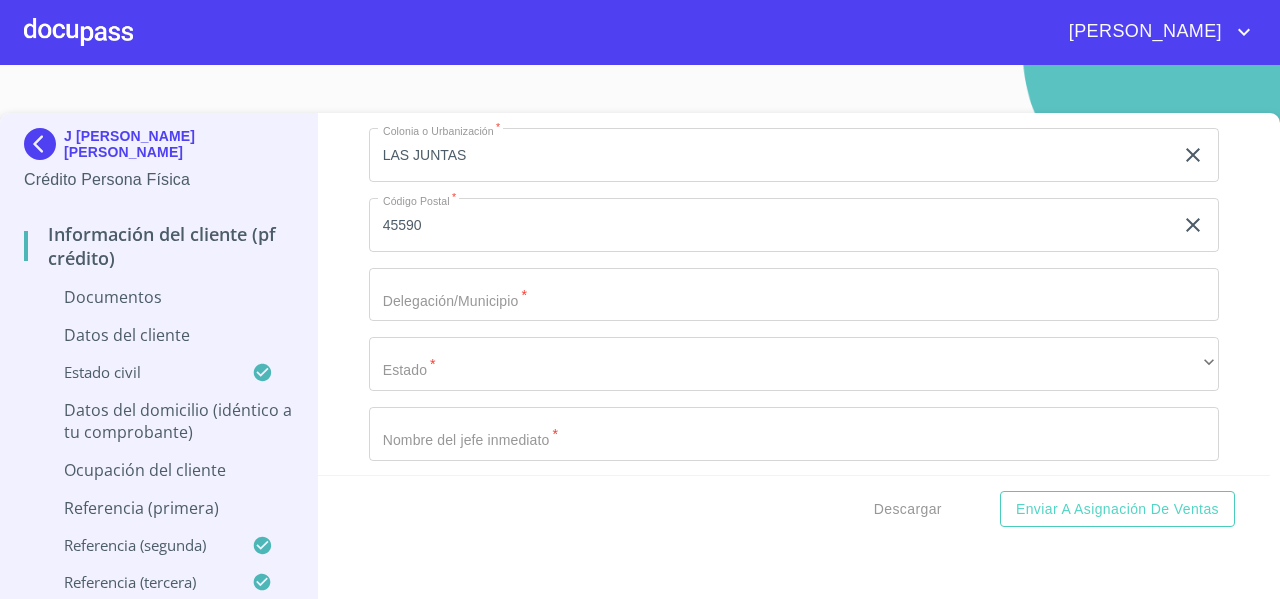 click on "Documento de identificación   *" at bounding box center (771, -3218) 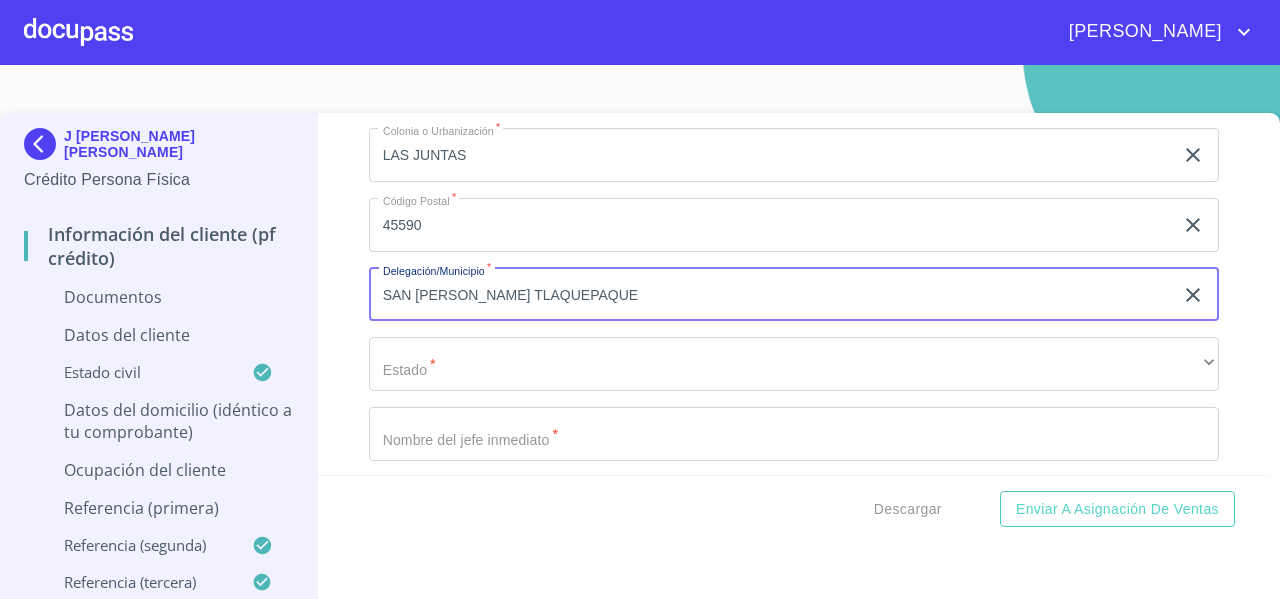 type on "SAN PEDRO TLAQUEPAQUE" 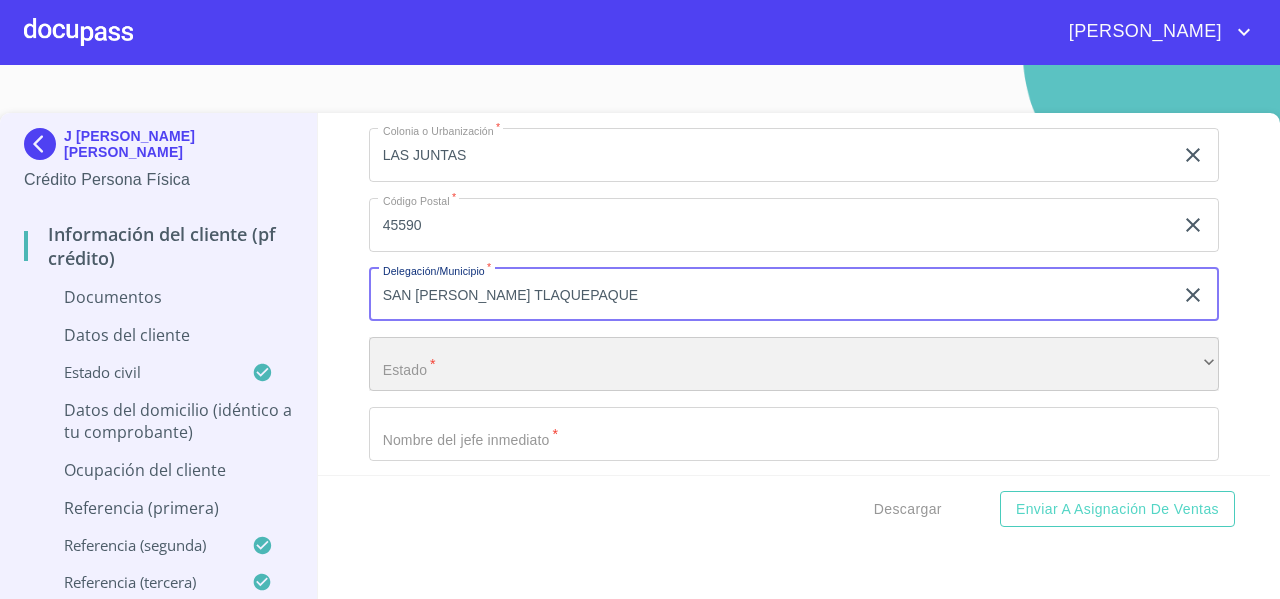click on "​" at bounding box center [794, 364] 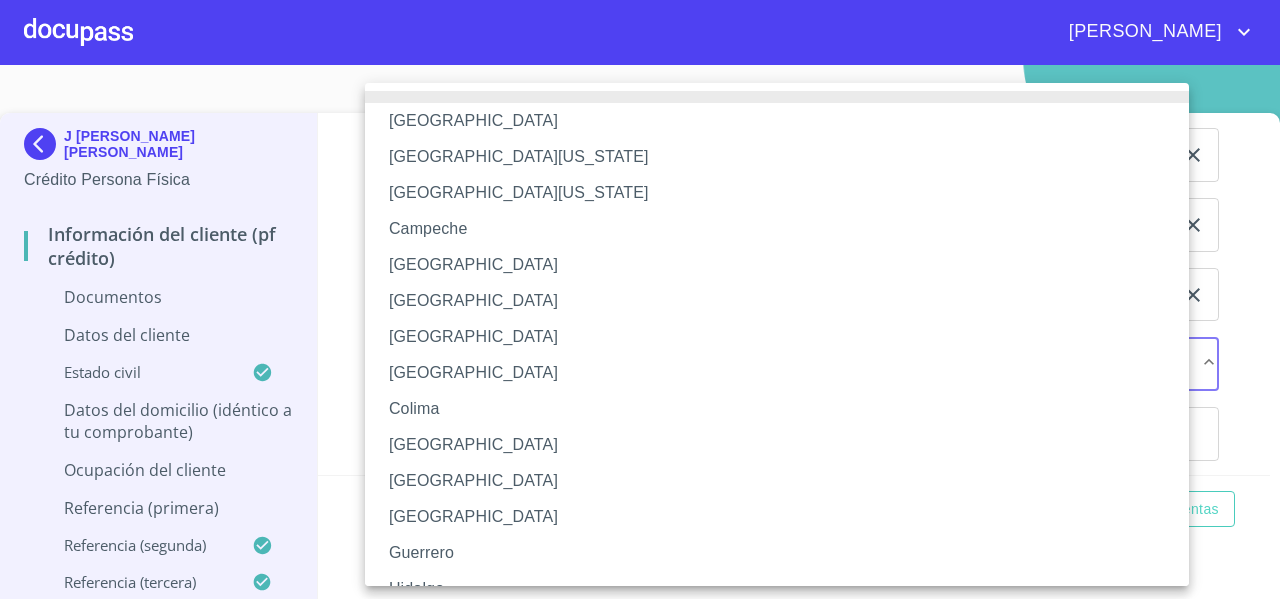type 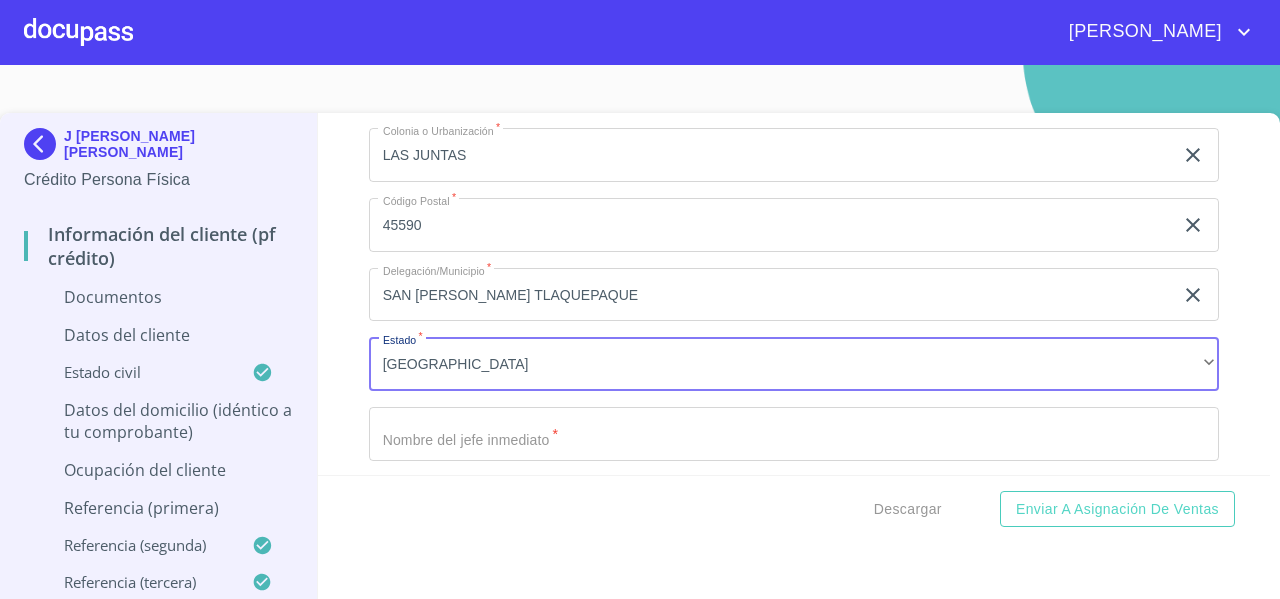 click on "Información del cliente (PF crédito)   Documentos Documento de identificación   * INE ​ Identificación Oficial * Arrastra o selecciona el (los) documento(s) para agregar Comprobante de Domicilio * Arrastra o selecciona el (los) documento(s) para agregar Fuente de ingresos   * Independiente/Dueño de negocio/Persona Moral ​ Comprobante de Ingresos mes 1 * Arrastra o selecciona el (los) documento(s) para agregar Comprobante de Ingresos mes 2 * Arrastra o selecciona el (los) documento(s) para agregar Comprobante de Ingresos mes 3 * Arrastra o selecciona el (los) documento(s) para agregar CURP * Arrastra o selecciona el (los) documento(s) para agregar Constancia de situación fiscal Arrastra o selecciona el (los) documento(s) para agregar Datos del cliente Apellido Paterno   * HERRERA ​ Apellido Materno   * NUÑO ​ Primer nombre   * J ​ Segundo Nombre ENCARNACION ​ Fecha de nacimiento * ​ Nacionalidad   * ​ ​ País de nacimiento   * ​ CURP   * ​ RFC   * ​ Sexo   * *" at bounding box center (794, 294) 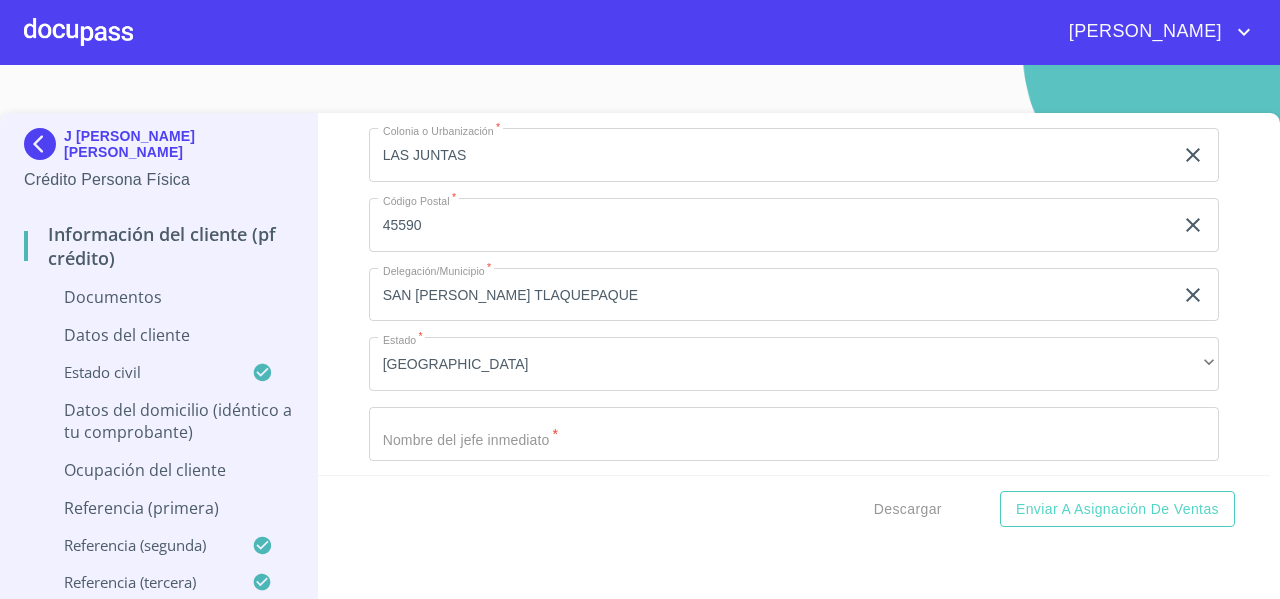 scroll, scrollTop: 5997, scrollLeft: 0, axis: vertical 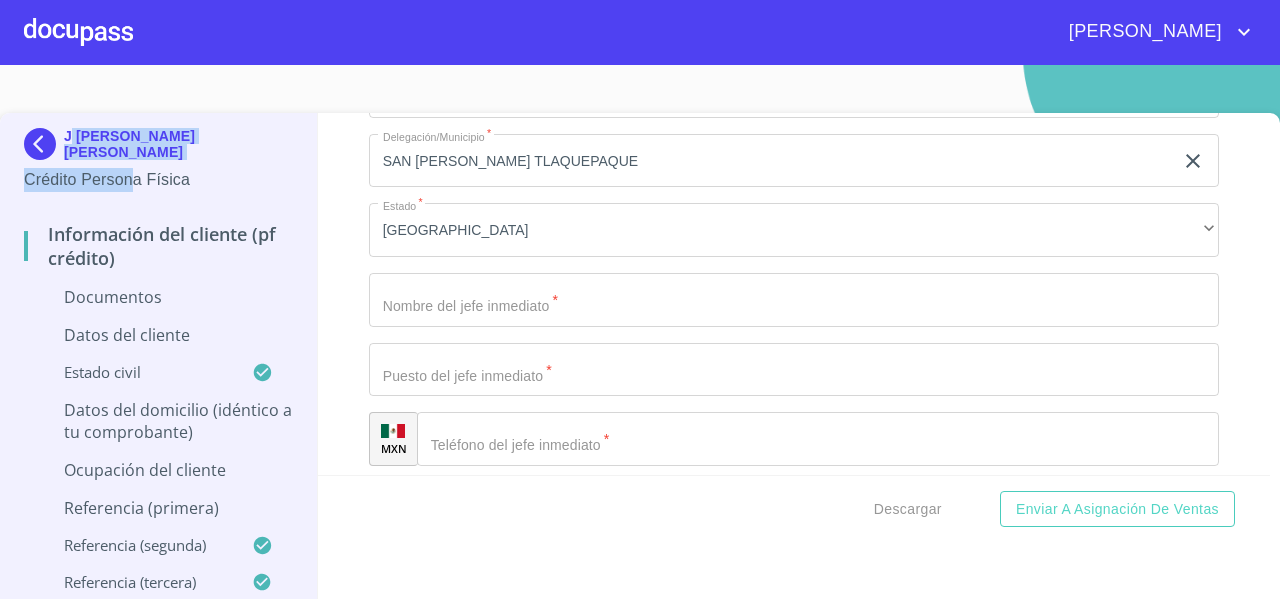drag, startPoint x: 132, startPoint y: 169, endPoint x: 71, endPoint y: 113, distance: 82.80701 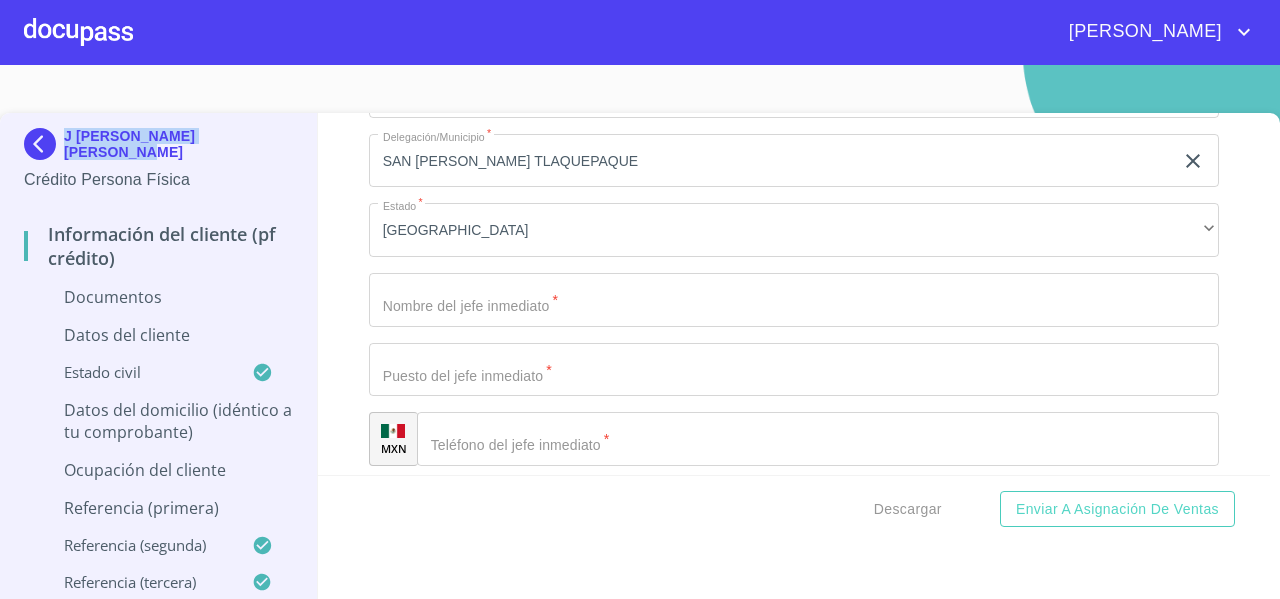 drag, startPoint x: 119, startPoint y: 149, endPoint x: 66, endPoint y: 98, distance: 73.552704 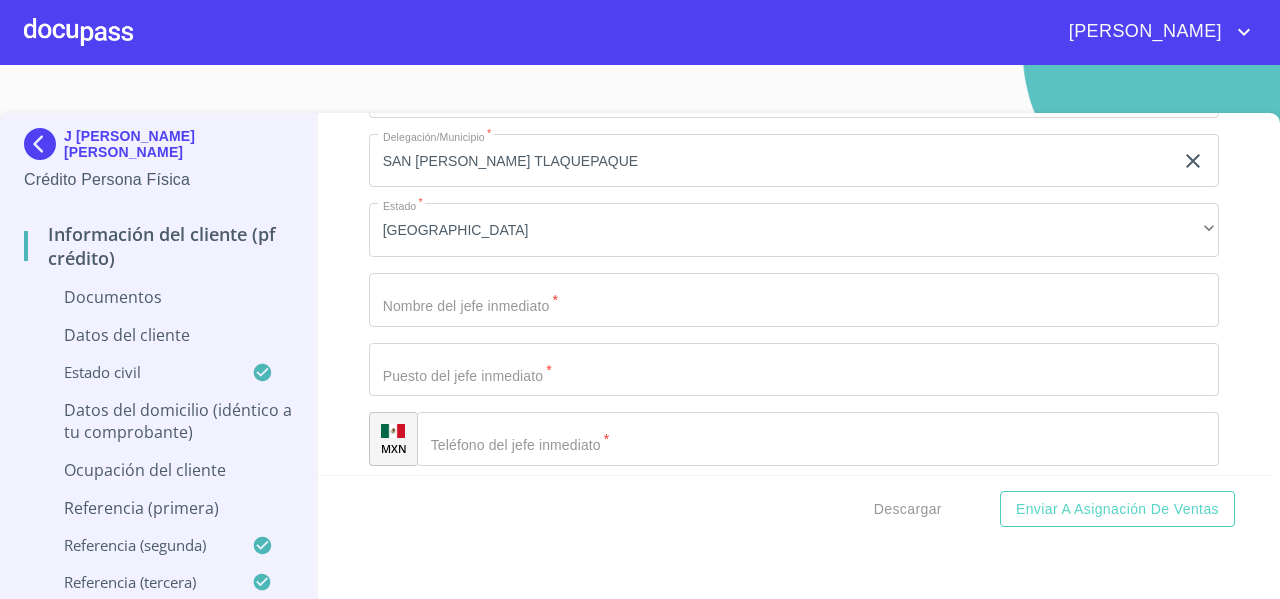 click on "Documento de identificación   *" at bounding box center [771, -3352] 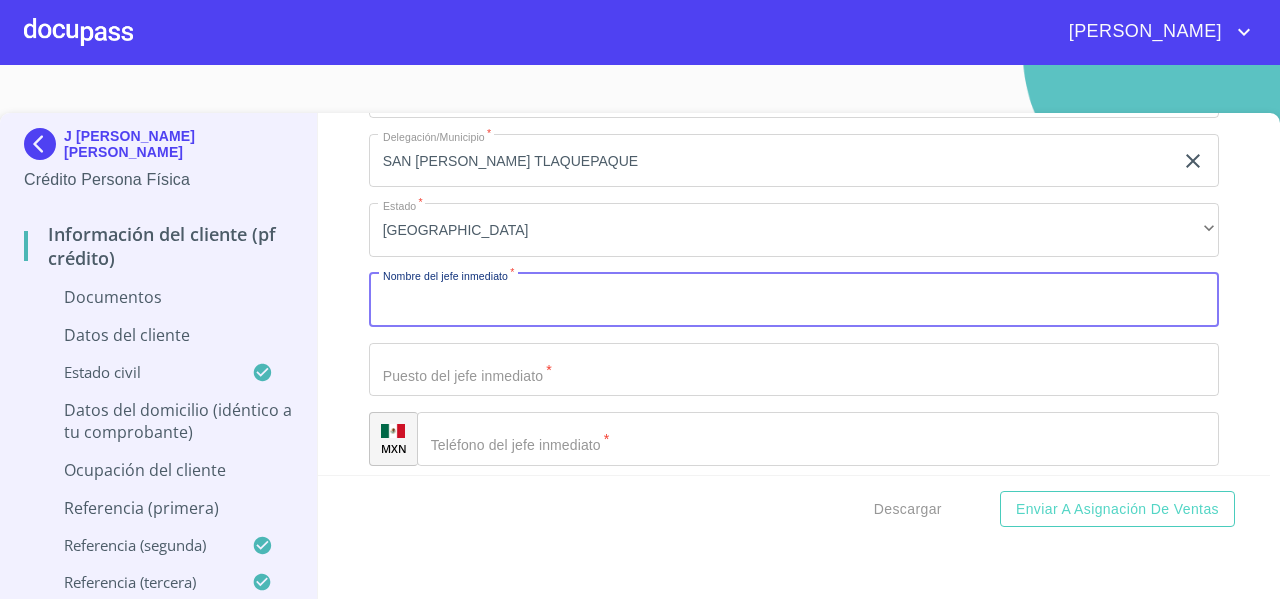 paste on "J [PERSON_NAME] [PERSON_NAME]" 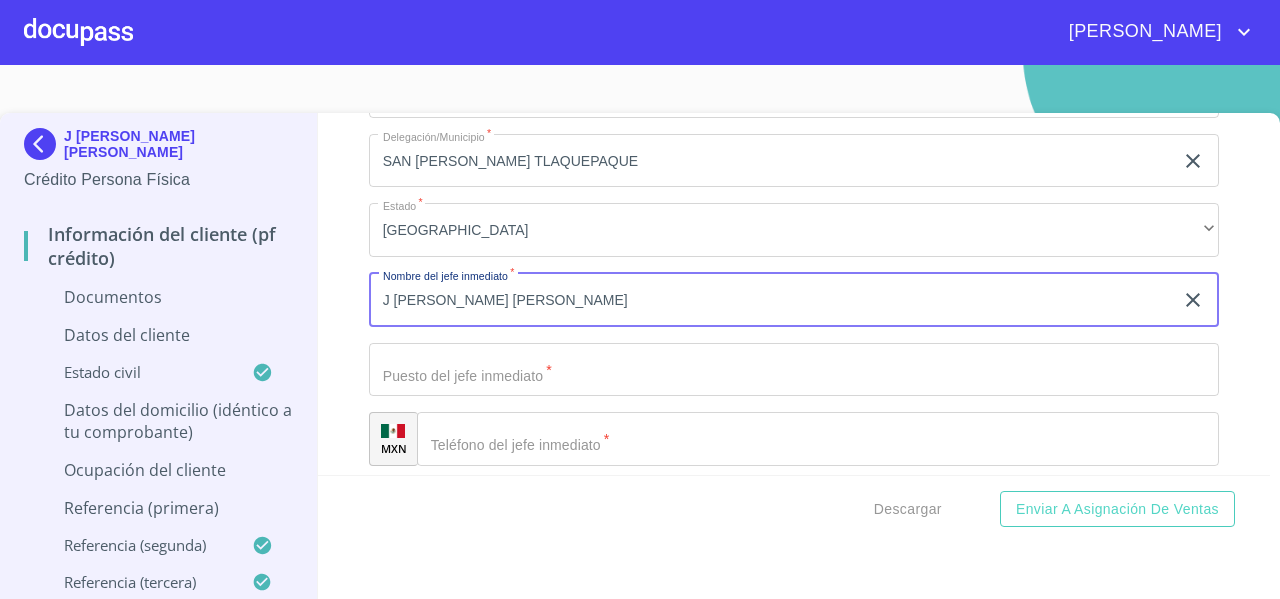 type on "J [PERSON_NAME] [PERSON_NAME]" 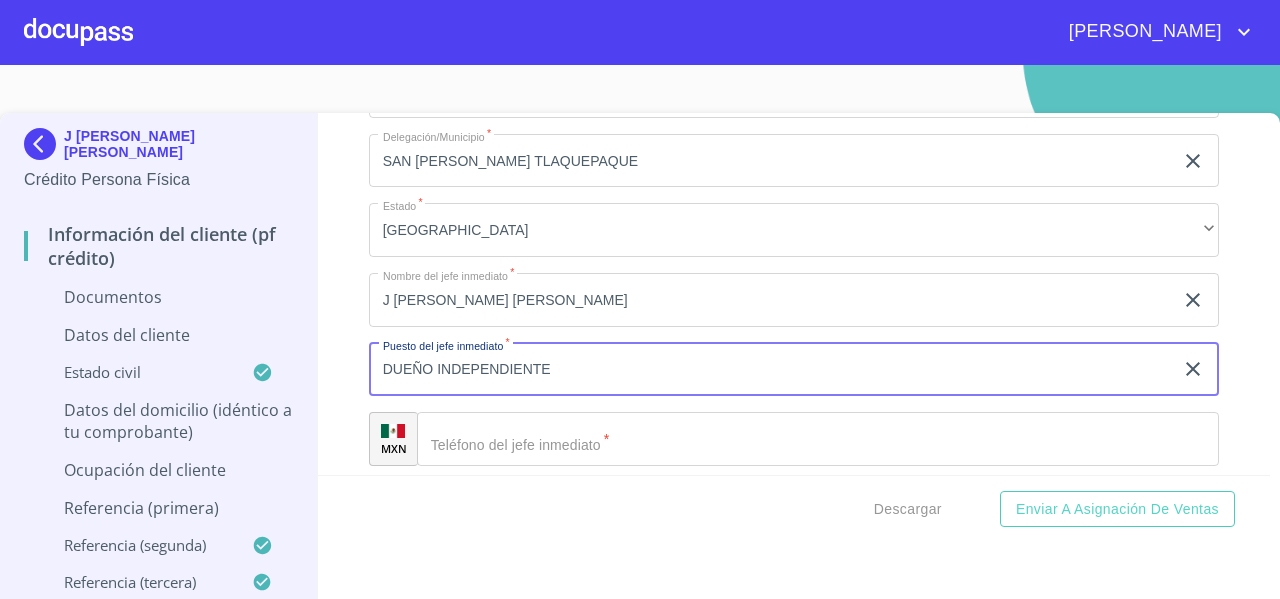 type on "DUEÑO INDEPENDIENTE" 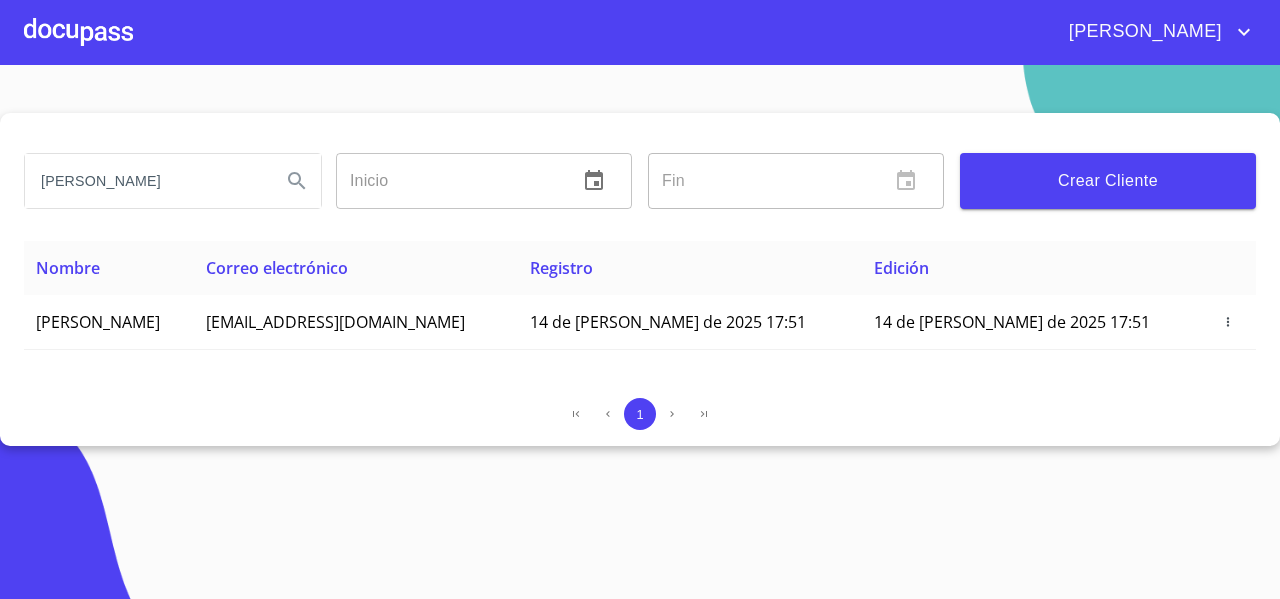 scroll, scrollTop: 0, scrollLeft: 0, axis: both 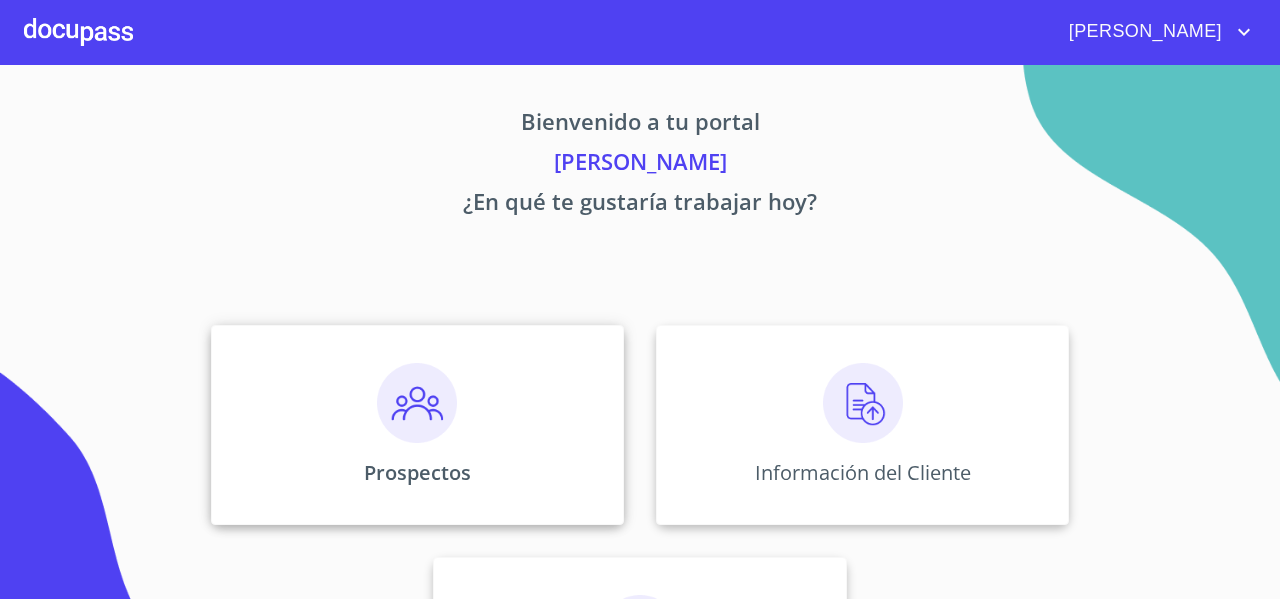 click on "Prospectos" at bounding box center (417, 425) 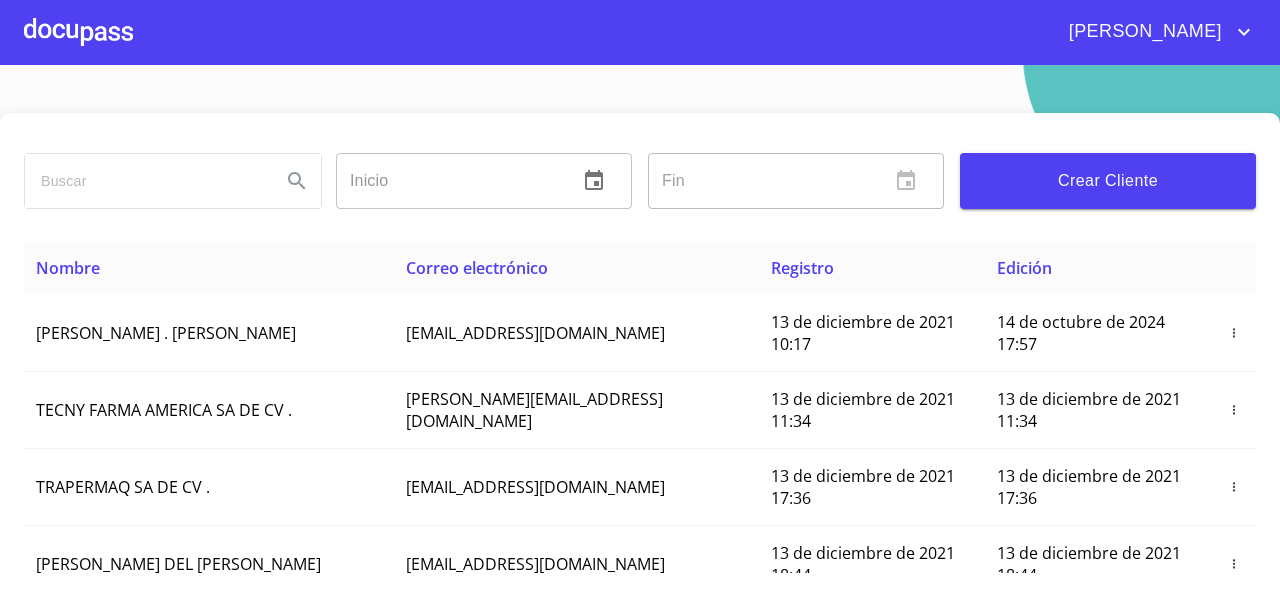 click at bounding box center (145, 181) 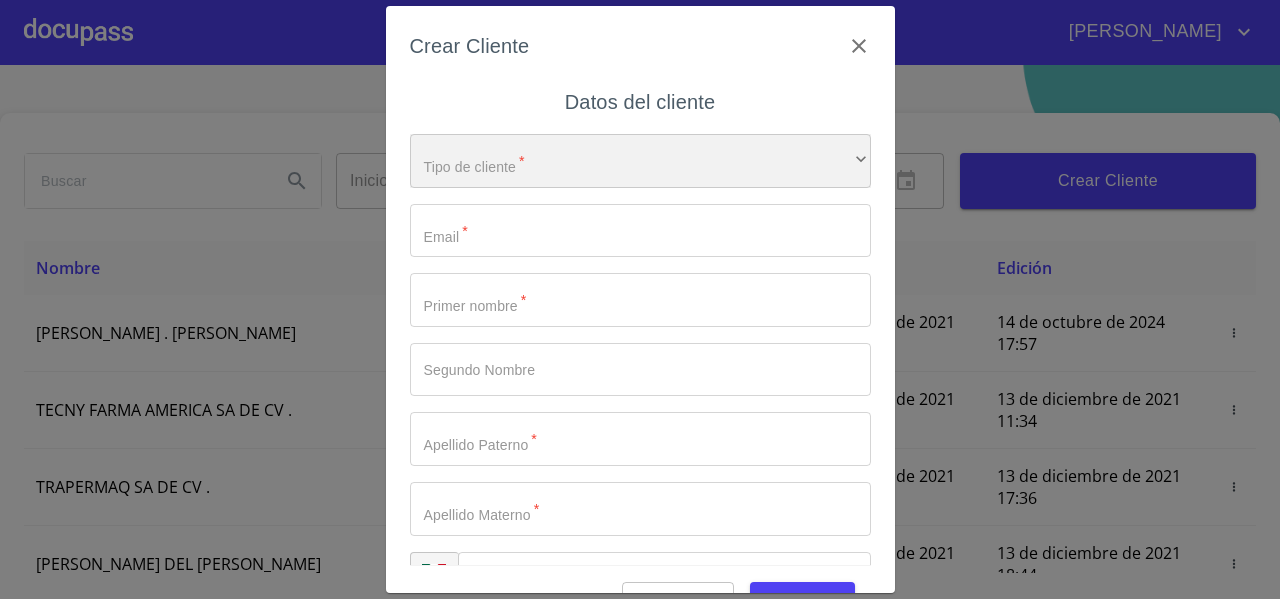 click on "​" at bounding box center [640, 161] 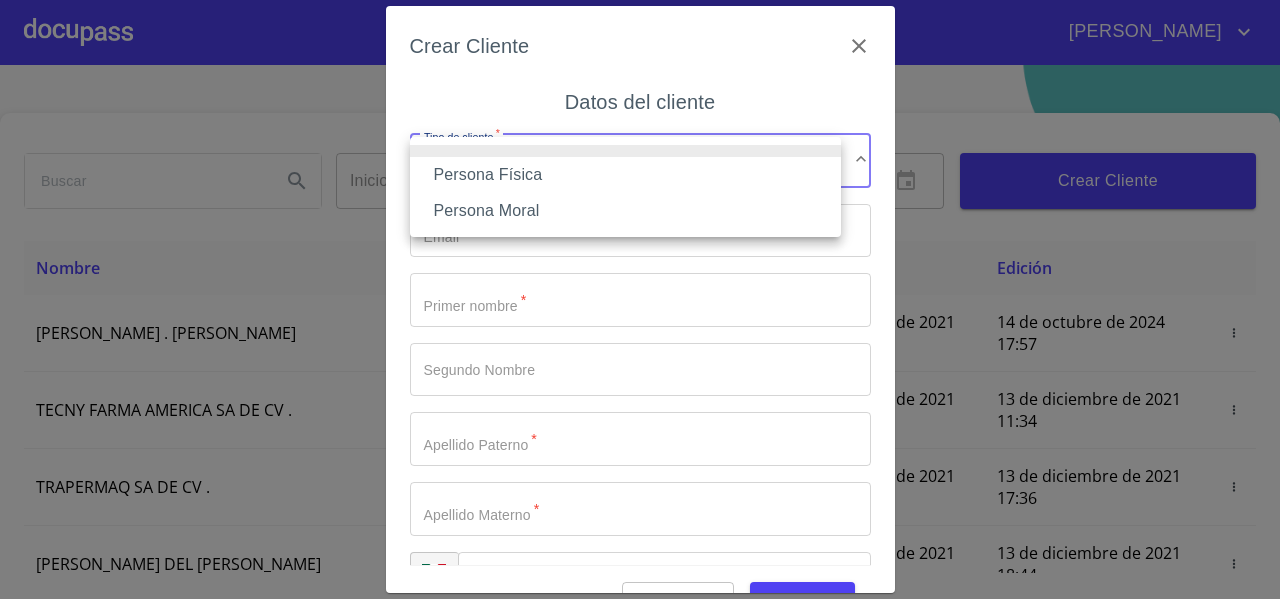 click on "Persona Física" at bounding box center [625, 175] 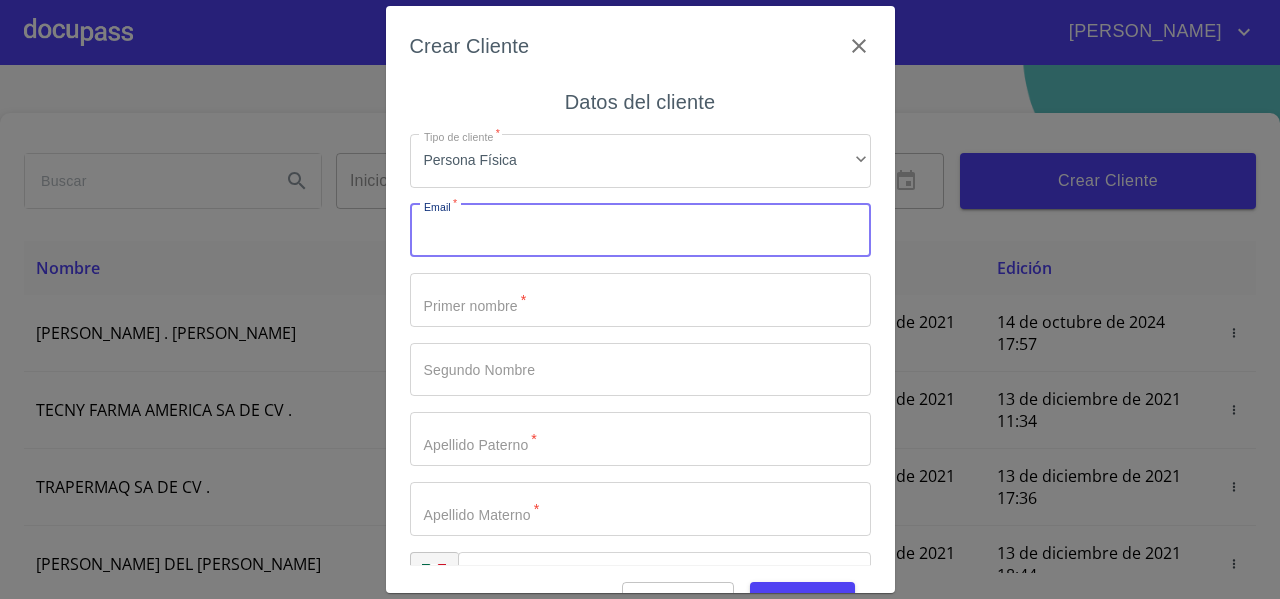 click on "Tipo de cliente   *" at bounding box center [640, 231] 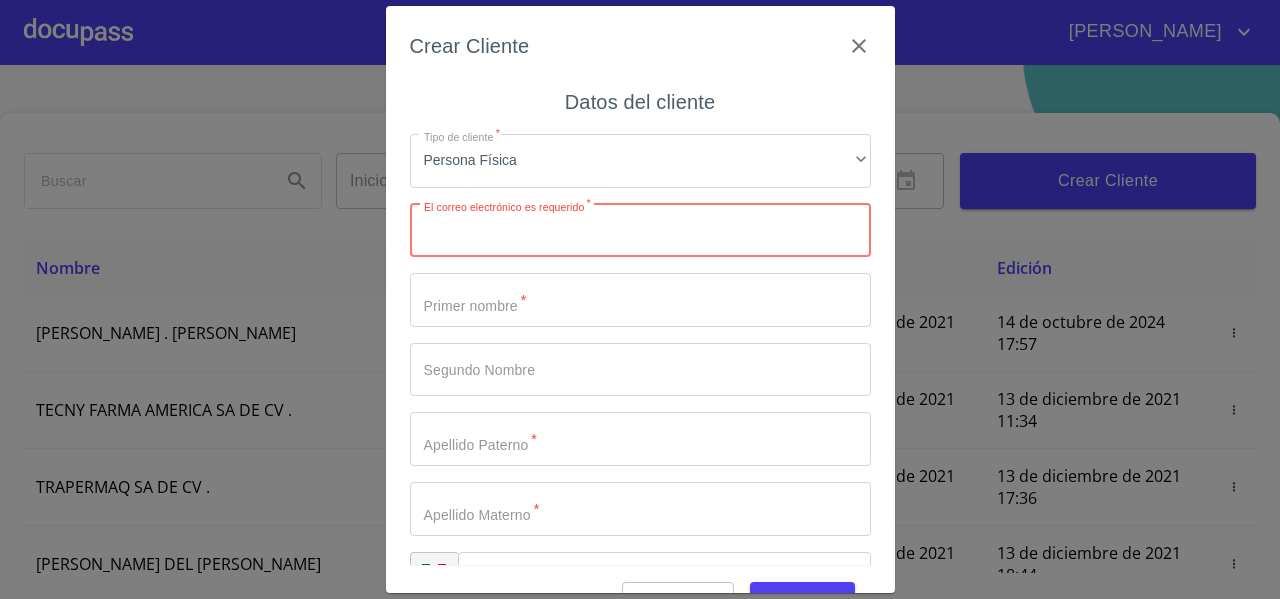 paste on "[EMAIL_ADDRESS][DOMAIN_NAME]" 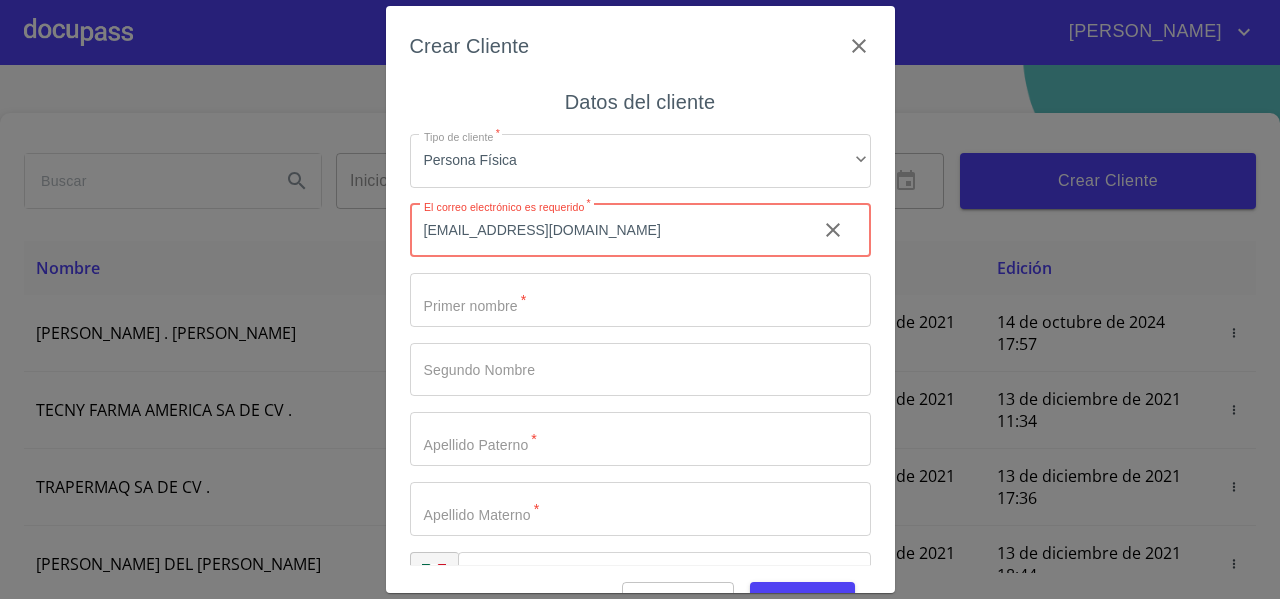 type on "[EMAIL_ADDRESS][DOMAIN_NAME]" 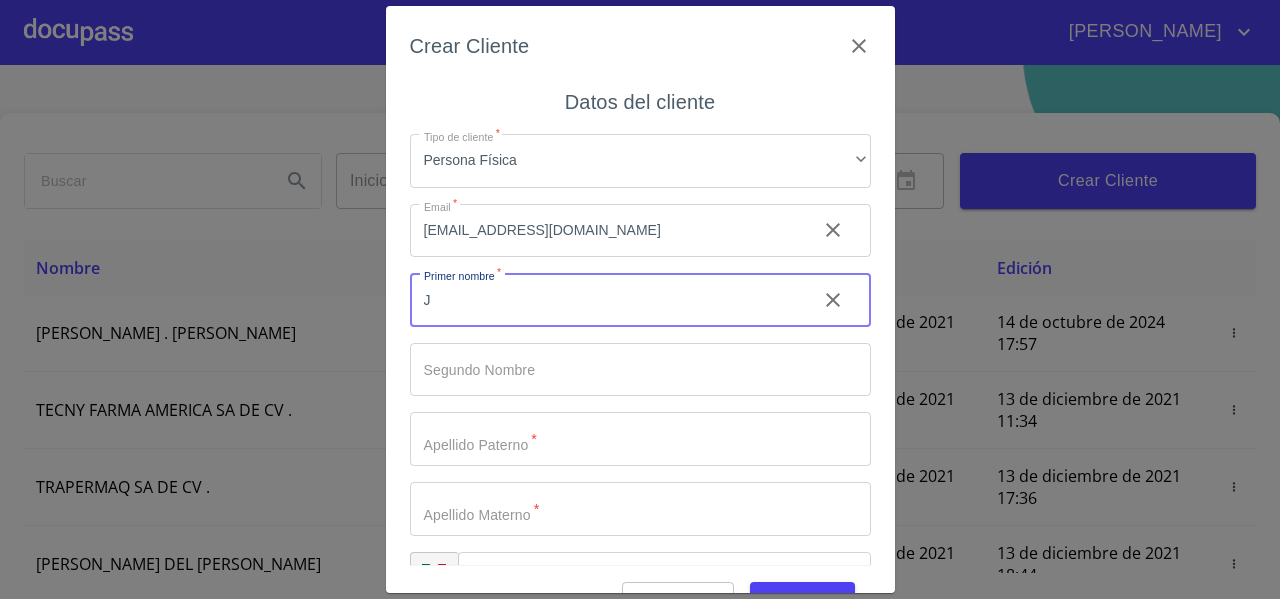 type on "J" 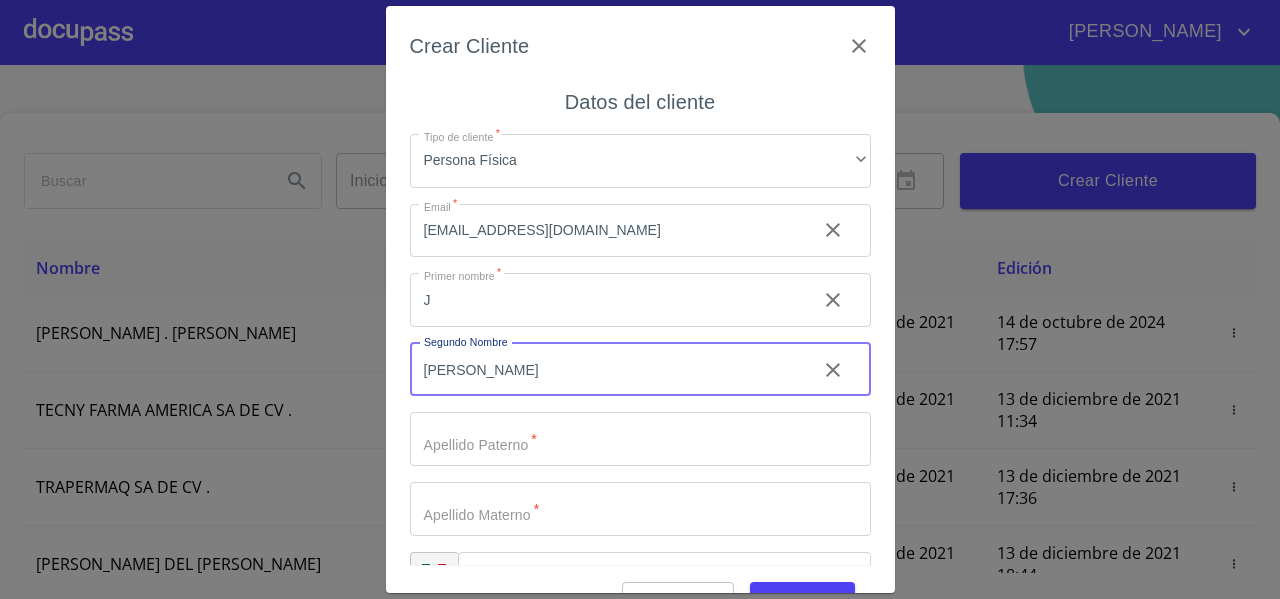 type on "[PERSON_NAME]" 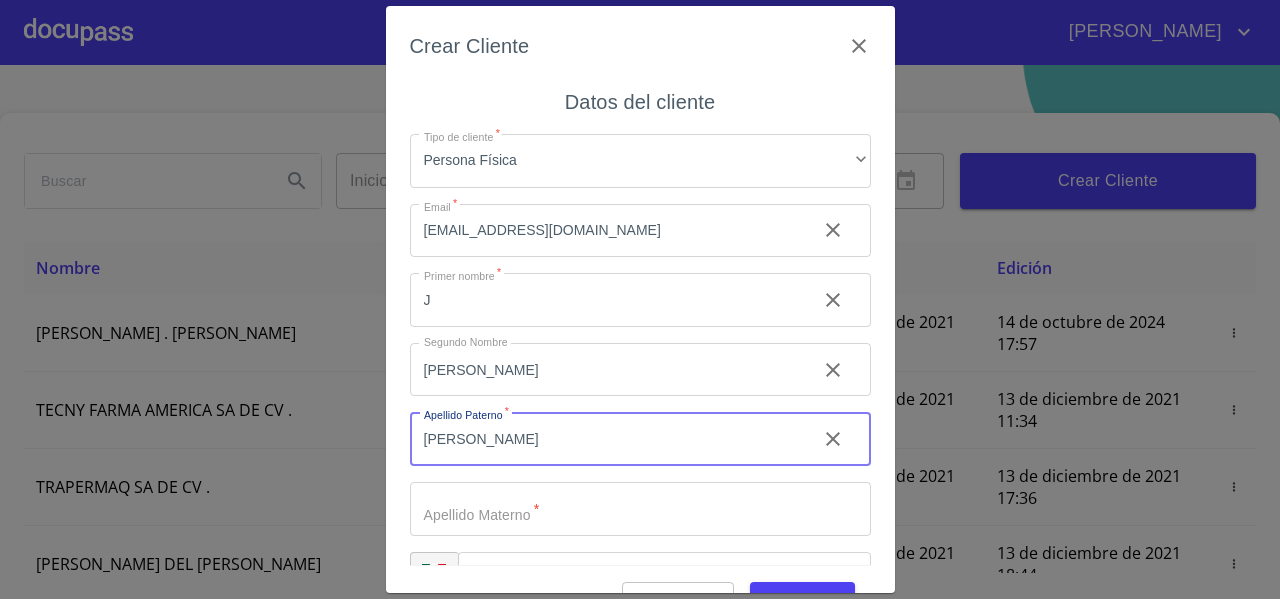 type on "[PERSON_NAME]" 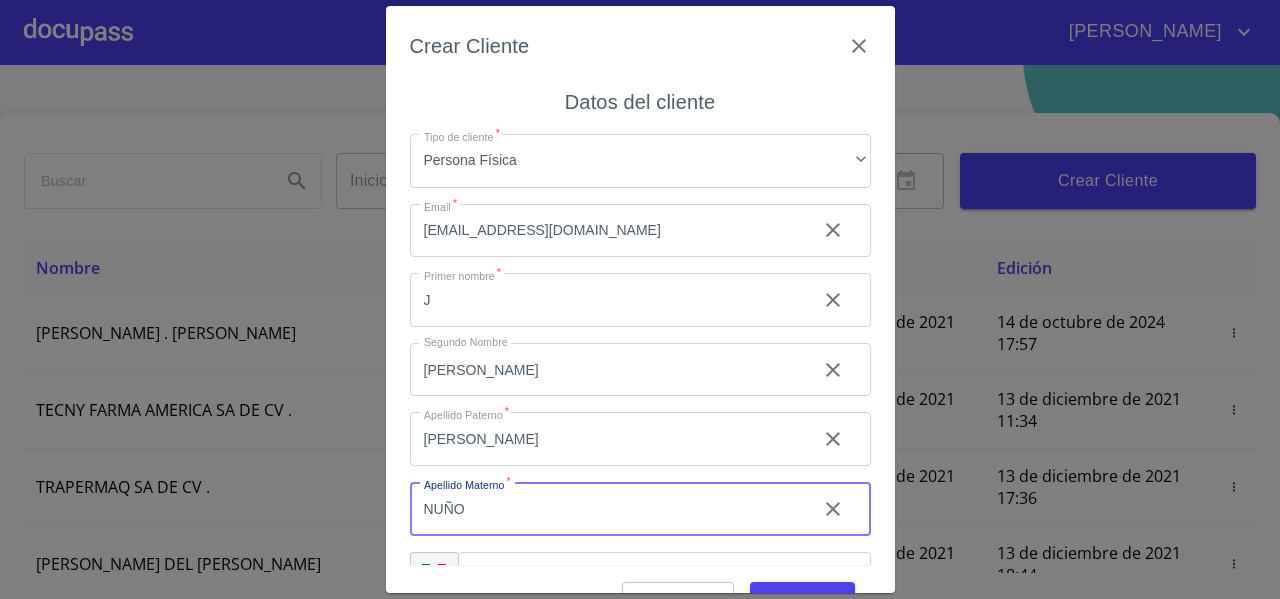 scroll, scrollTop: 49, scrollLeft: 0, axis: vertical 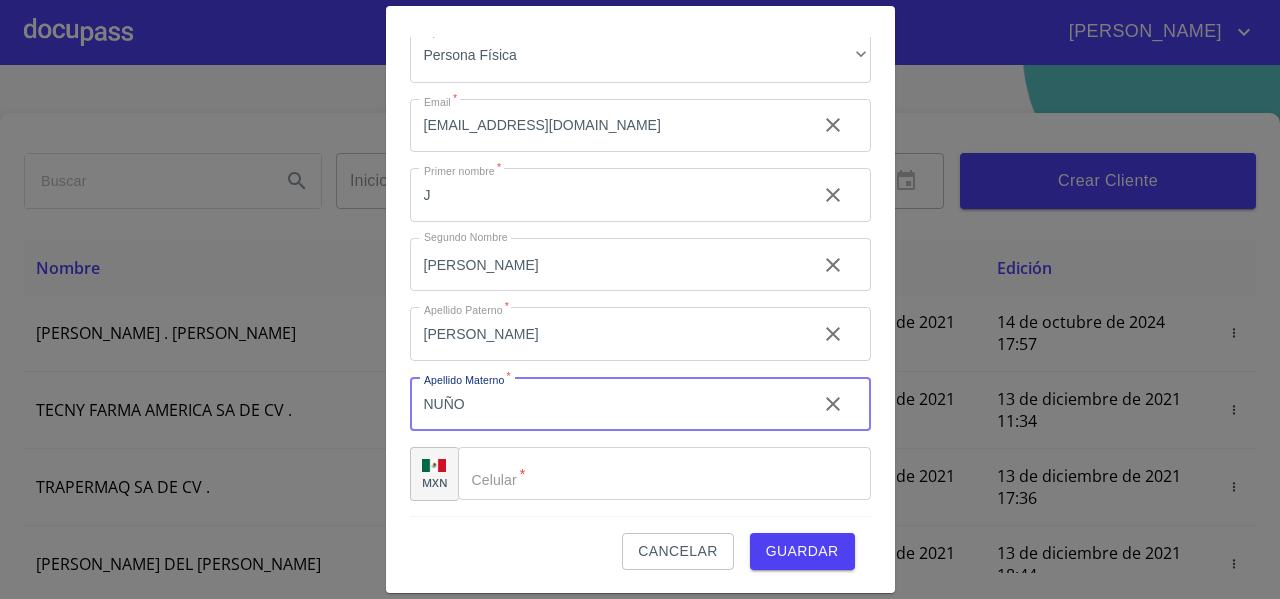 type on "NUÑO" 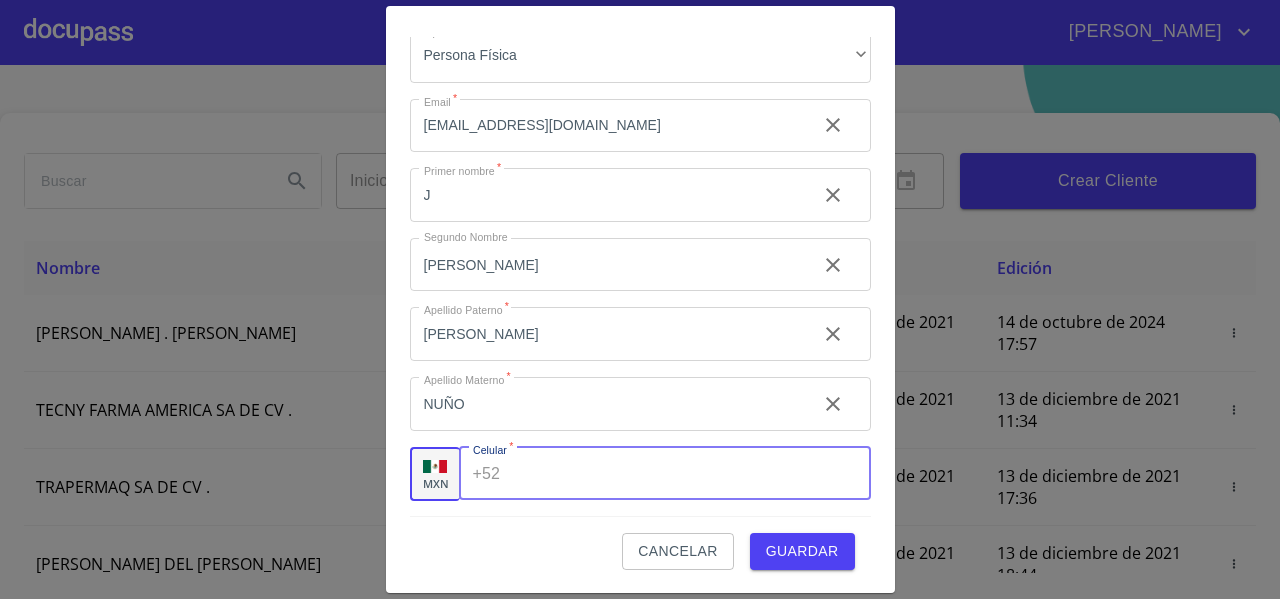 click on "Tipo de cliente   *" at bounding box center [689, 474] 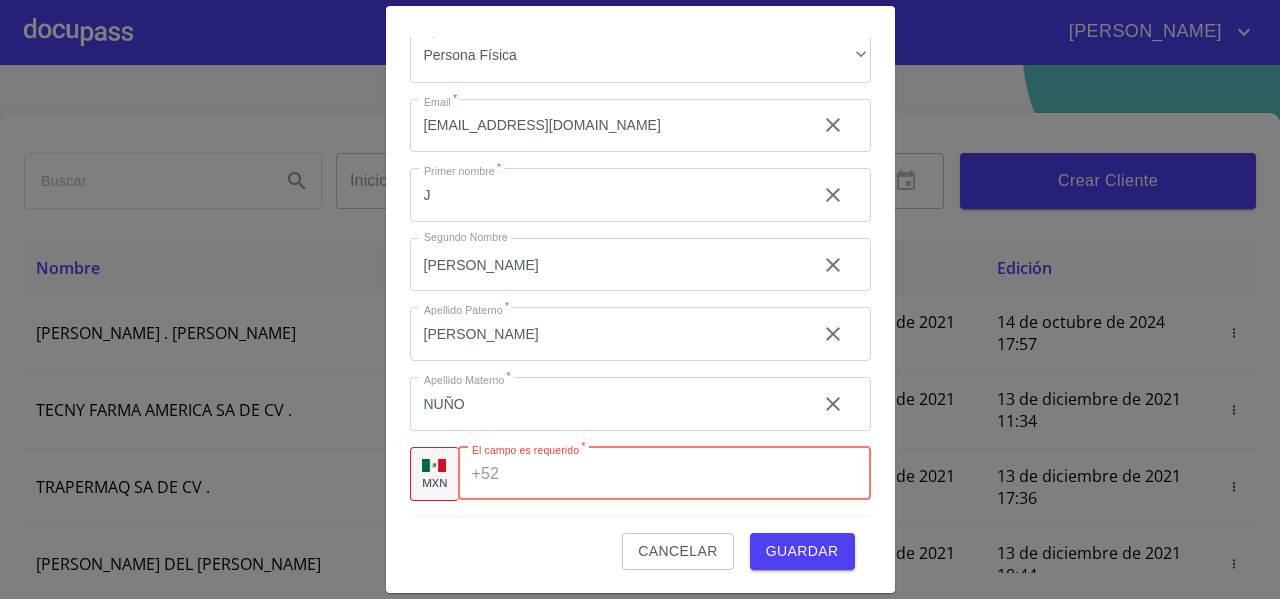 paste on "[PHONE_NUMBER]" 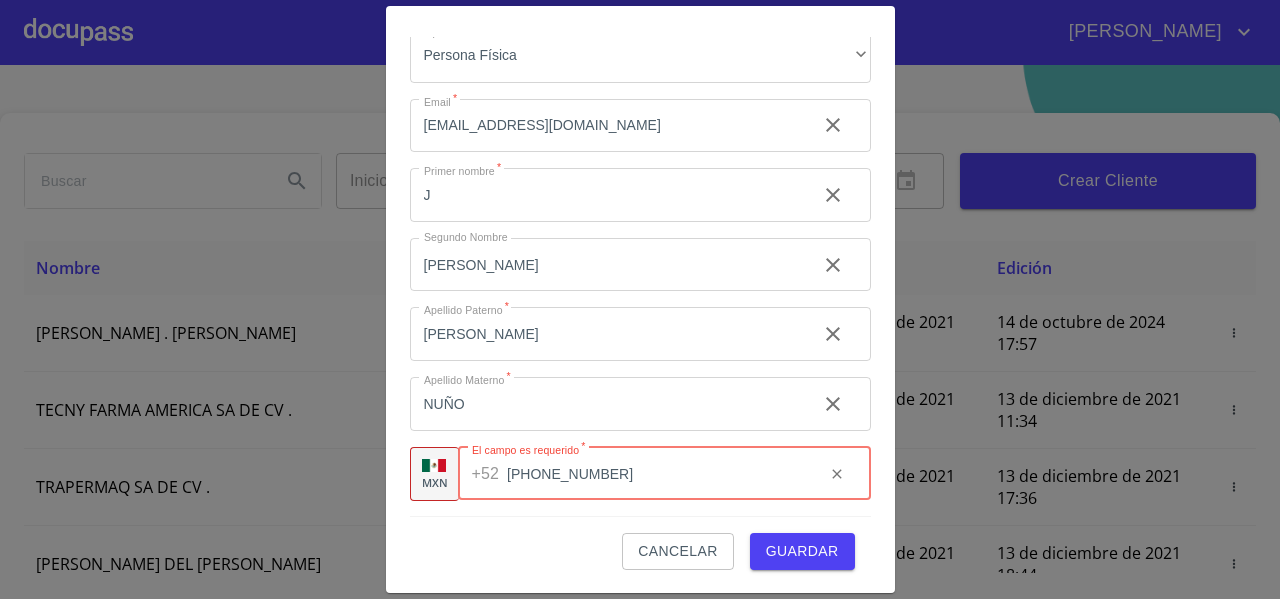 type on "[PHONE_NUMBER]" 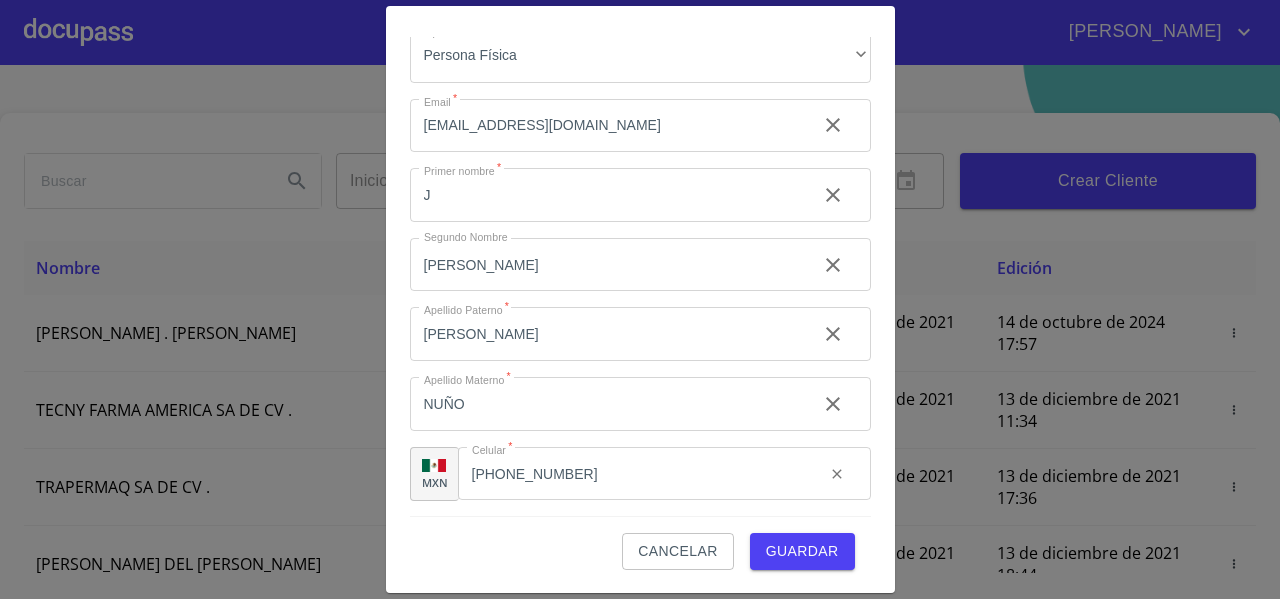 click on "Guardar" at bounding box center (802, 551) 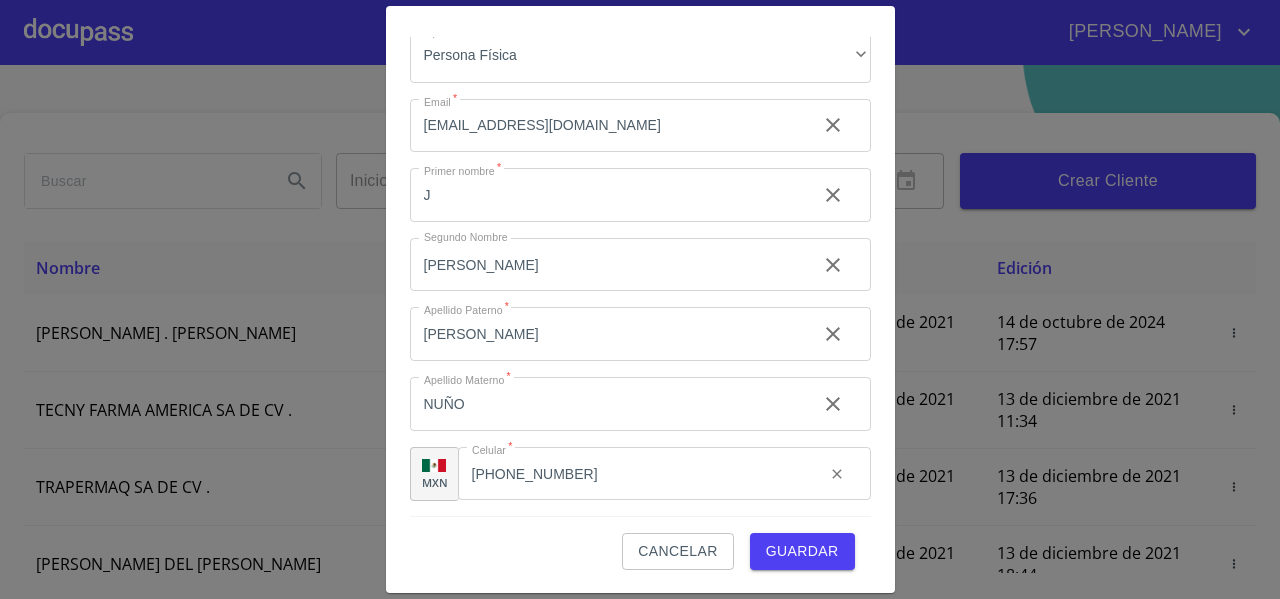 type 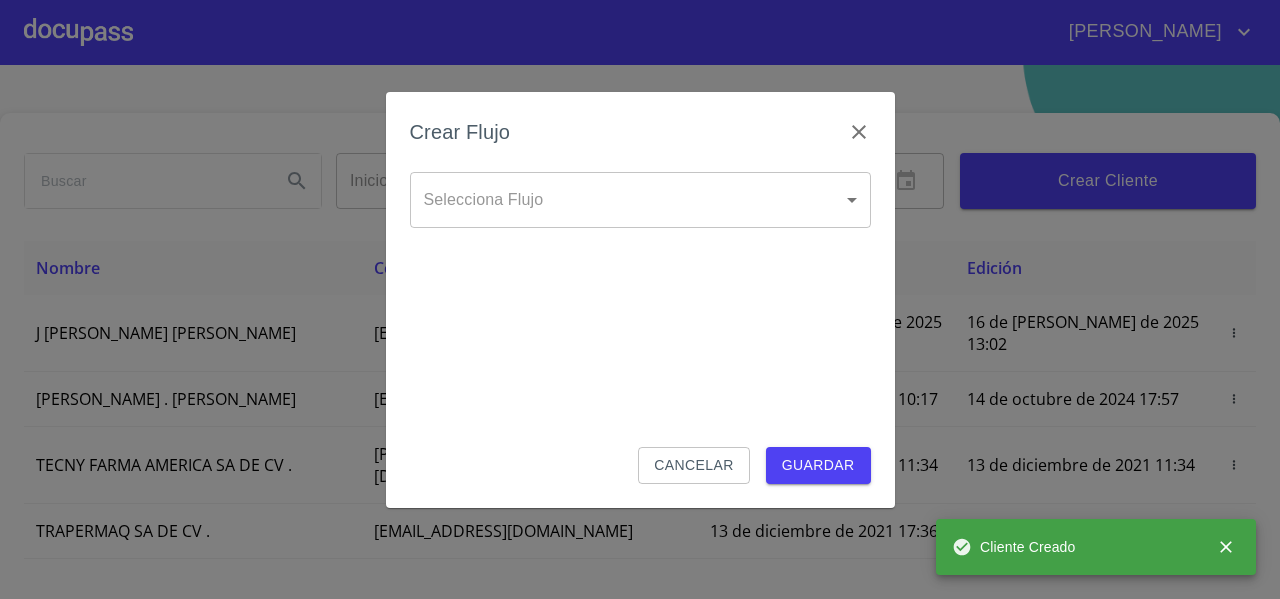 click on "[PERSON_NAME] ​ Fin ​ Crear Cliente Nombre   Correo electrónico   Registro   Edición     J [PERSON_NAME] [PERSON_NAME] [EMAIL_ADDRESS][DOMAIN_NAME] 16 de [PERSON_NAME] de 2025 13:02 16 de [PERSON_NAME] de 2025 13:02 ROMEO . [PERSON_NAME] [EMAIL_ADDRESS][DOMAIN_NAME] 13 de diciembre de 2021 10:17 14 de octubre de 2024 17:57 TECNY FARMA AMERICA  SA DE CV  . [PERSON_NAME][EMAIL_ADDRESS][DOMAIN_NAME] 13 de diciembre de 2021 11:34 13 de diciembre de 2021 11:34 TRAPERMAQ SA DE CV  . [EMAIL_ADDRESS][DOMAIN_NAME] 13 de diciembre de 2021 17:36 13 de diciembre de 2021 17:36 [PERSON_NAME] DEL [PERSON_NAME] [EMAIL_ADDRESS][DOMAIN_NAME] 13 de diciembre de 2021 18:44 13 de diciembre de 2021 18:44 [PERSON_NAME]  [PERSON_NAME]  [PERSON_NAME][EMAIL_ADDRESS][DOMAIN_NAME] 14 de diciembre de 2021 11:46 14 de diciembre de 2021 11:46 SOLUCION EN LIMPIEZA DE JOCOTEPEC SDRL DE CV . [EMAIL_ADDRESS][DOMAIN_NAME] 14 de diciembre de 2021 12:14 15 de diciembre de 2021 18:52 [PERSON_NAME] [PERSON_NAME] [EMAIL_ADDRESS][DOMAIN_NAME] 14 de diciembre de 2021 15:01 26 de abril de 2024 17:58 1 2 3 4 5 6 7 8 9" at bounding box center [640, 299] 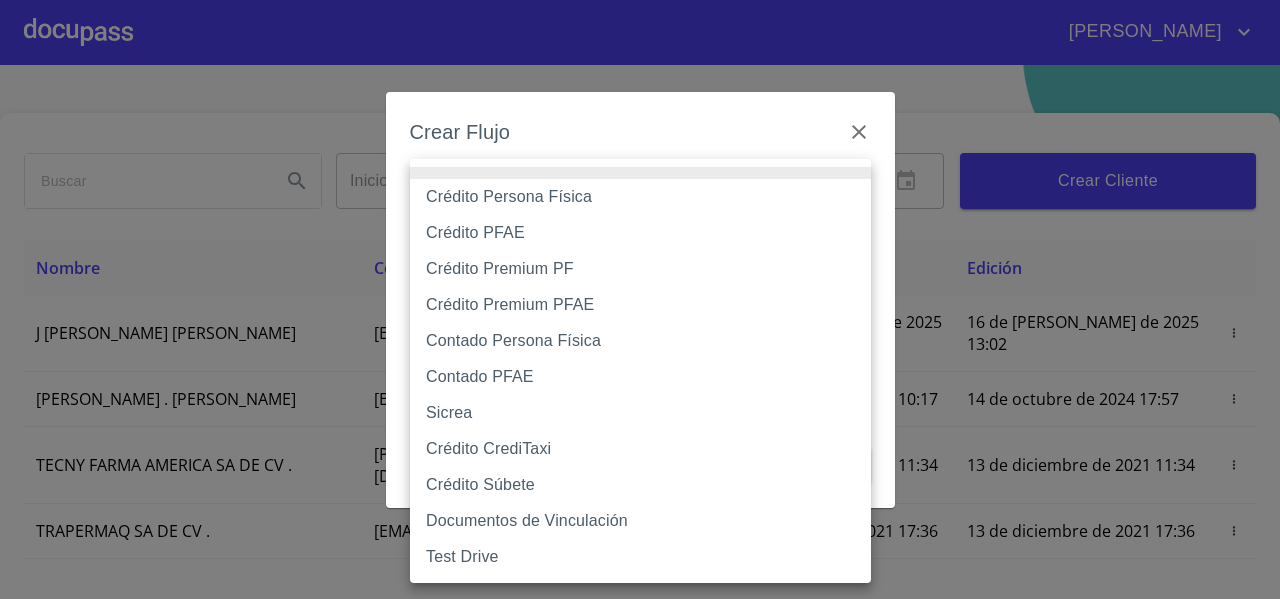 click on "Crédito Persona Física" at bounding box center (640, 197) 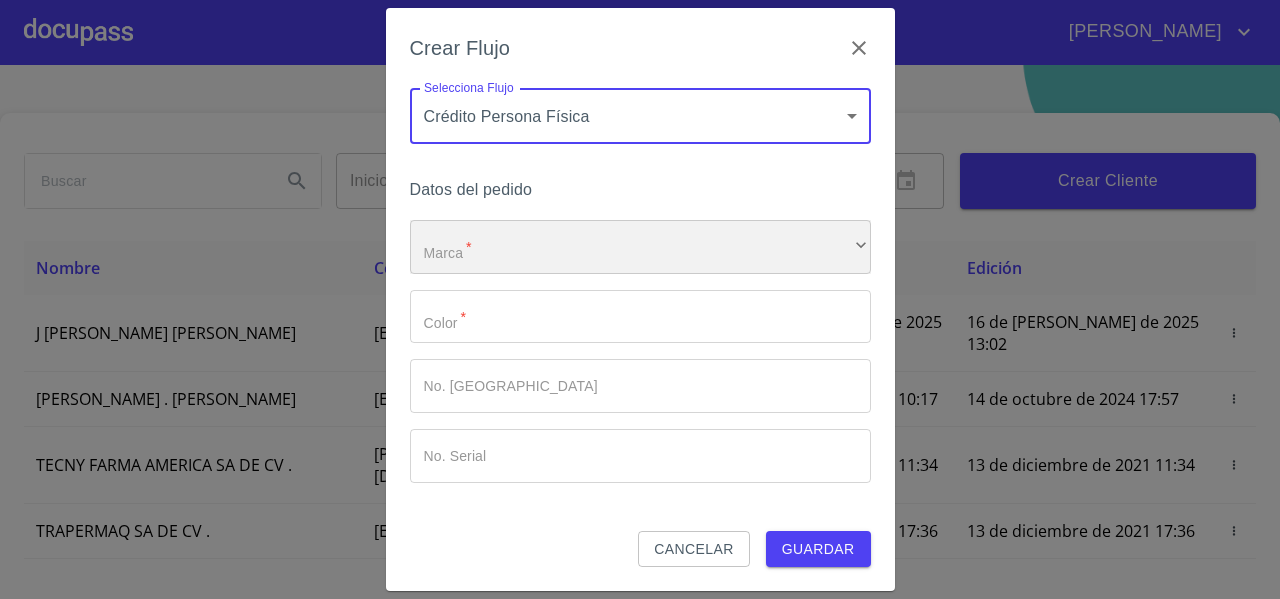 click on "​" at bounding box center [640, 247] 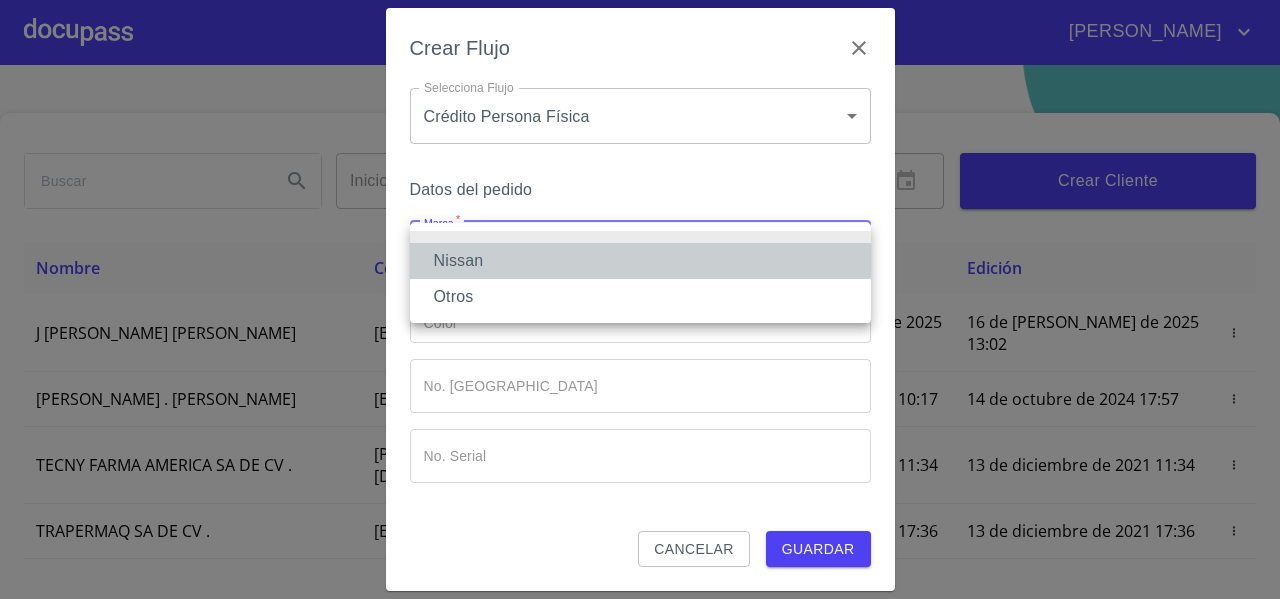click on "Nissan" at bounding box center [640, 261] 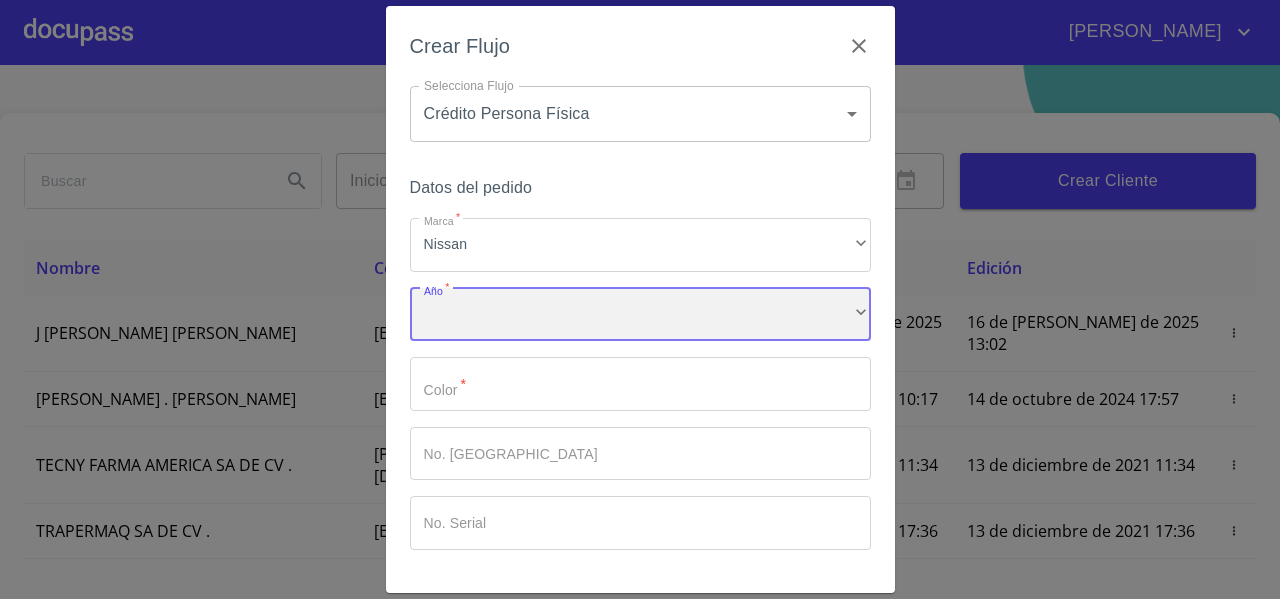 click on "​" at bounding box center [640, 315] 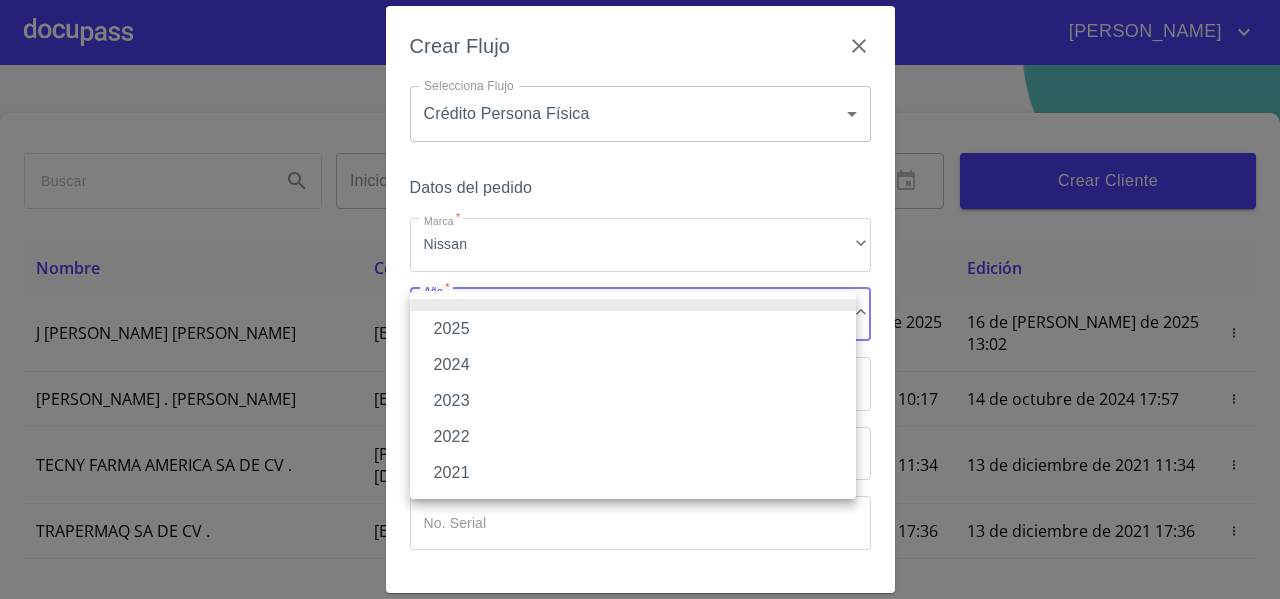 click on "2025" at bounding box center (633, 329) 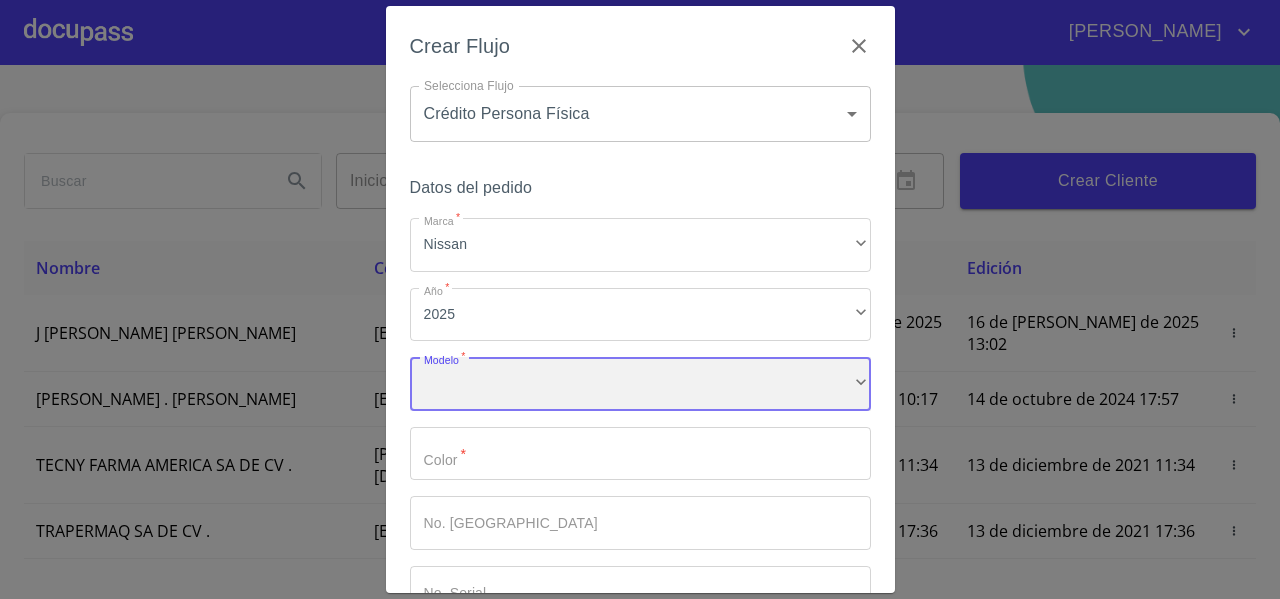 click on "​" at bounding box center [640, 384] 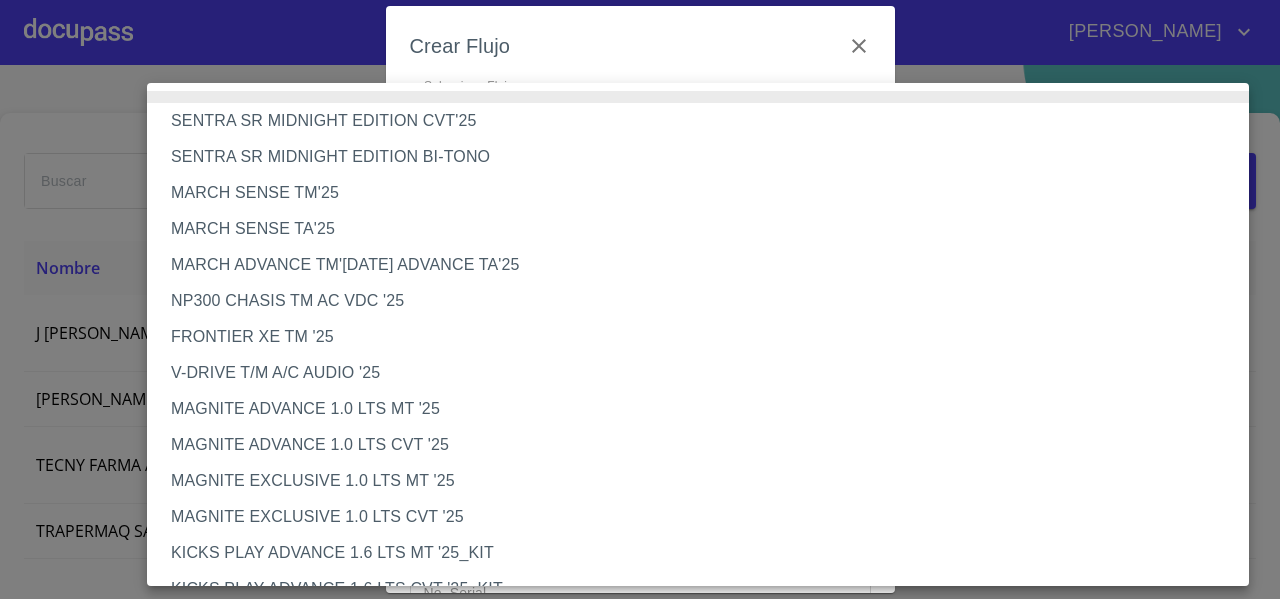 type 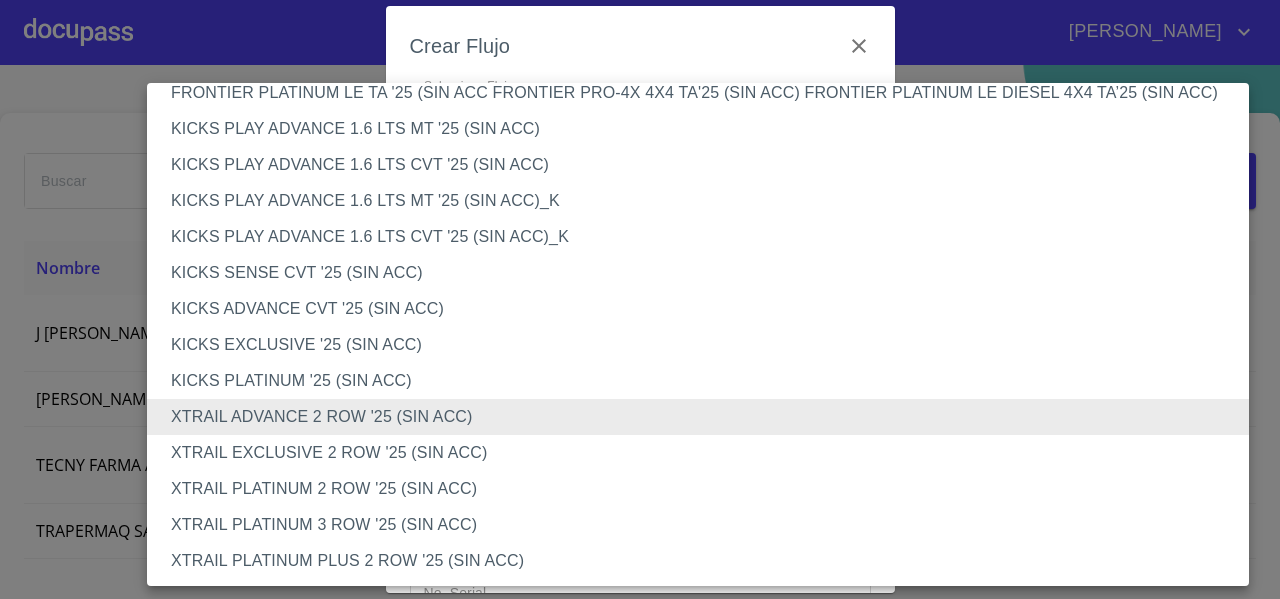 type 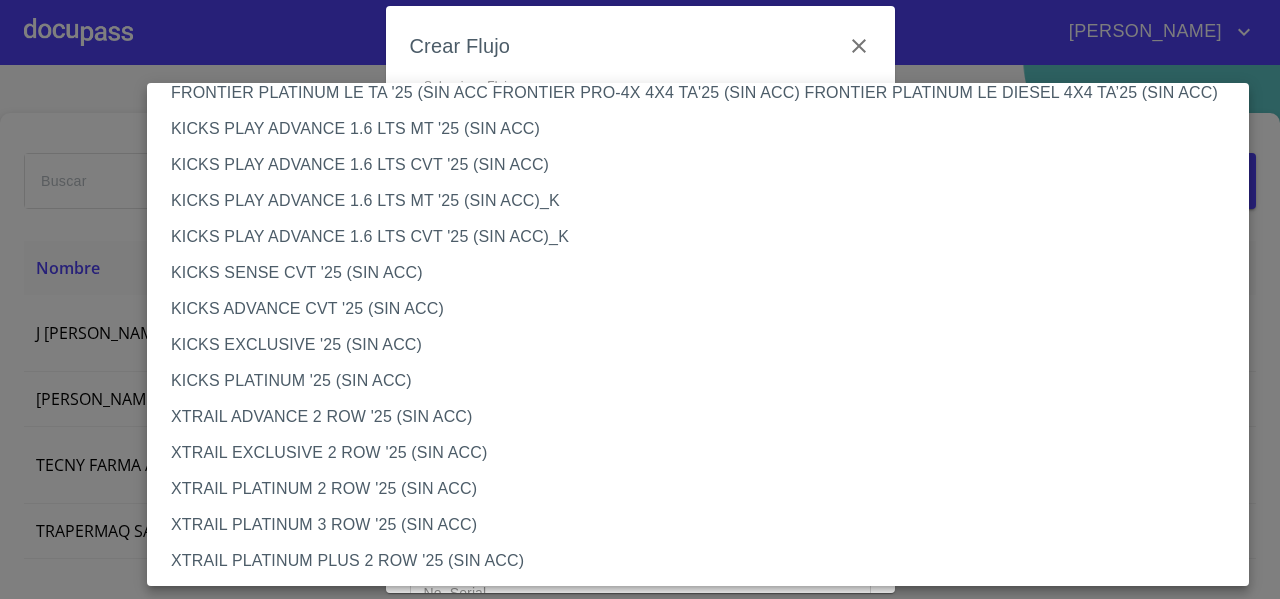 click on "XTRAIL ADVANCE 2 ROW '25 (SIN ACC)" at bounding box center (705, 417) 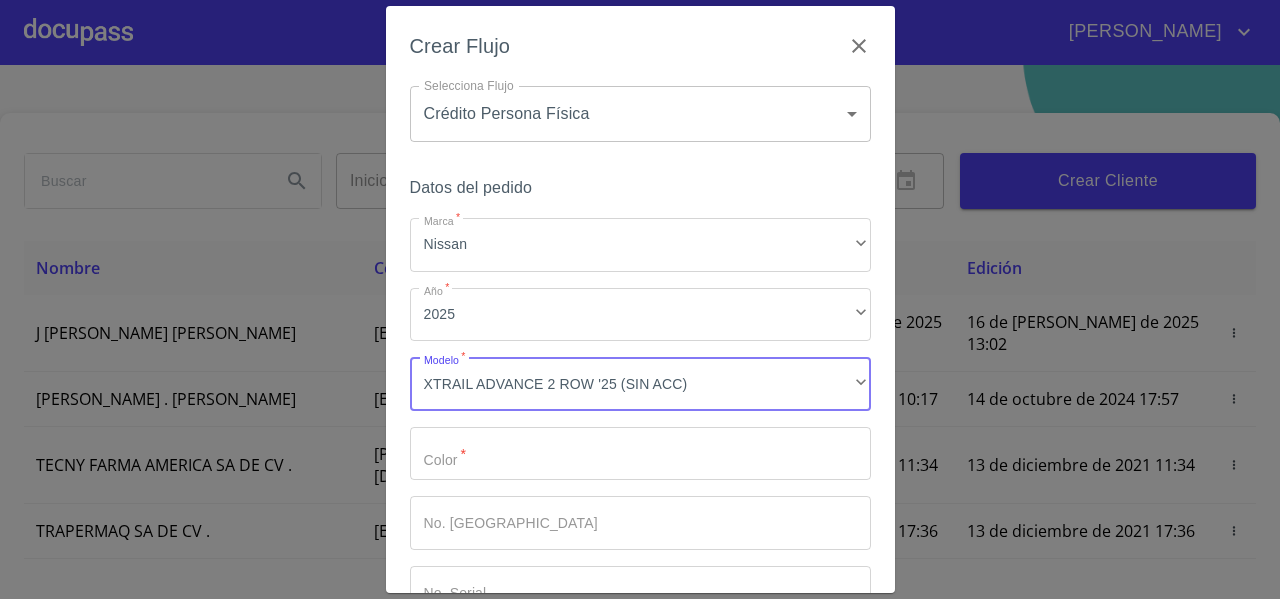 click on "Marca   *" at bounding box center [640, 454] 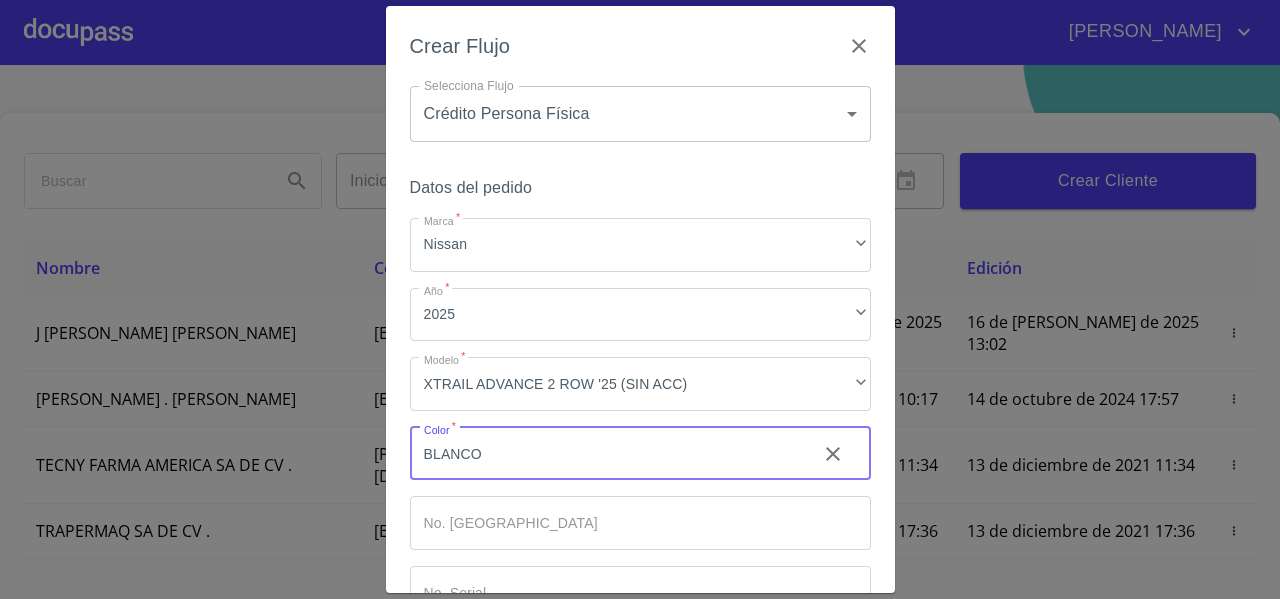 type on "BLANCO" 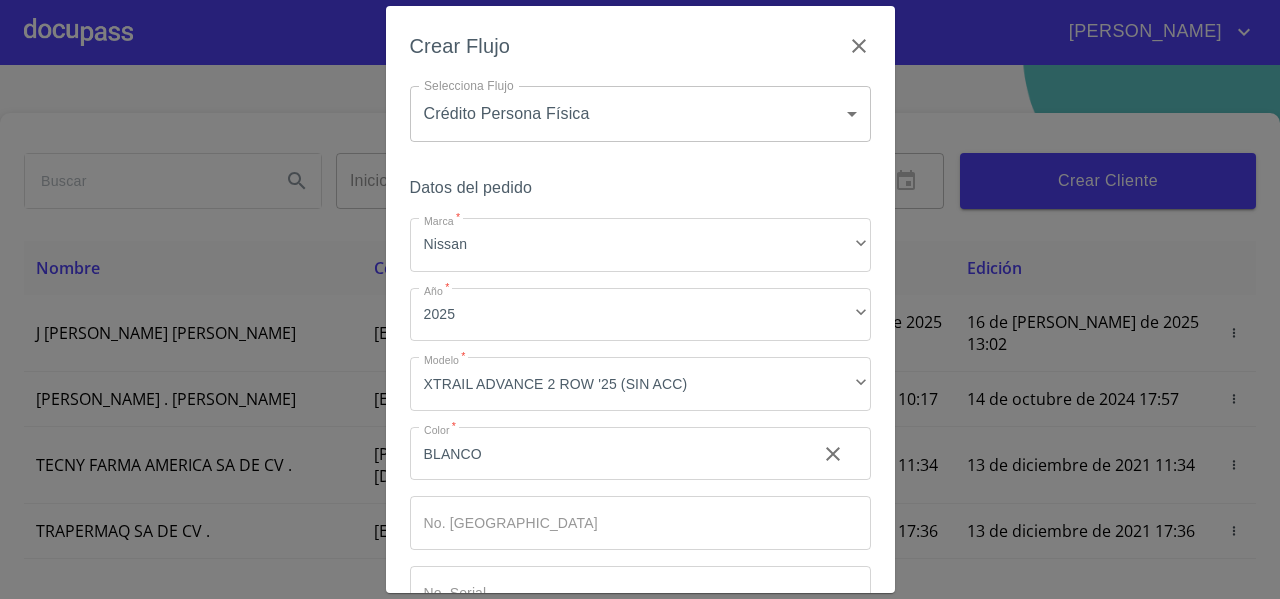scroll, scrollTop: 135, scrollLeft: 0, axis: vertical 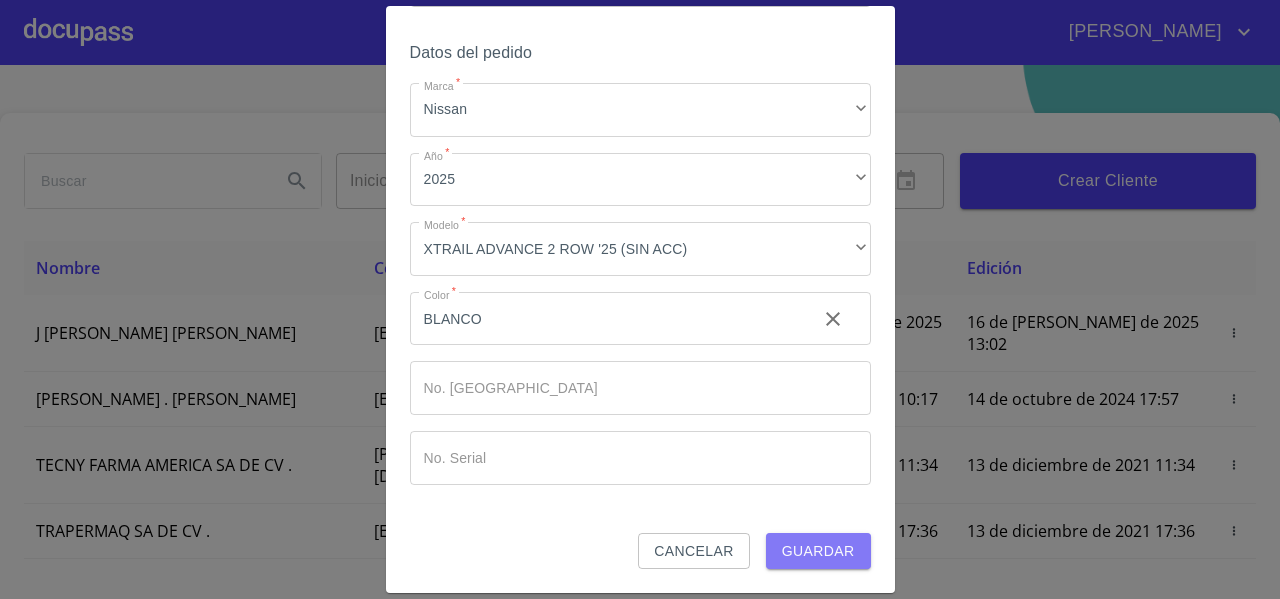 click on "Guardar" at bounding box center (818, 551) 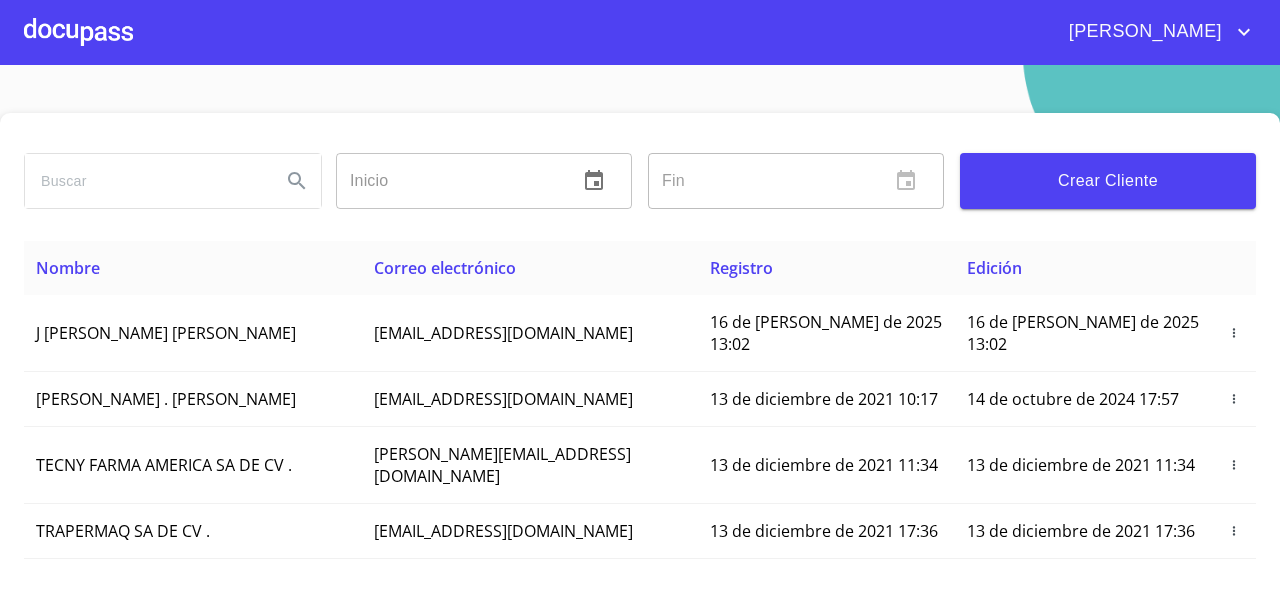 click on "[PERSON_NAME]" at bounding box center (640, 32) 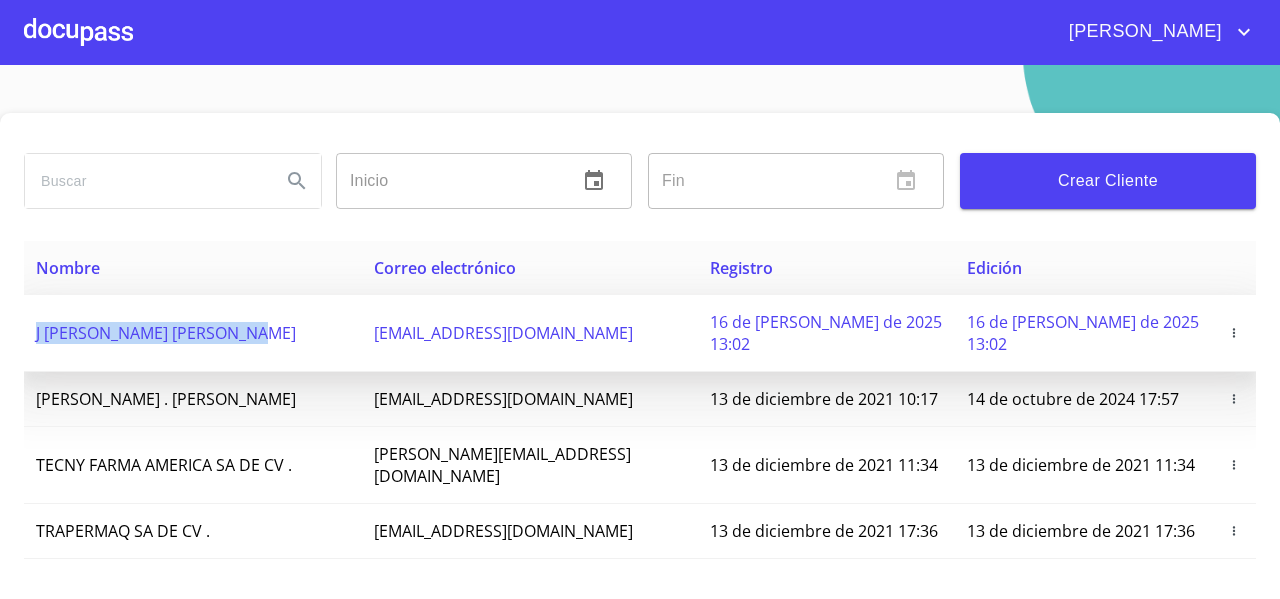 drag, startPoint x: 305, startPoint y: 326, endPoint x: 30, endPoint y: 329, distance: 275.01636 